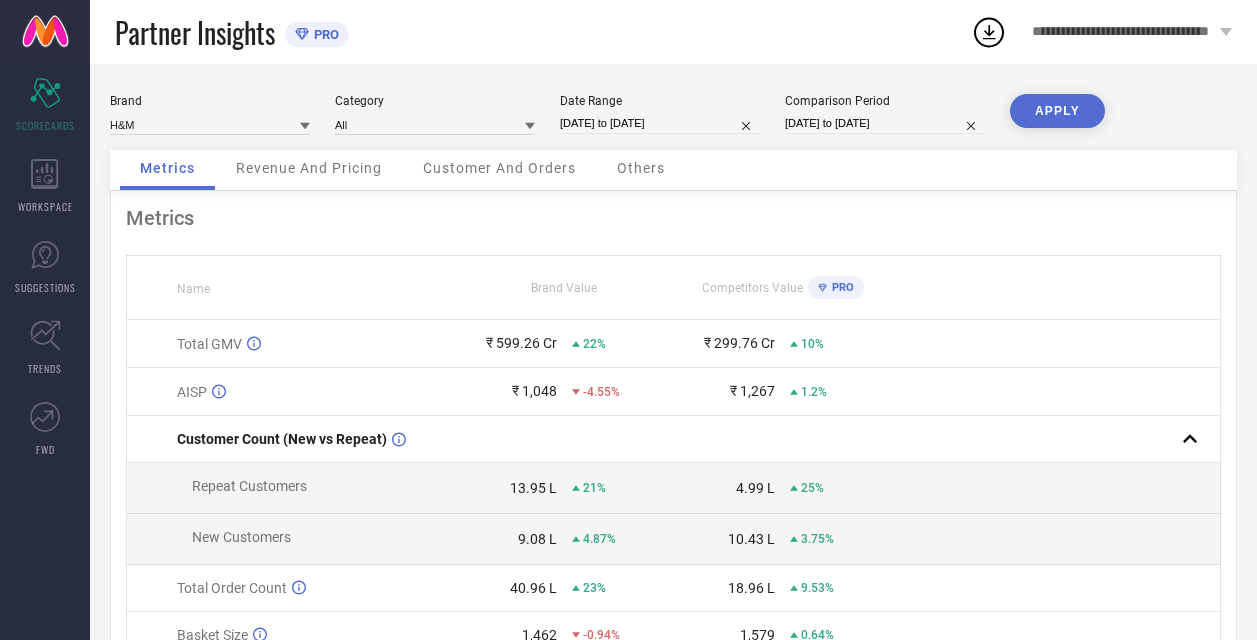 scroll, scrollTop: 0, scrollLeft: 0, axis: both 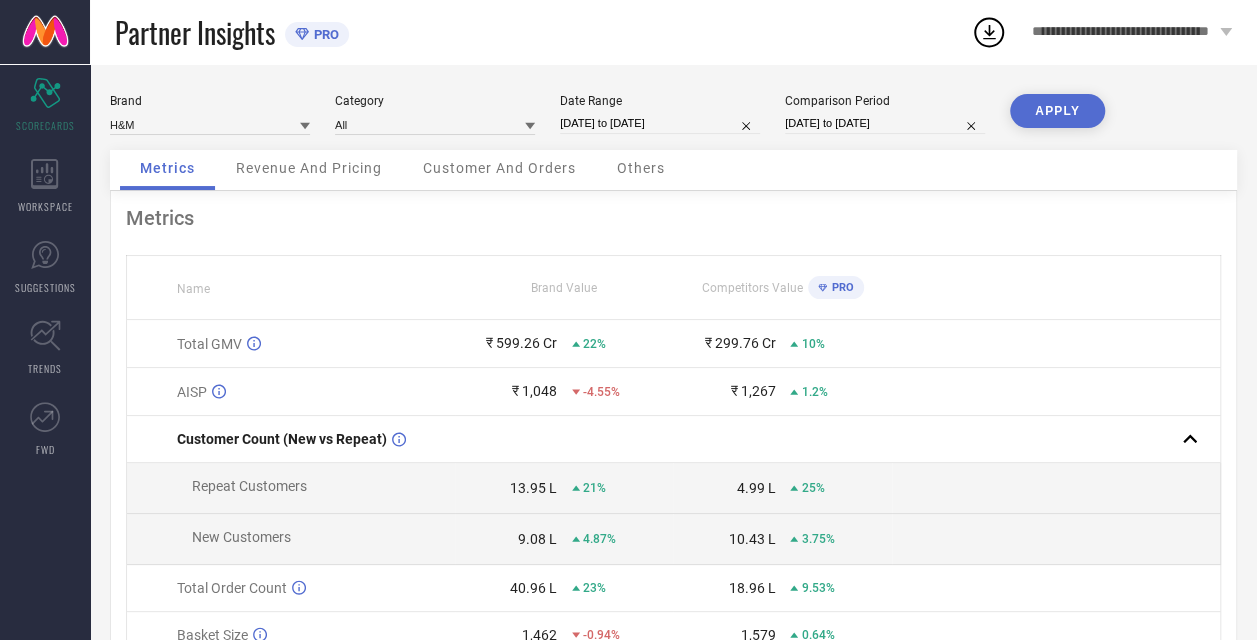 click on "[DATE] to [DATE]" at bounding box center [660, 123] 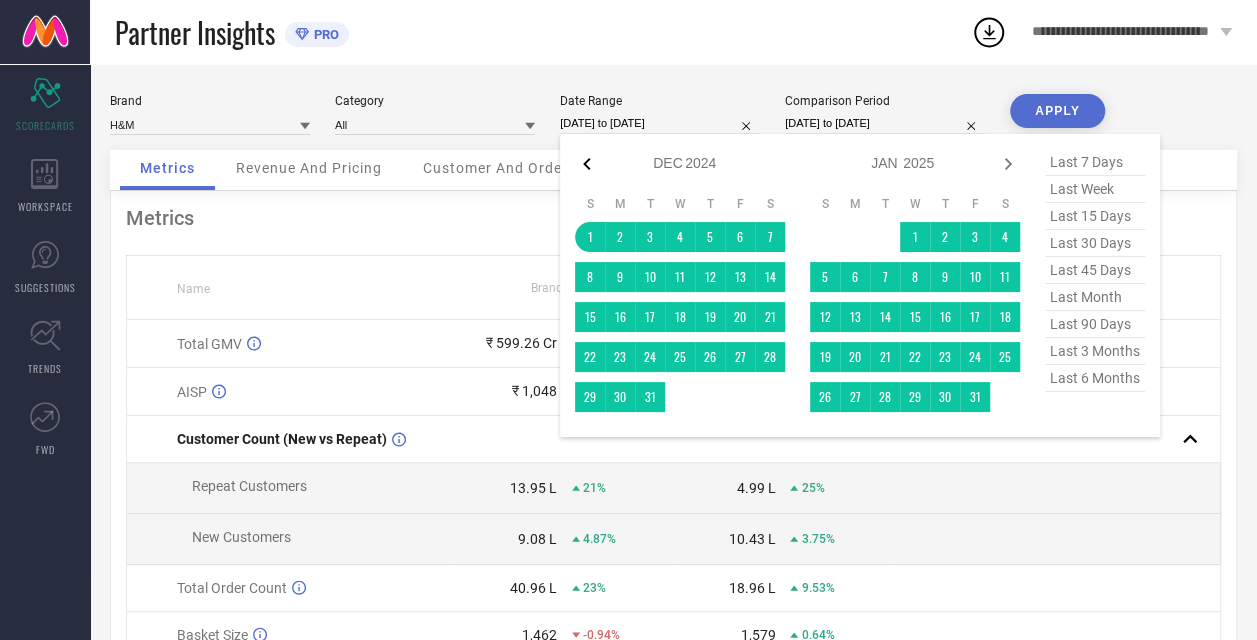 click 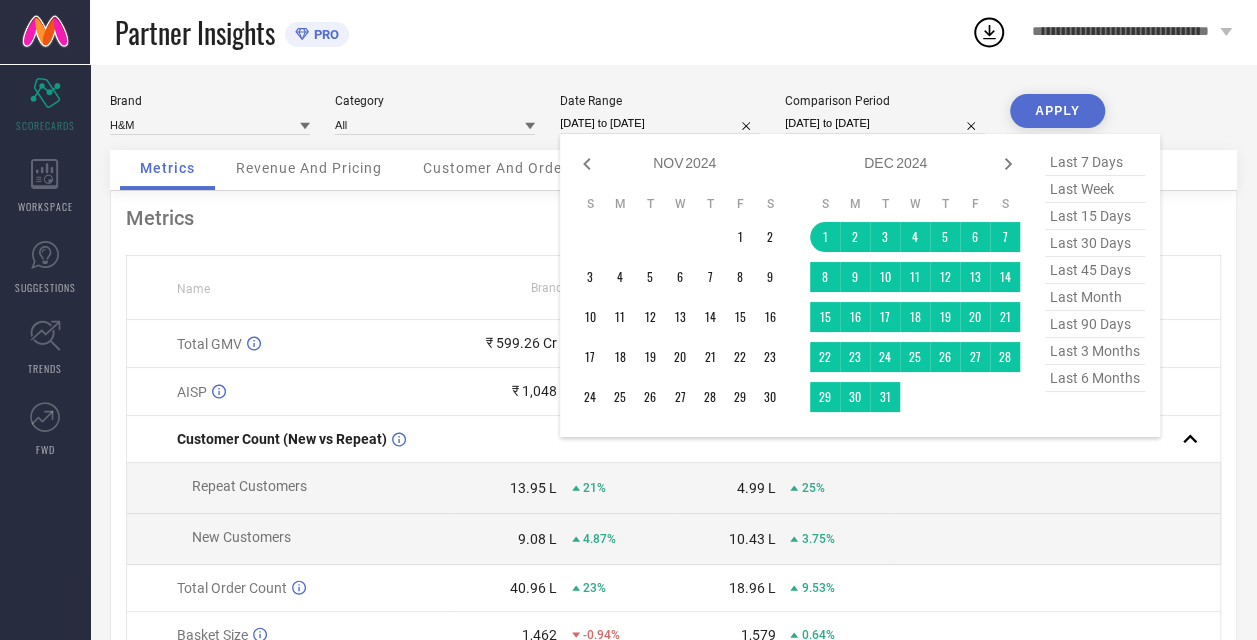 click 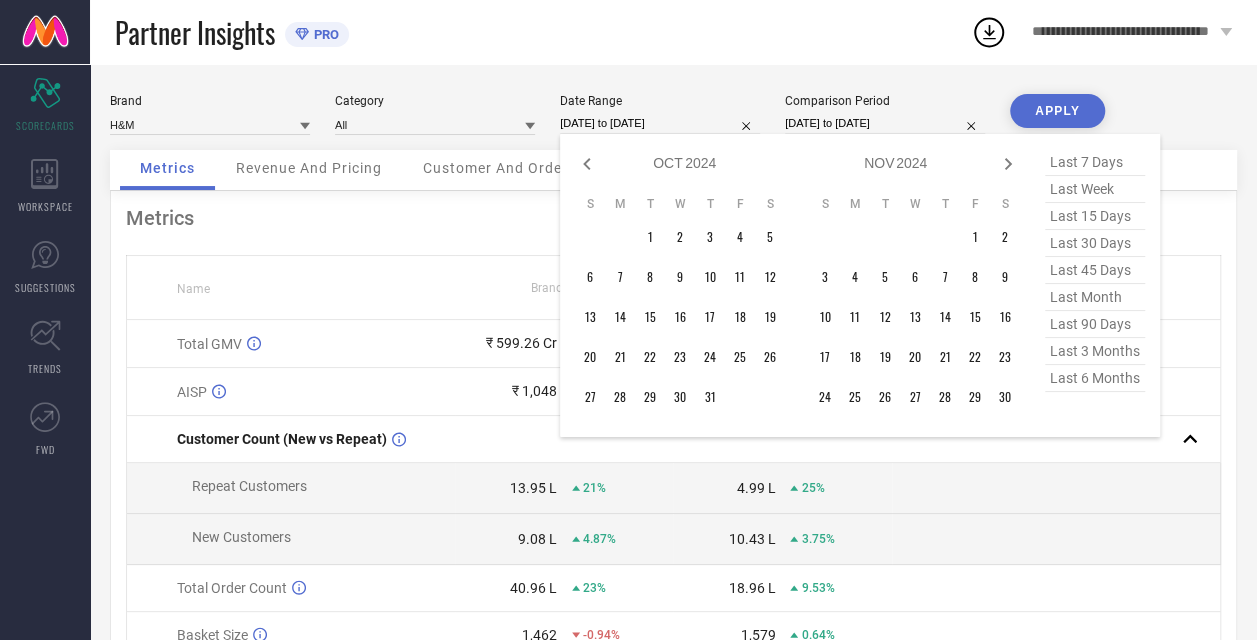 click 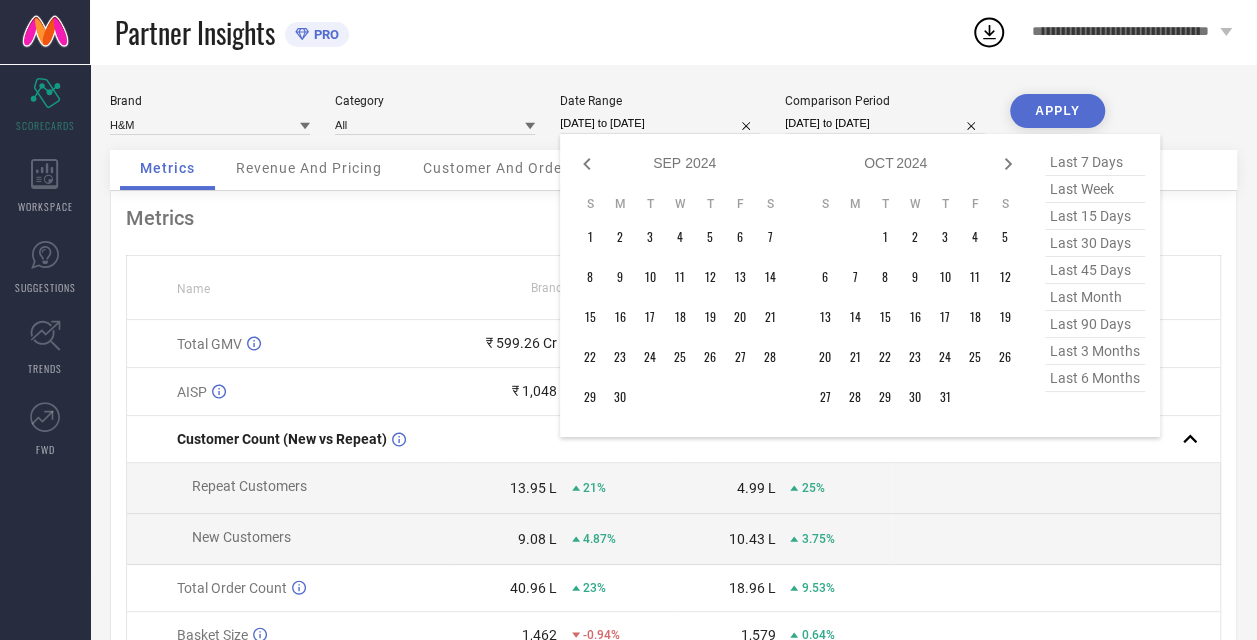 click 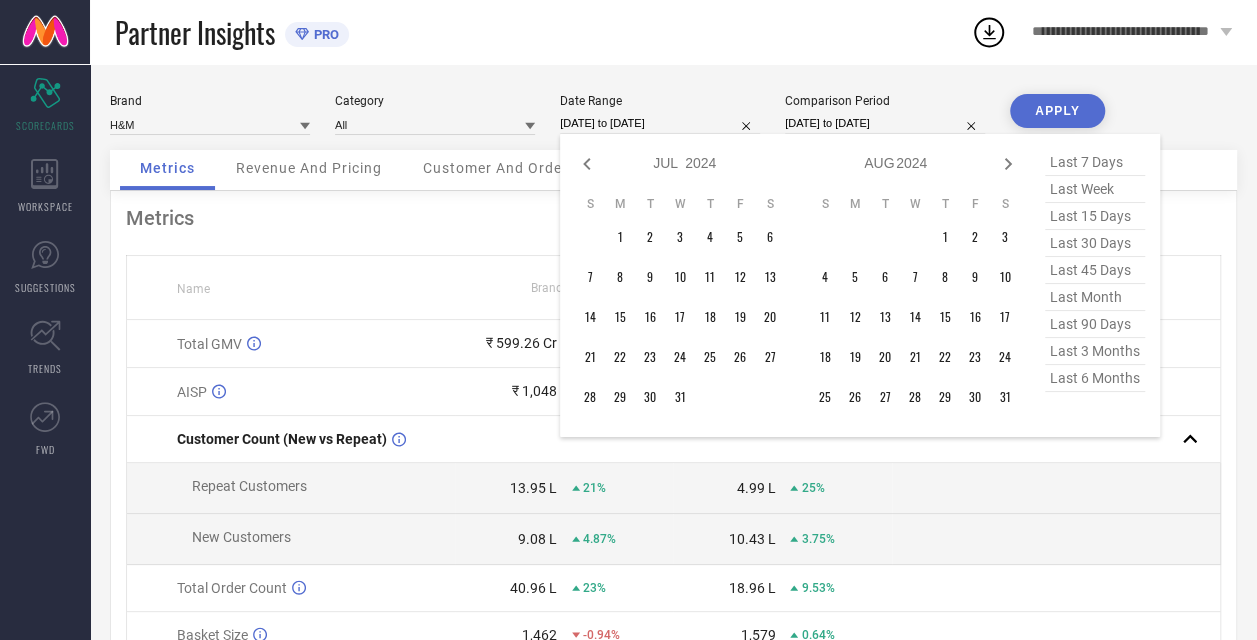 click 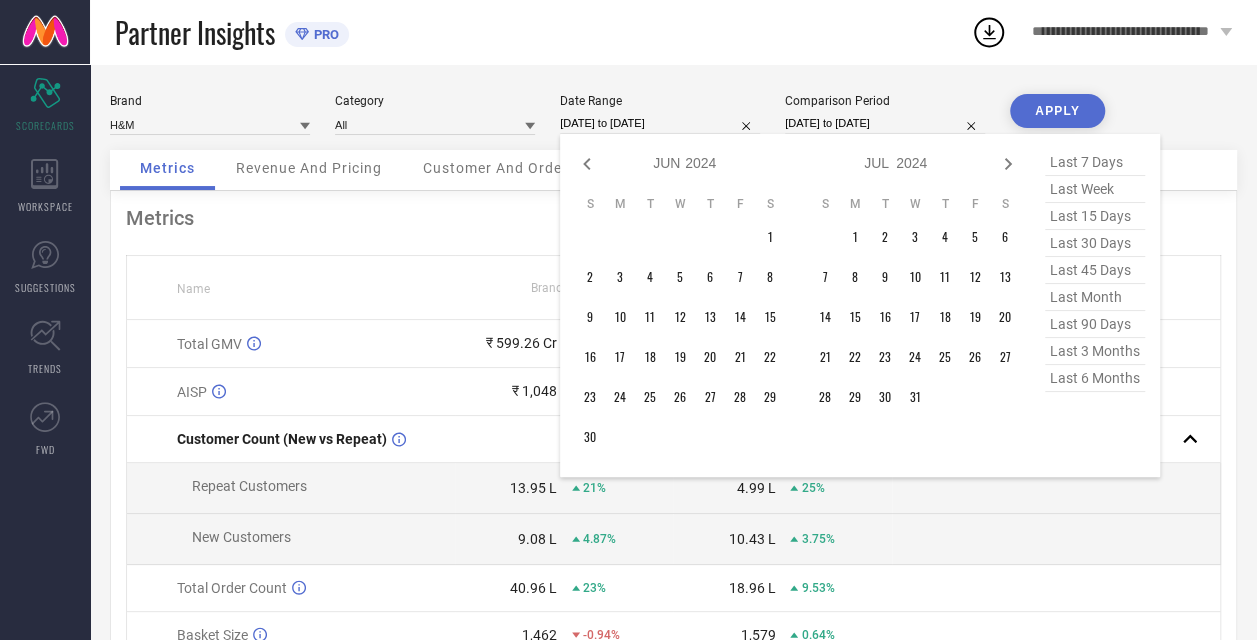 click 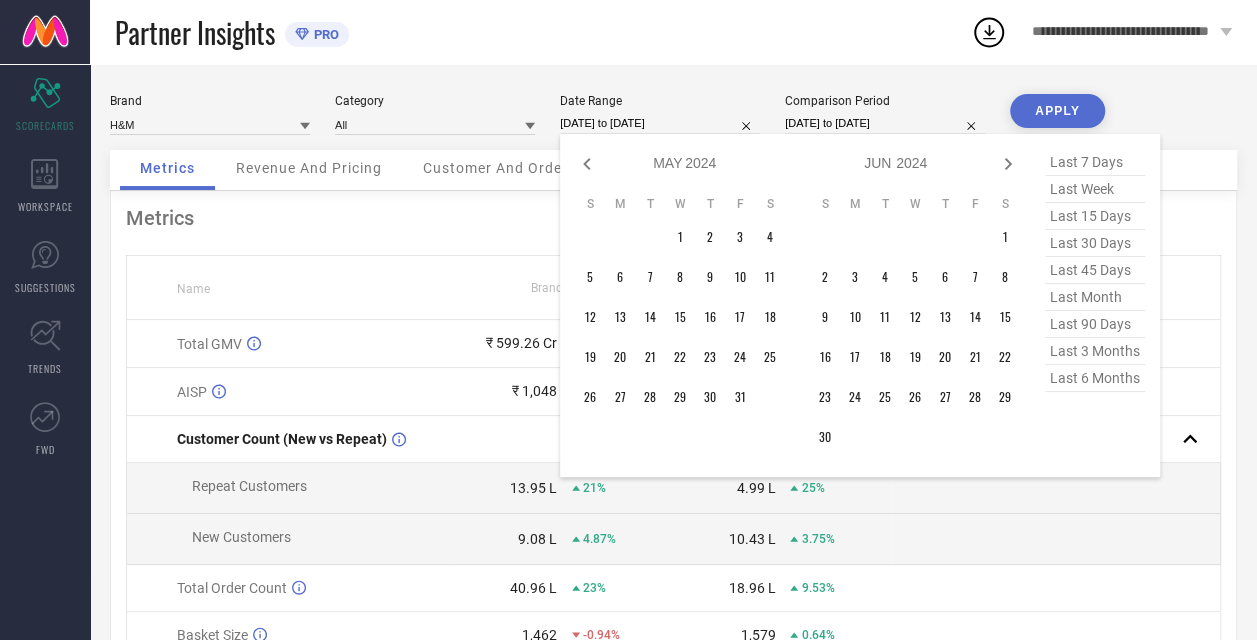 click 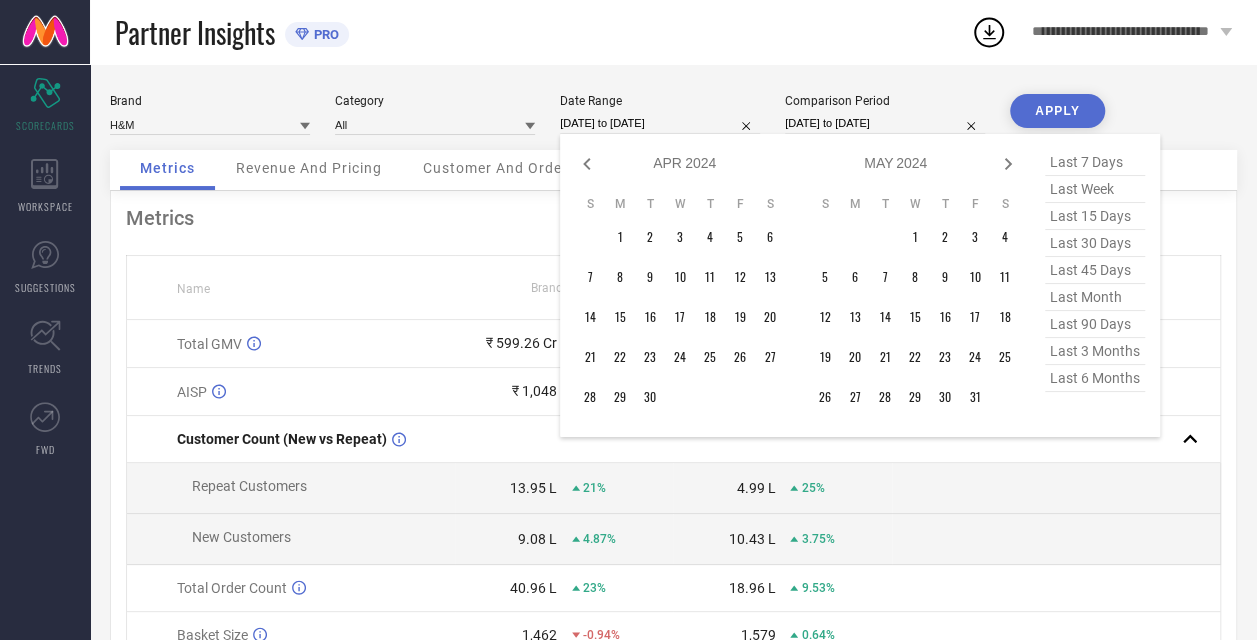 click 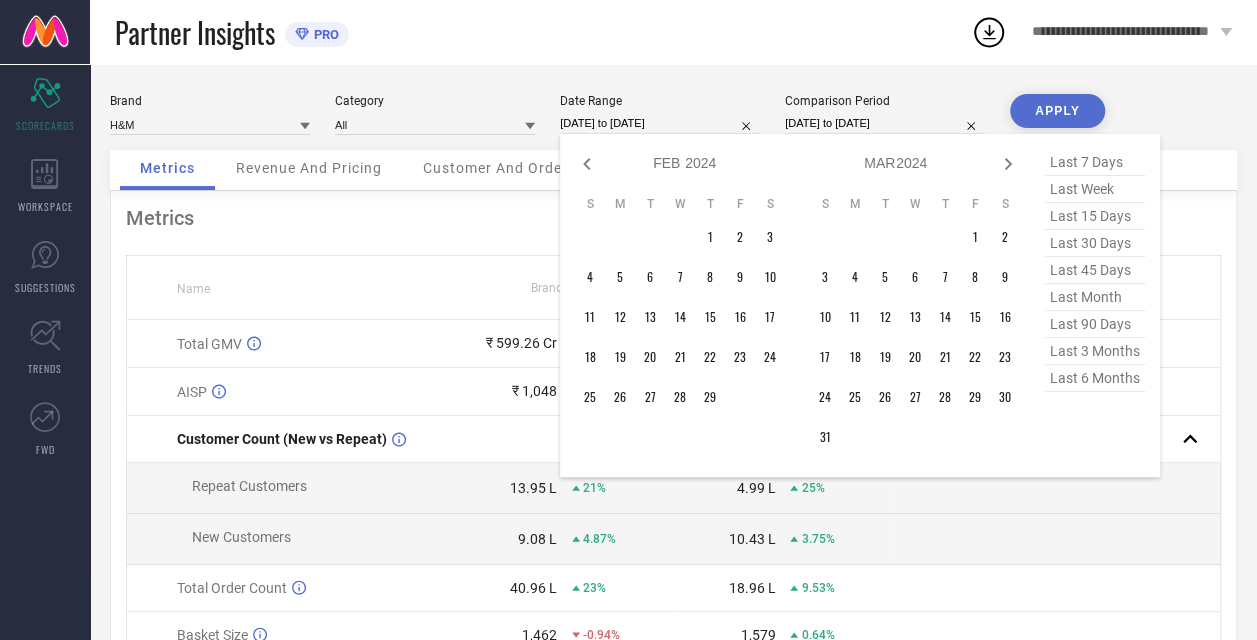 click 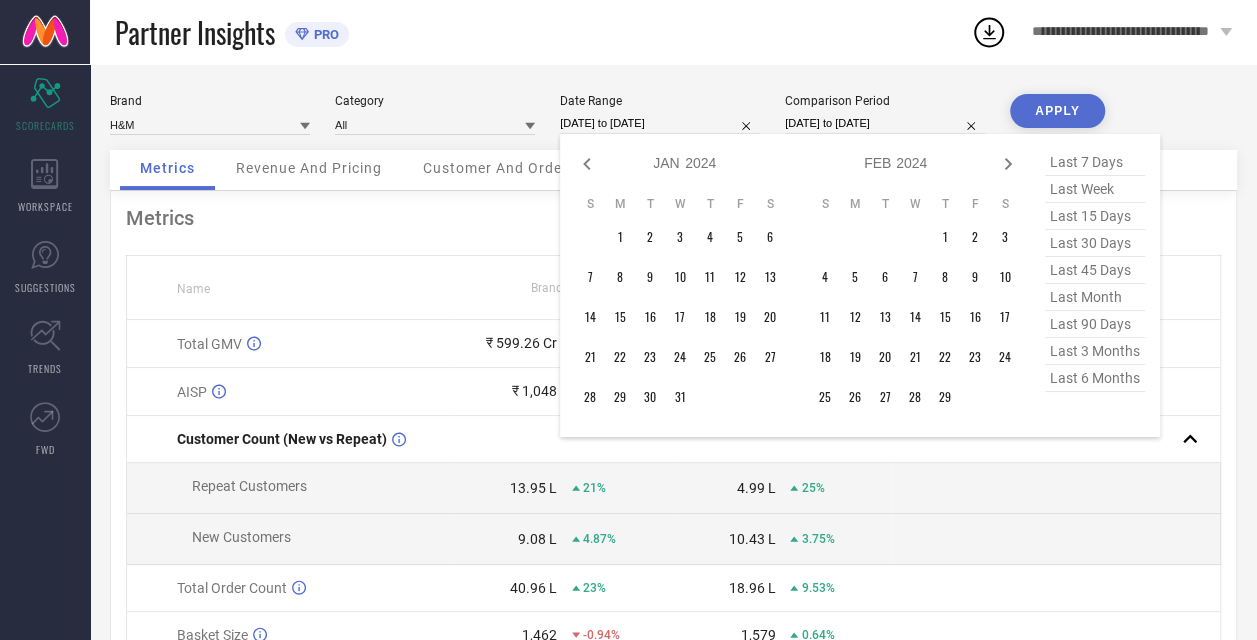 click 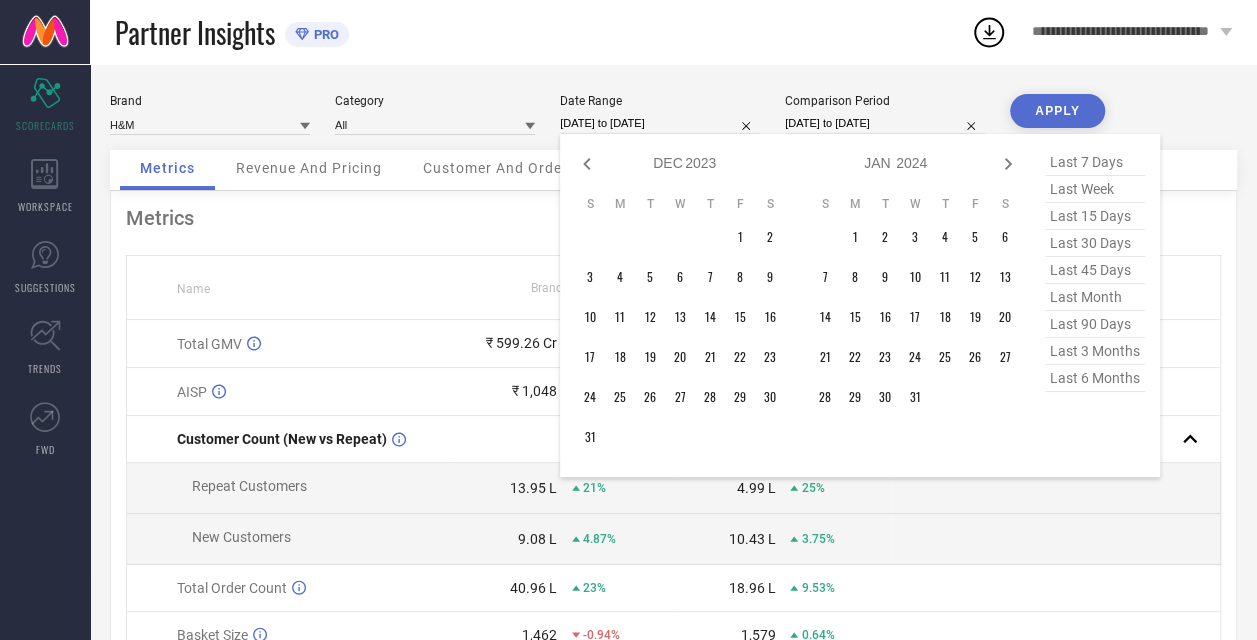 click 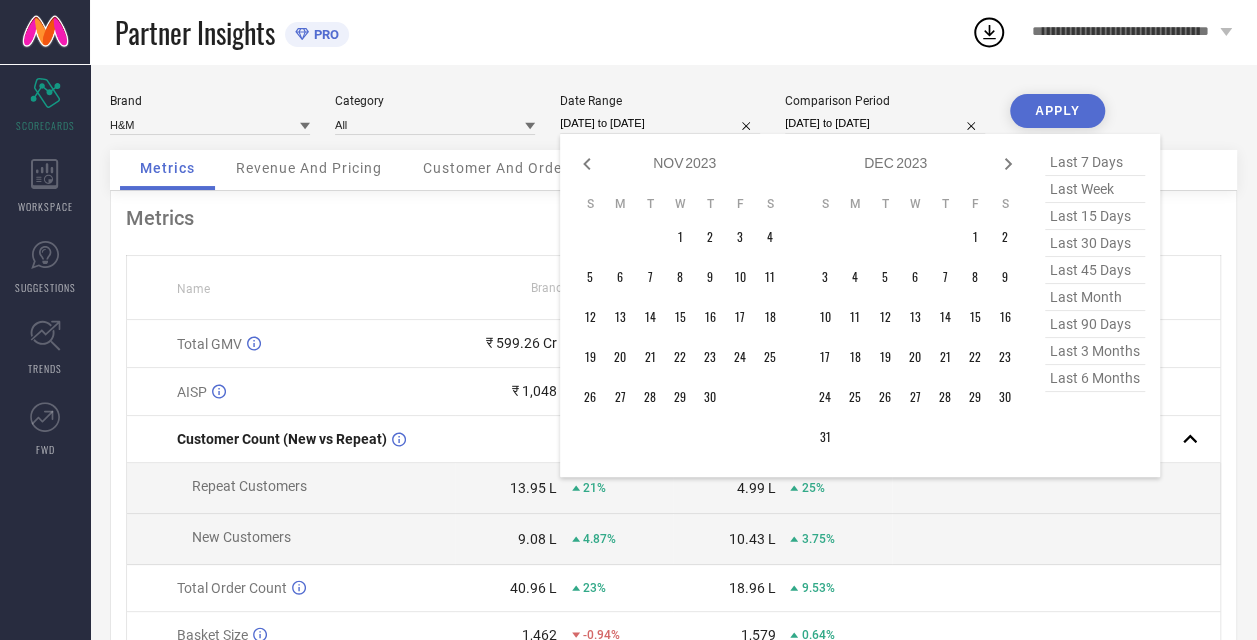 click 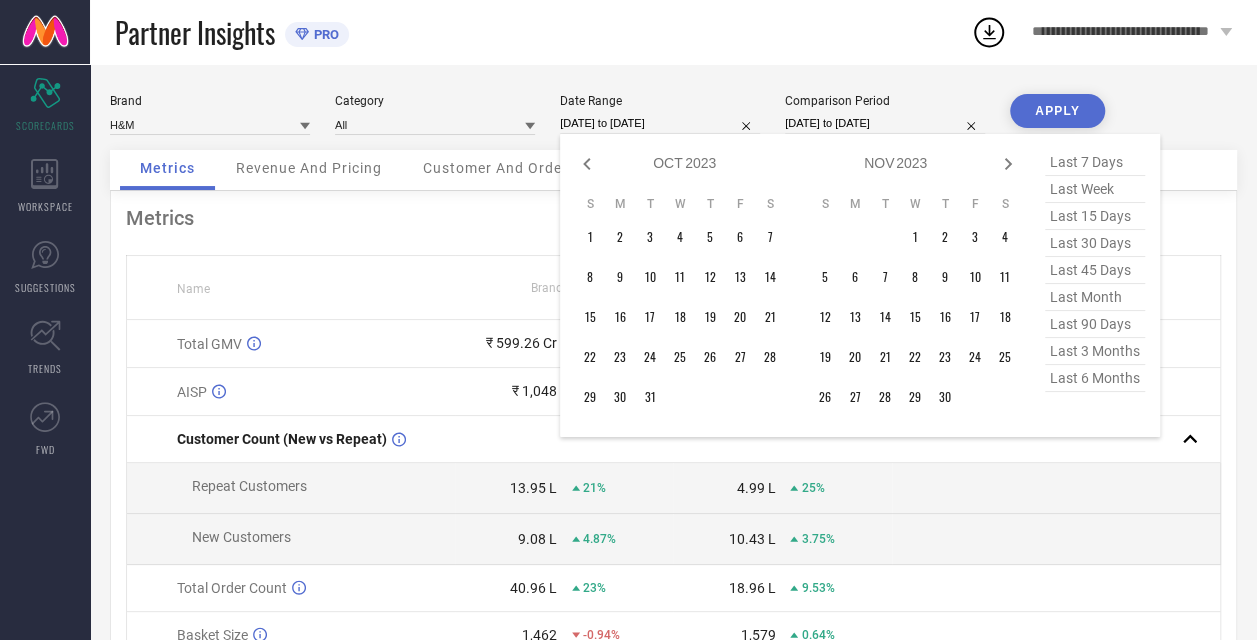 click 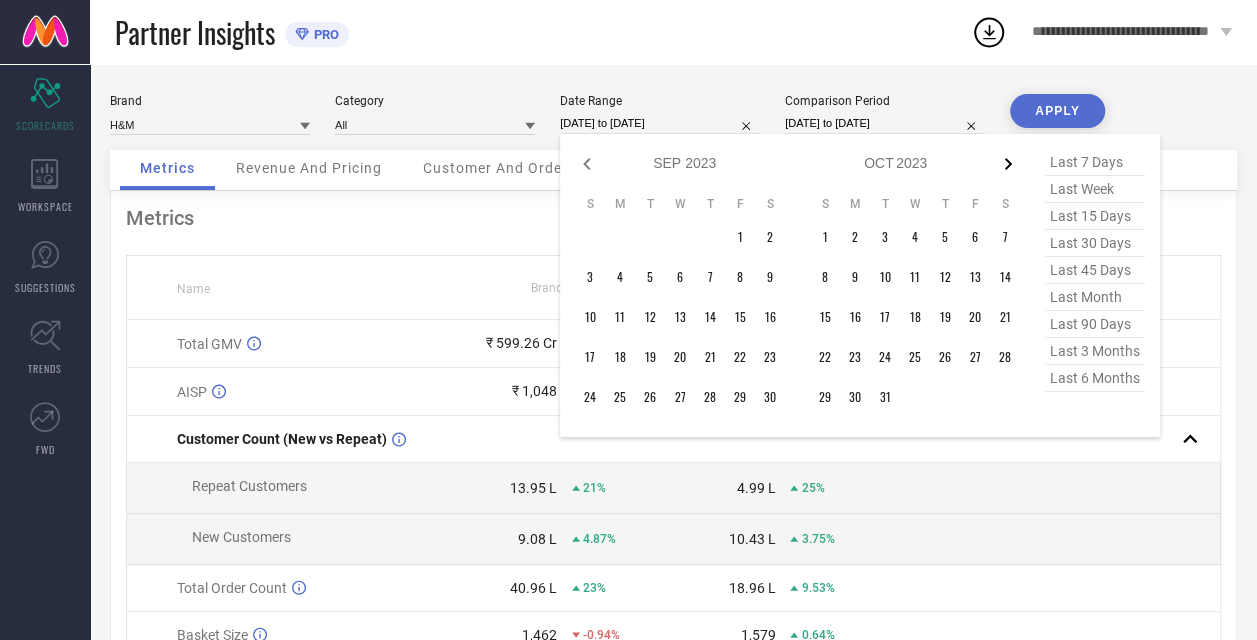 click 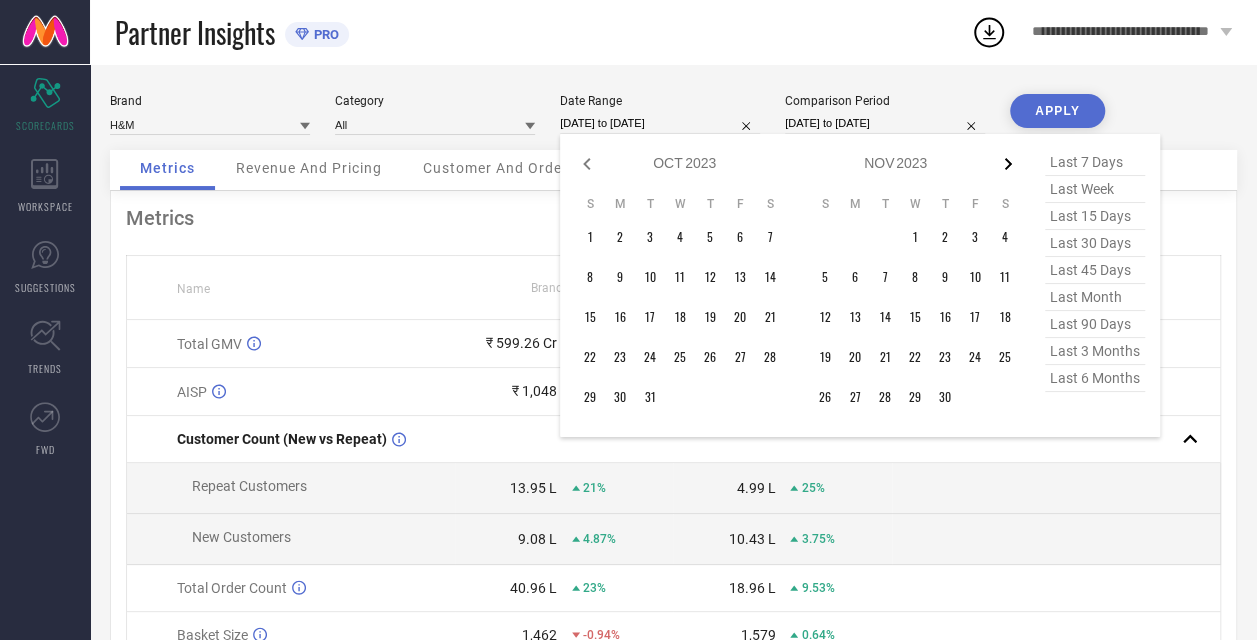click 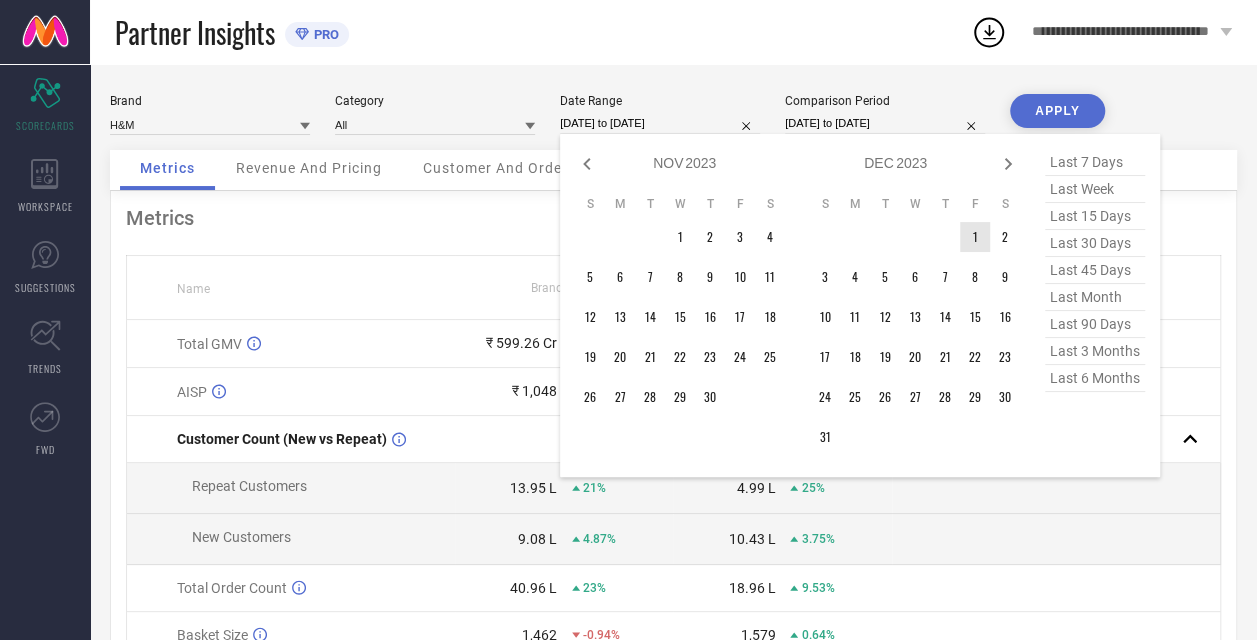 type on "After 01-12-2023" 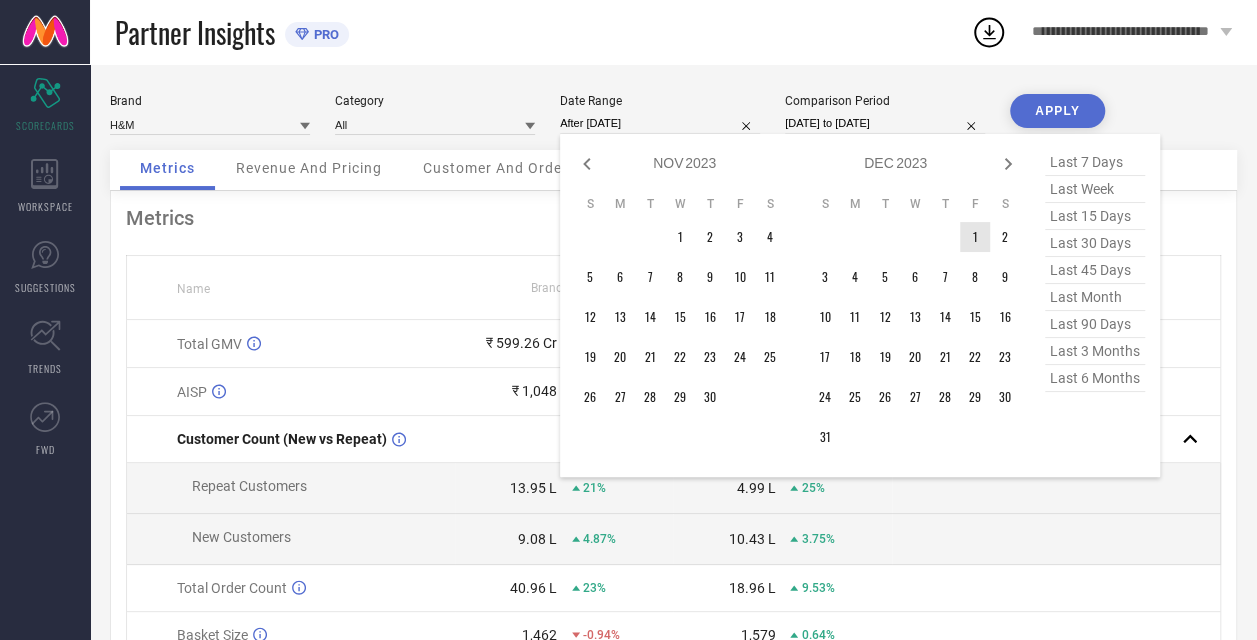 click on "1" at bounding box center [975, 237] 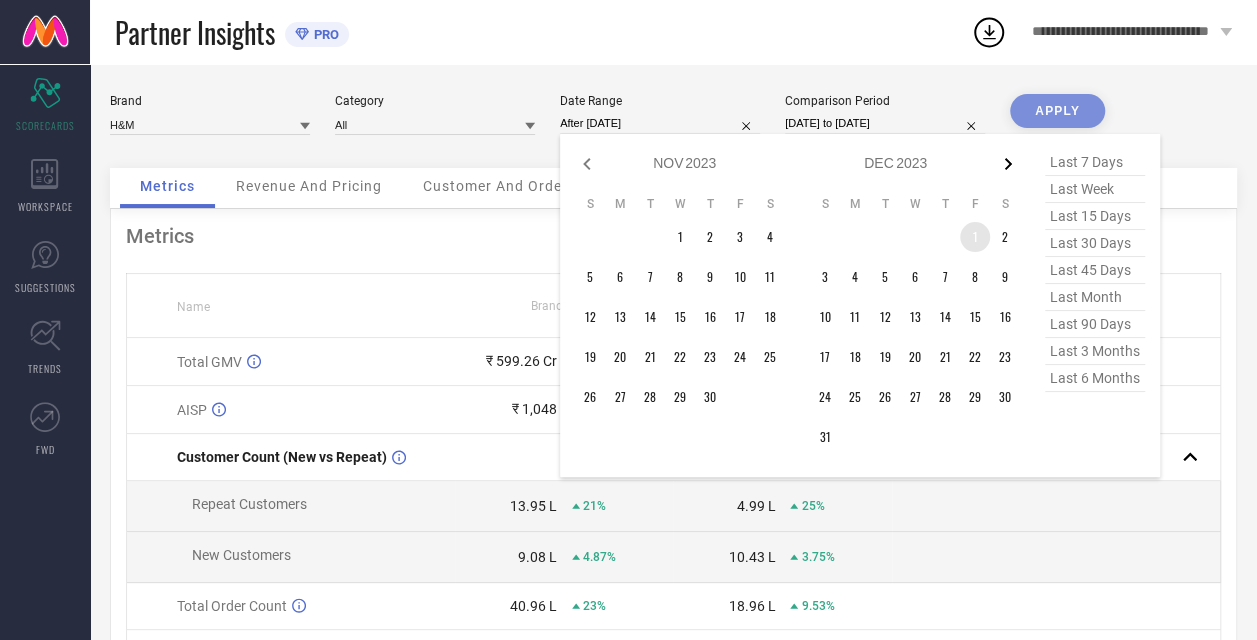 click 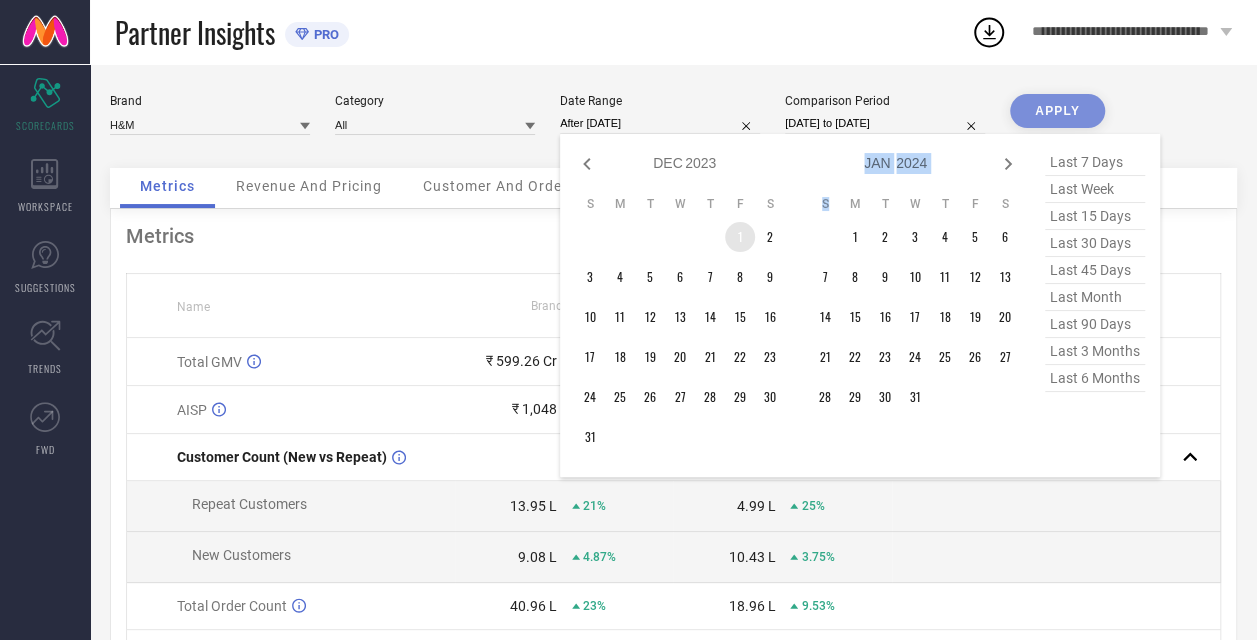 click 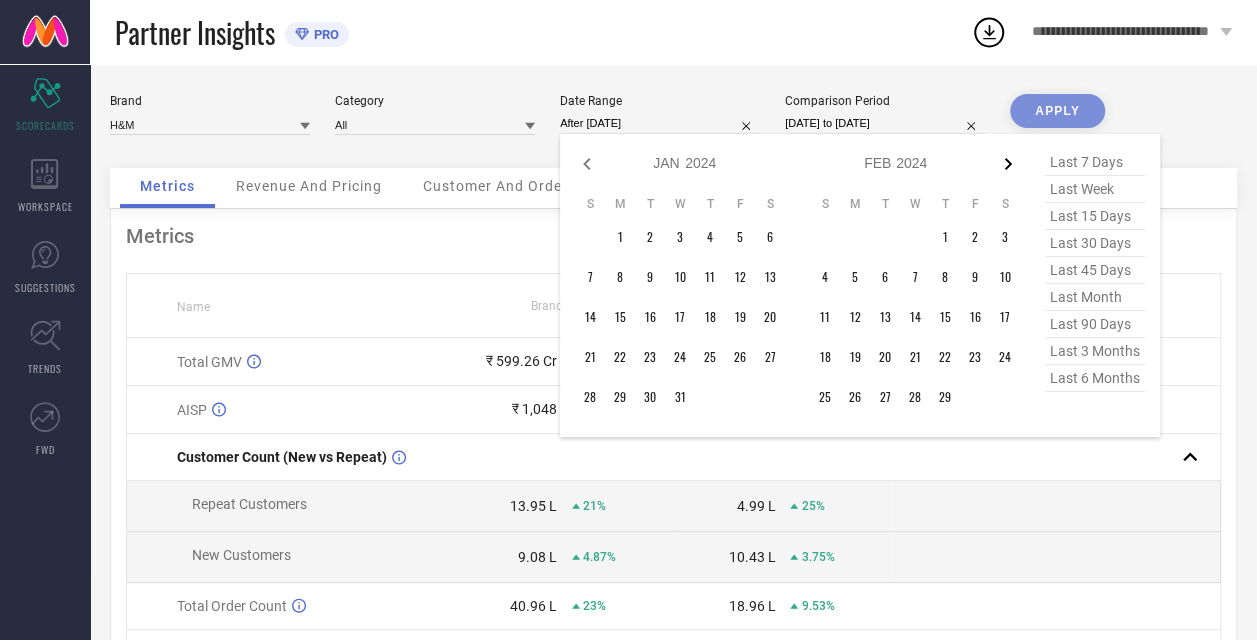 click 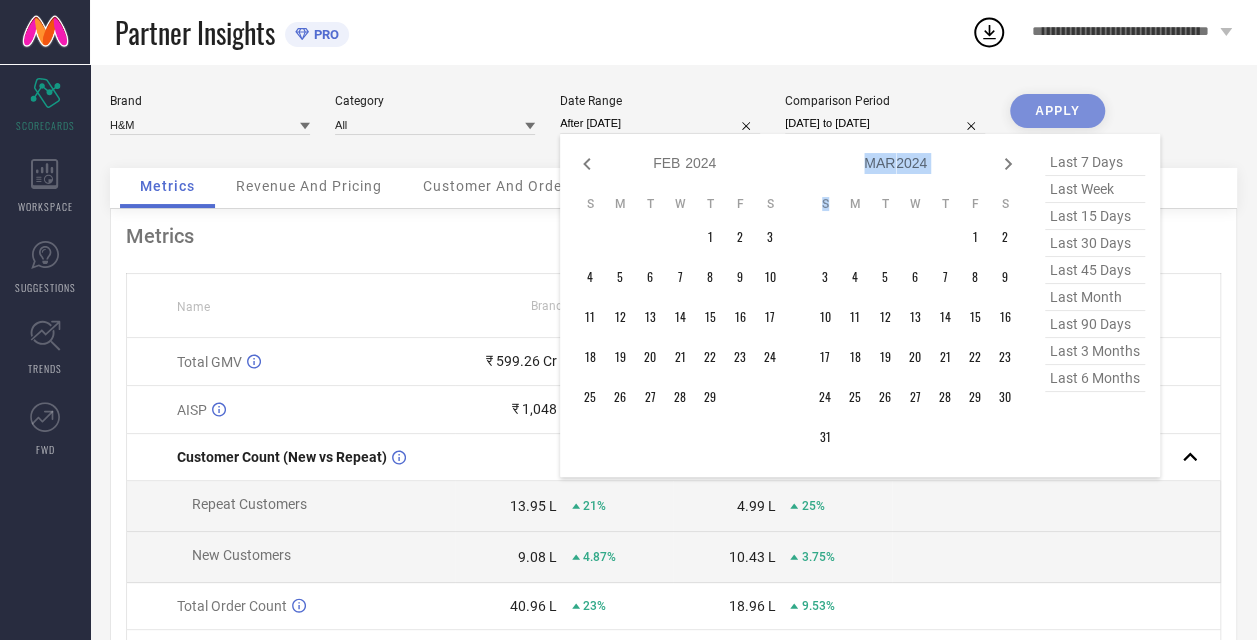 click 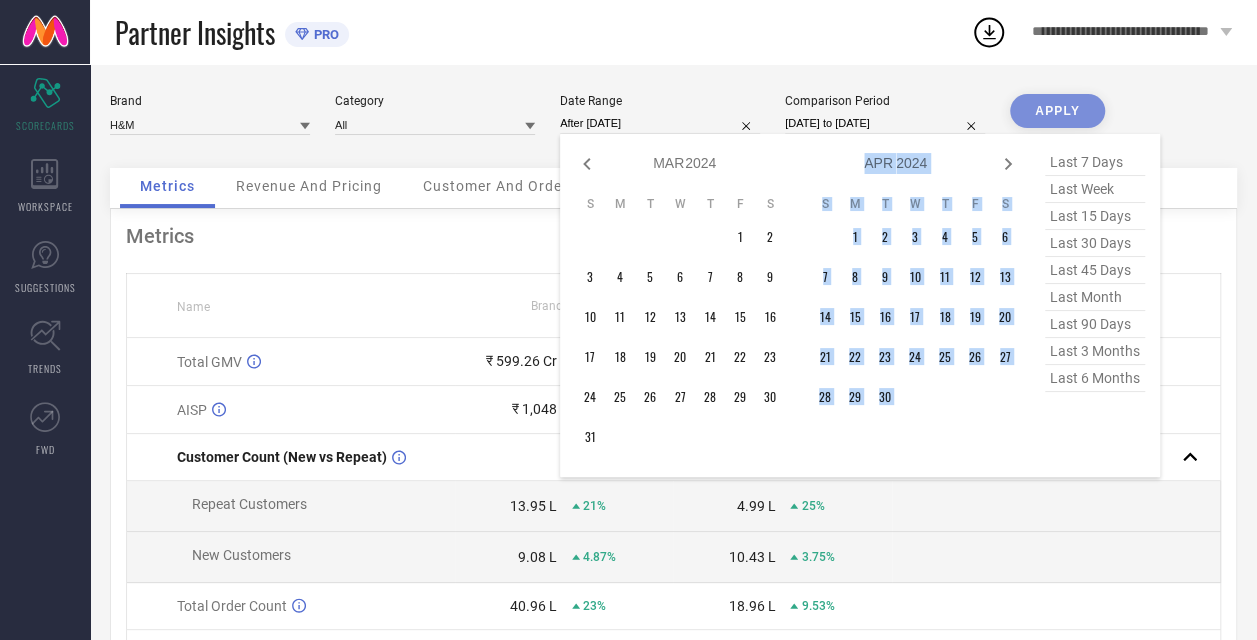 click 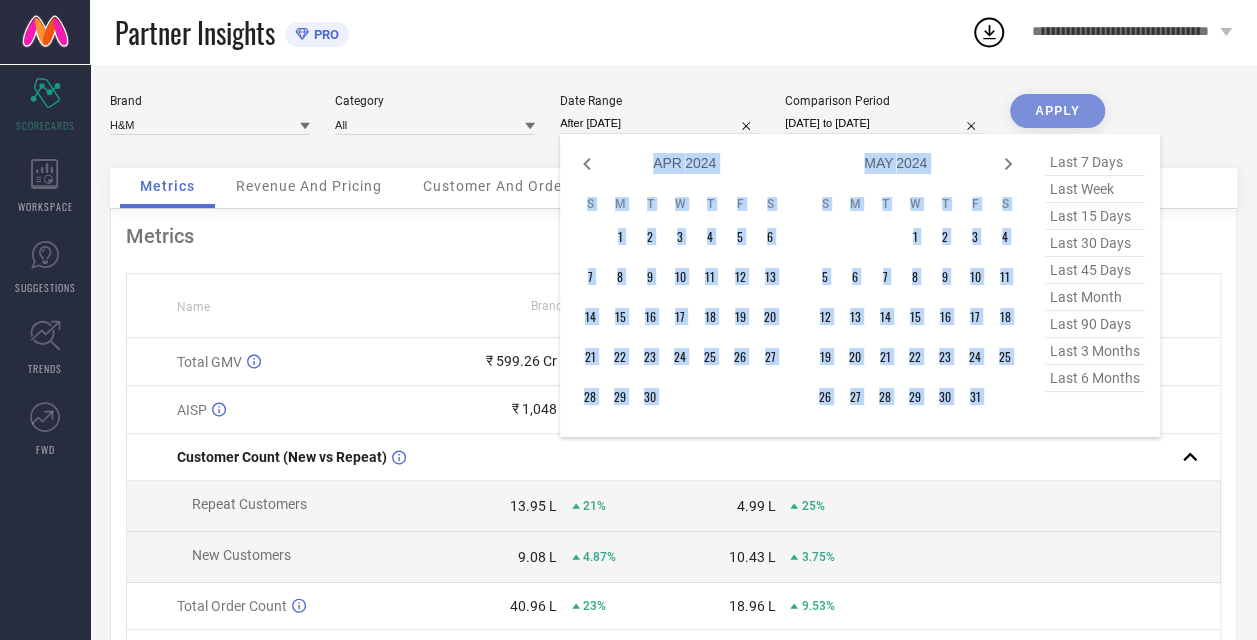 click 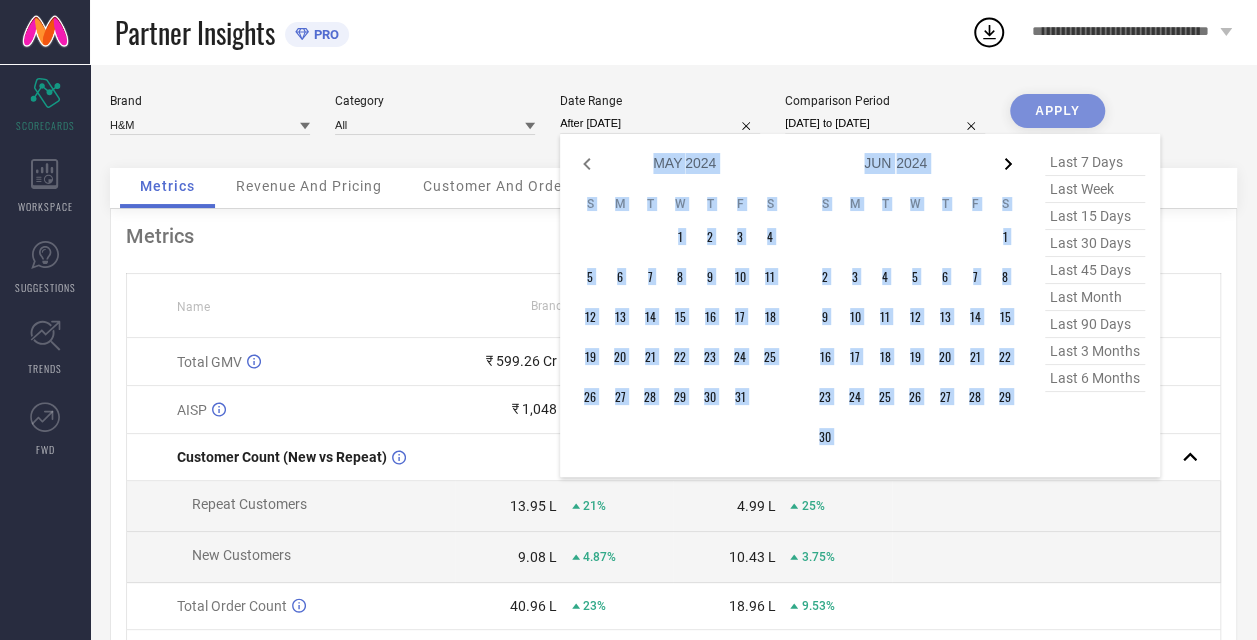 click 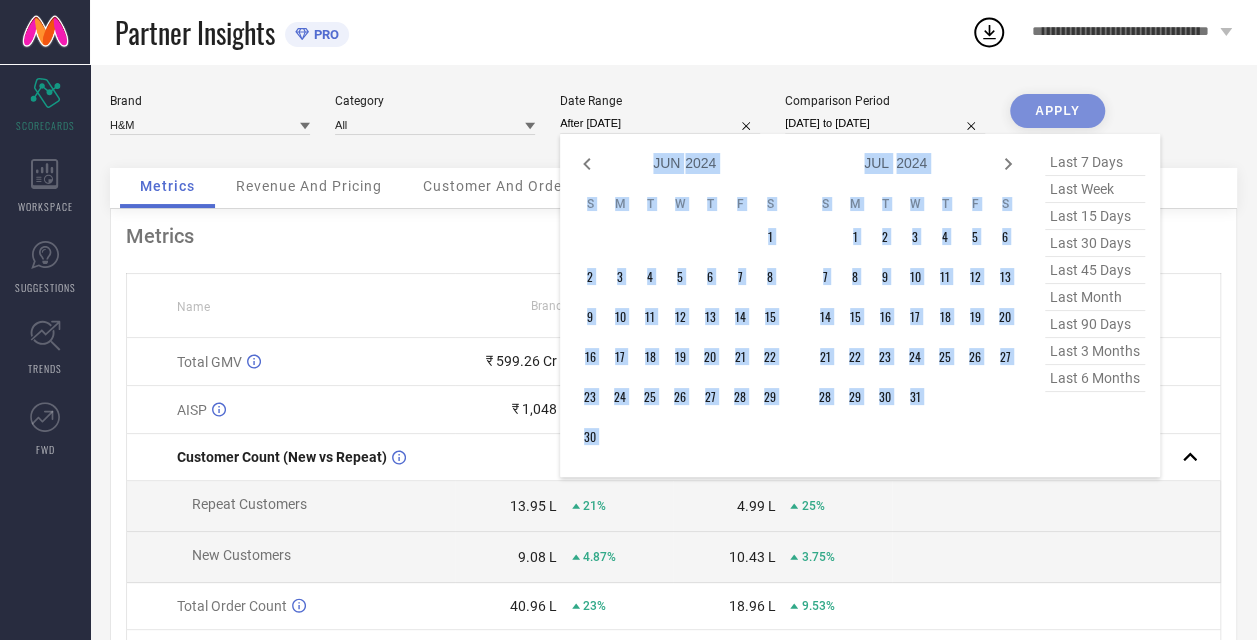 click 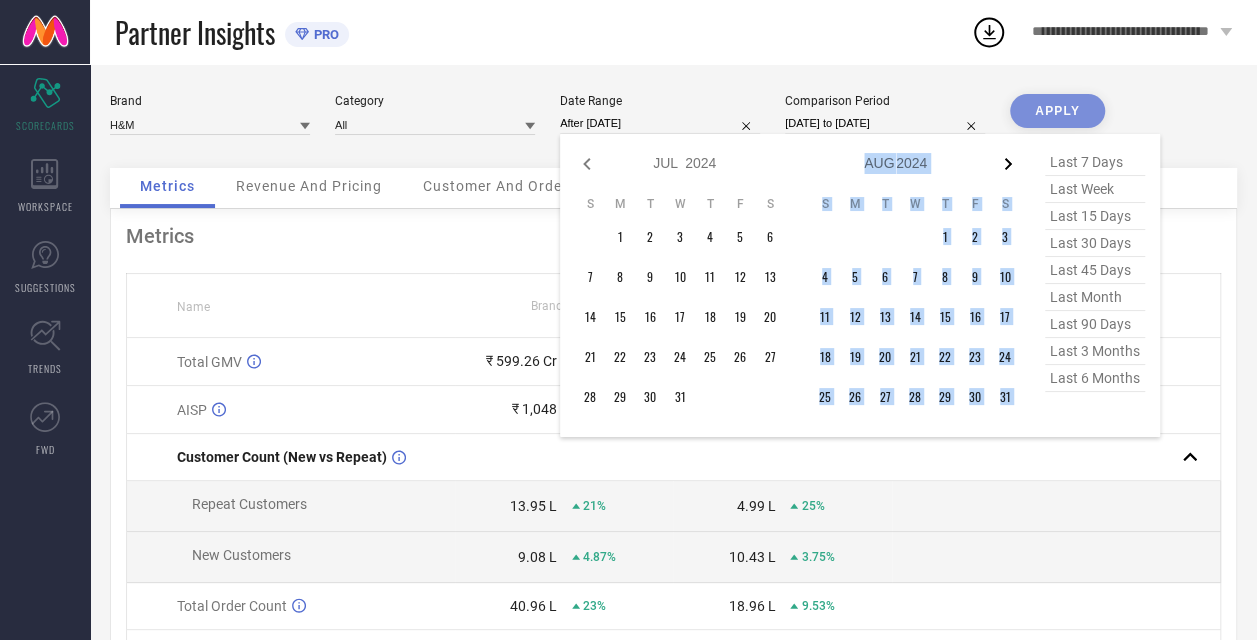 click 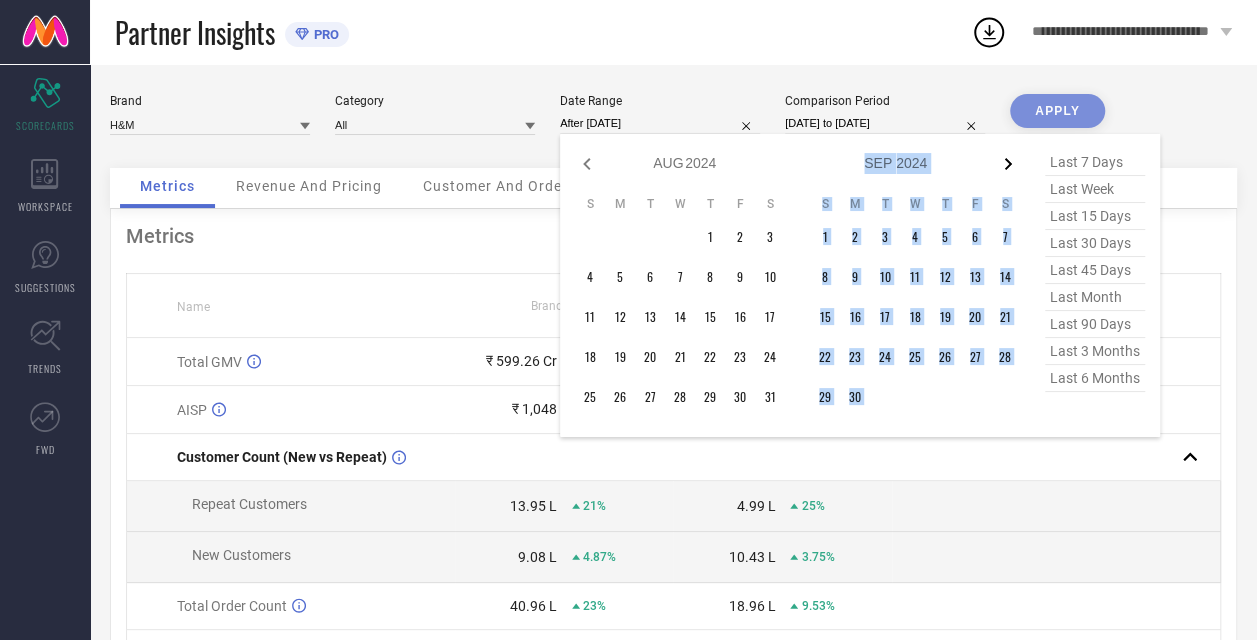 click 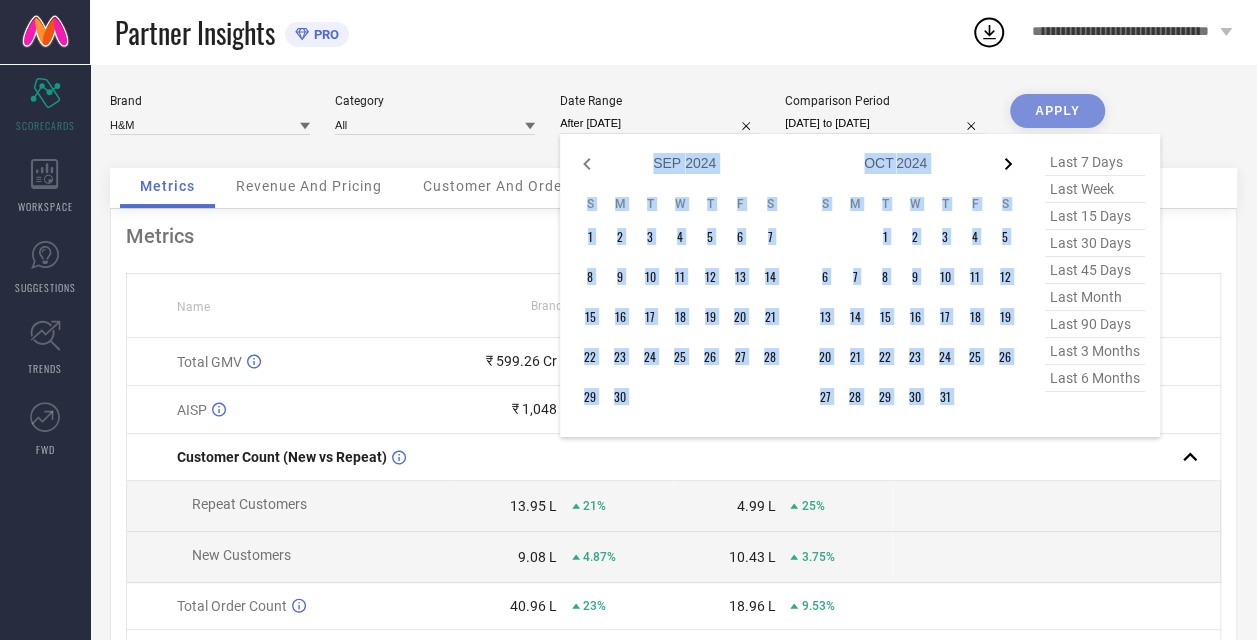 click 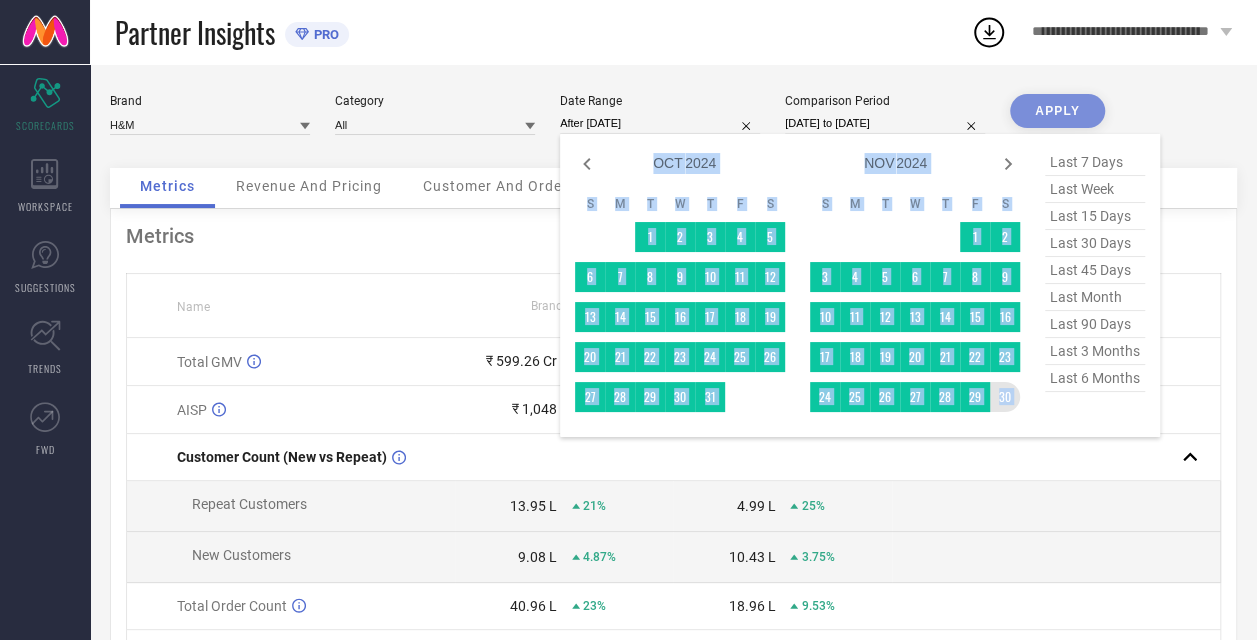 type on "01-12-2023 to 30-11-2024" 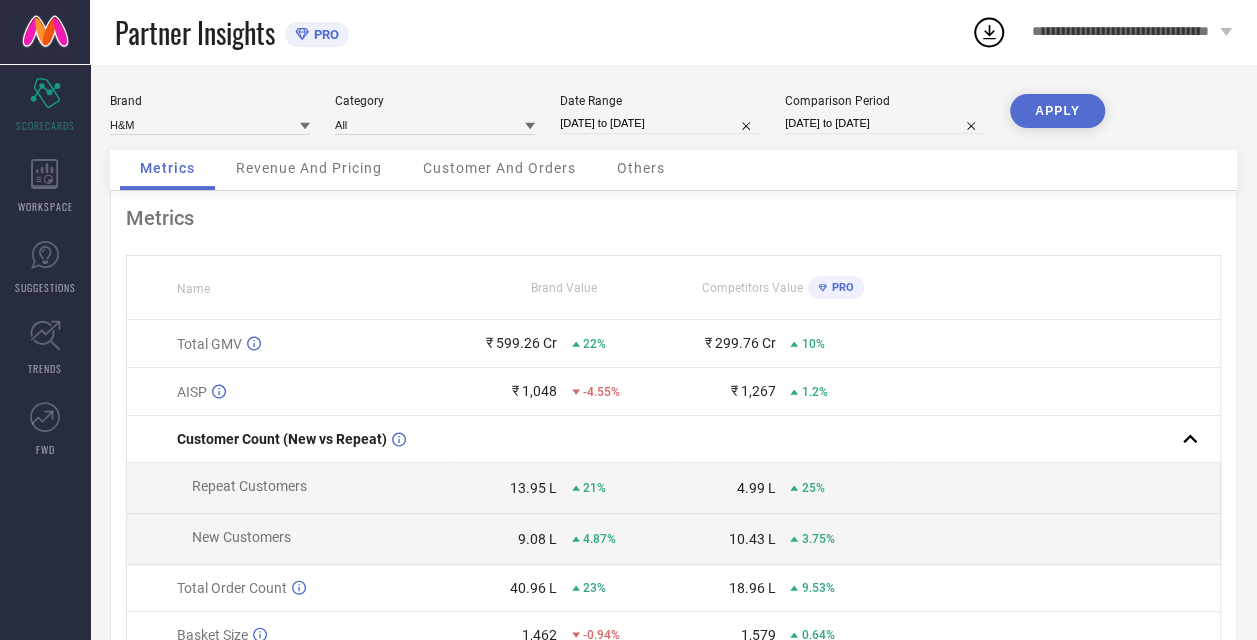 select on "11" 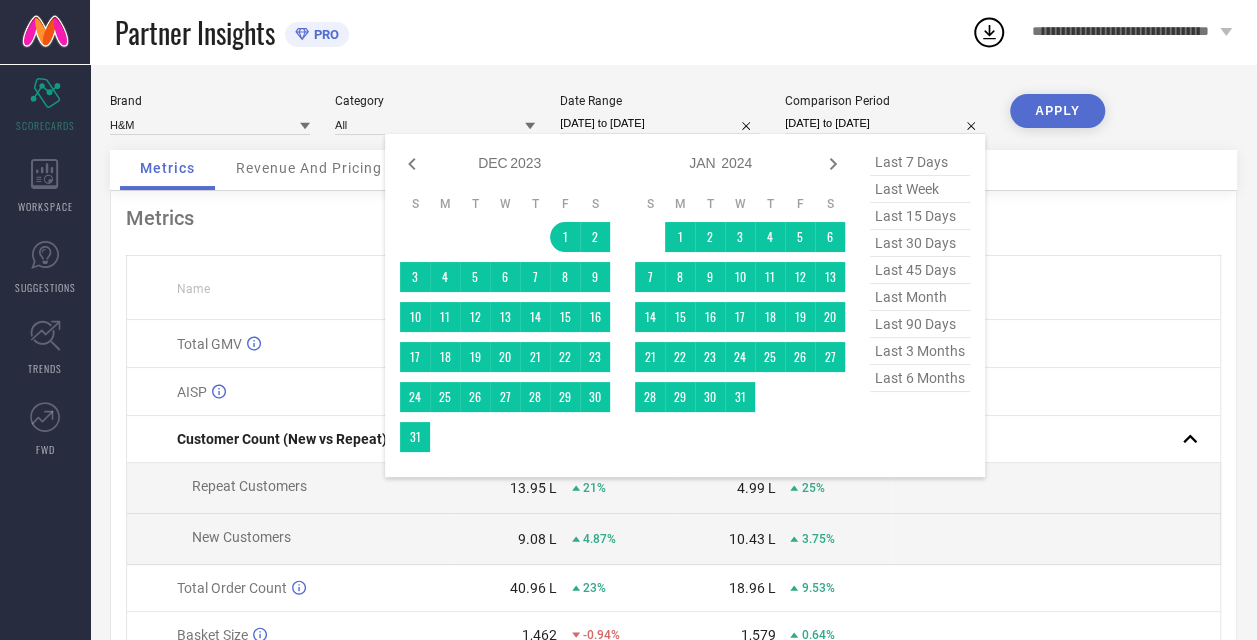 click on "[DATE] to [DATE]" at bounding box center (885, 123) 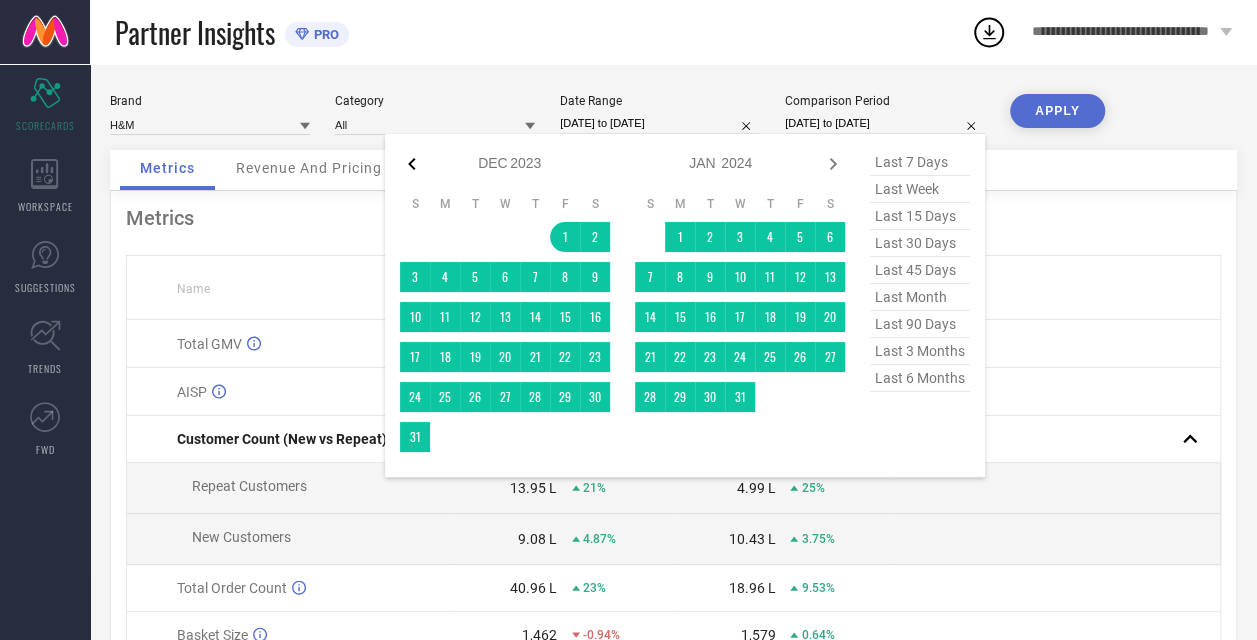 click 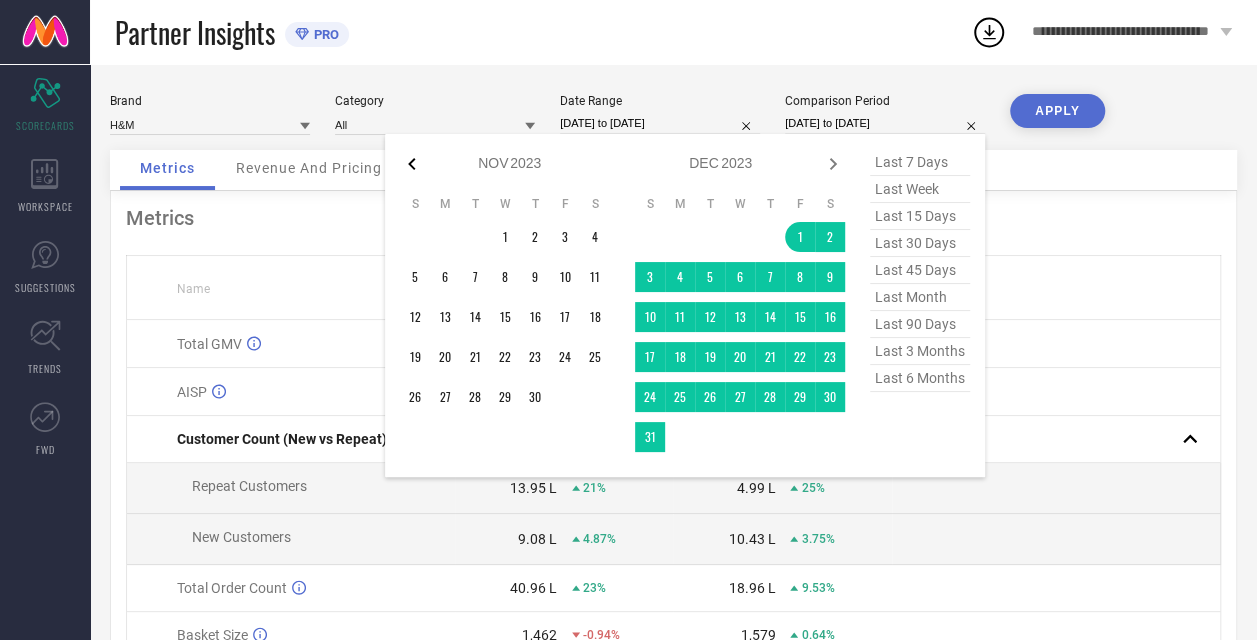 click 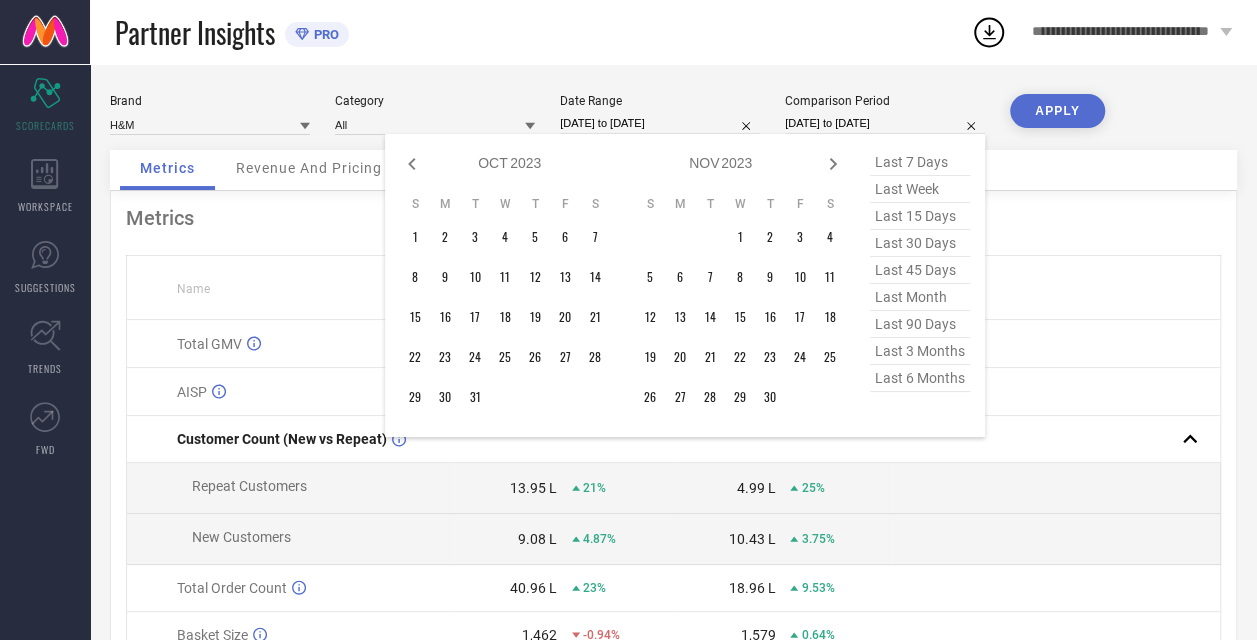 click 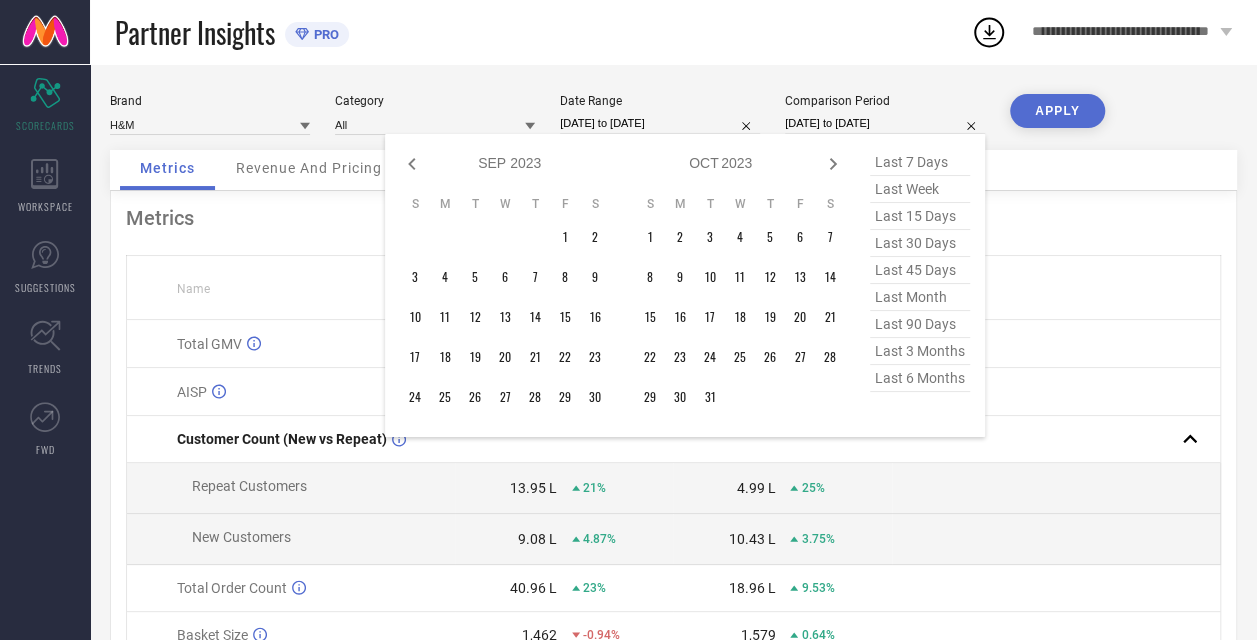 click 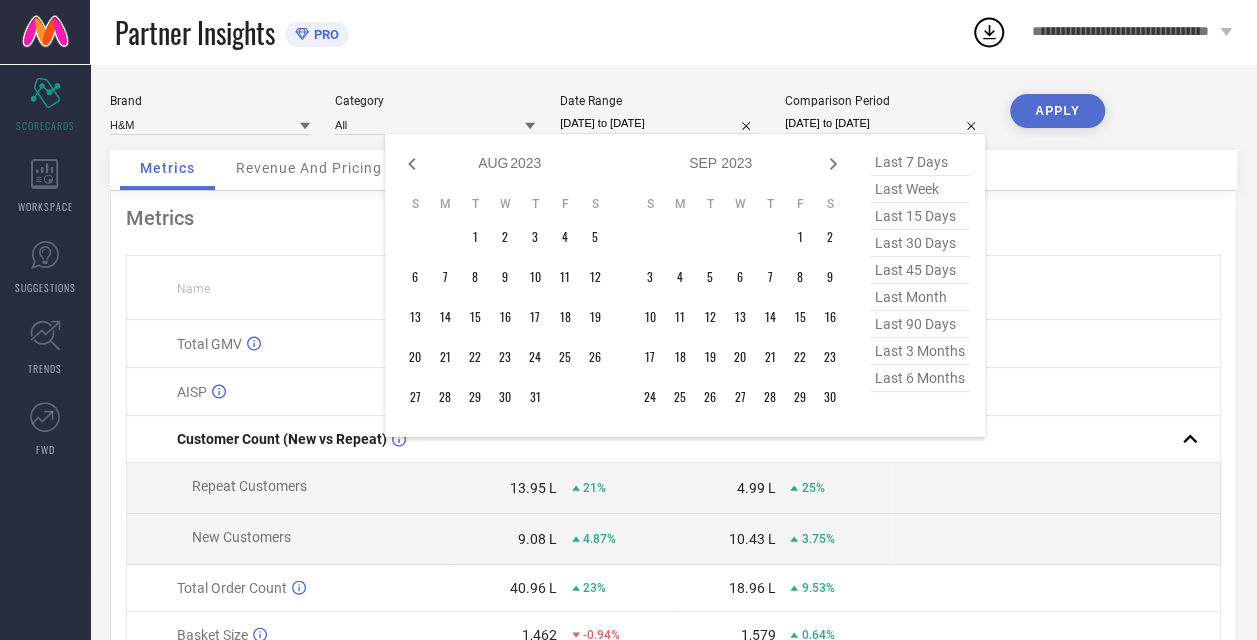 click 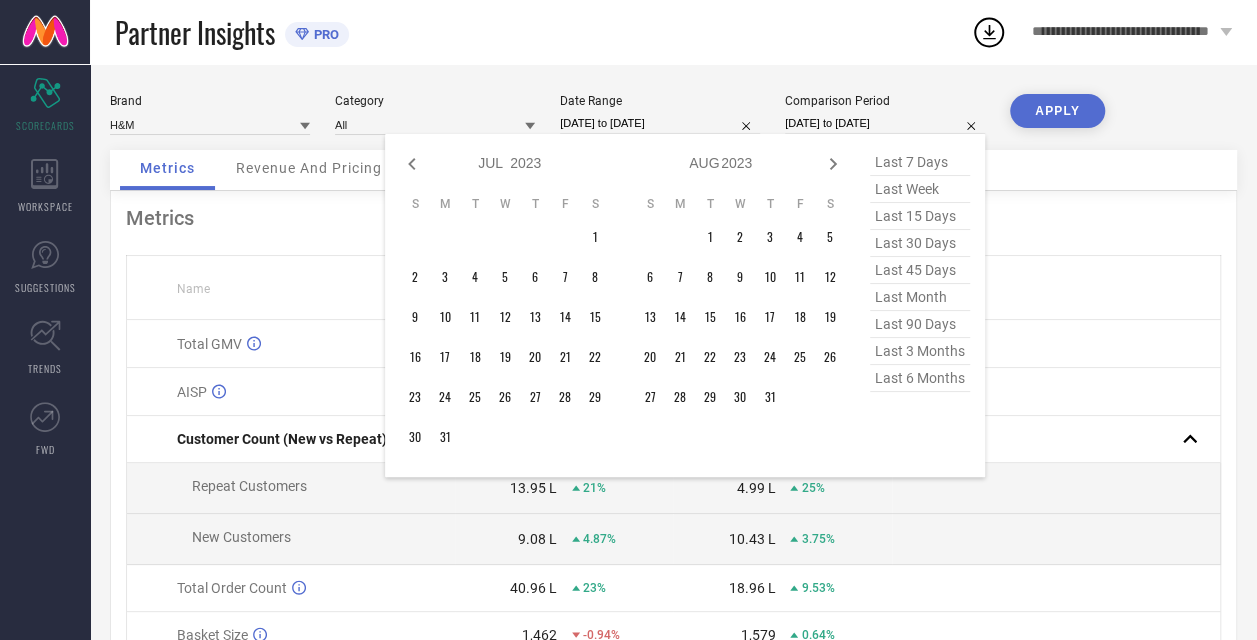 click 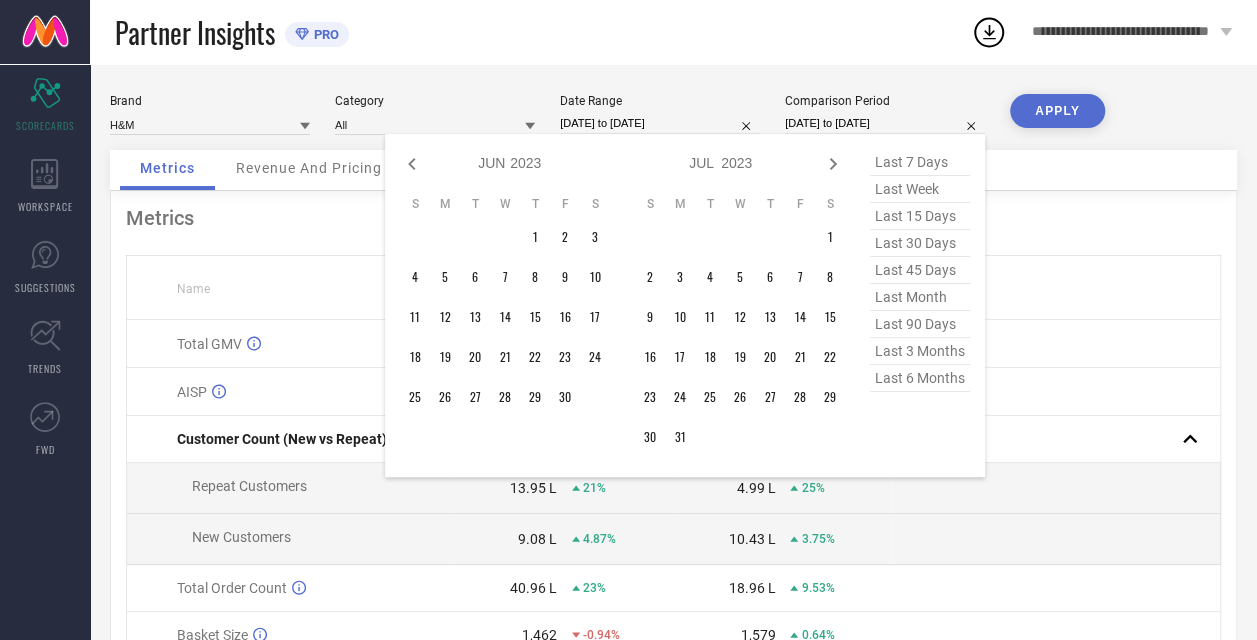 click 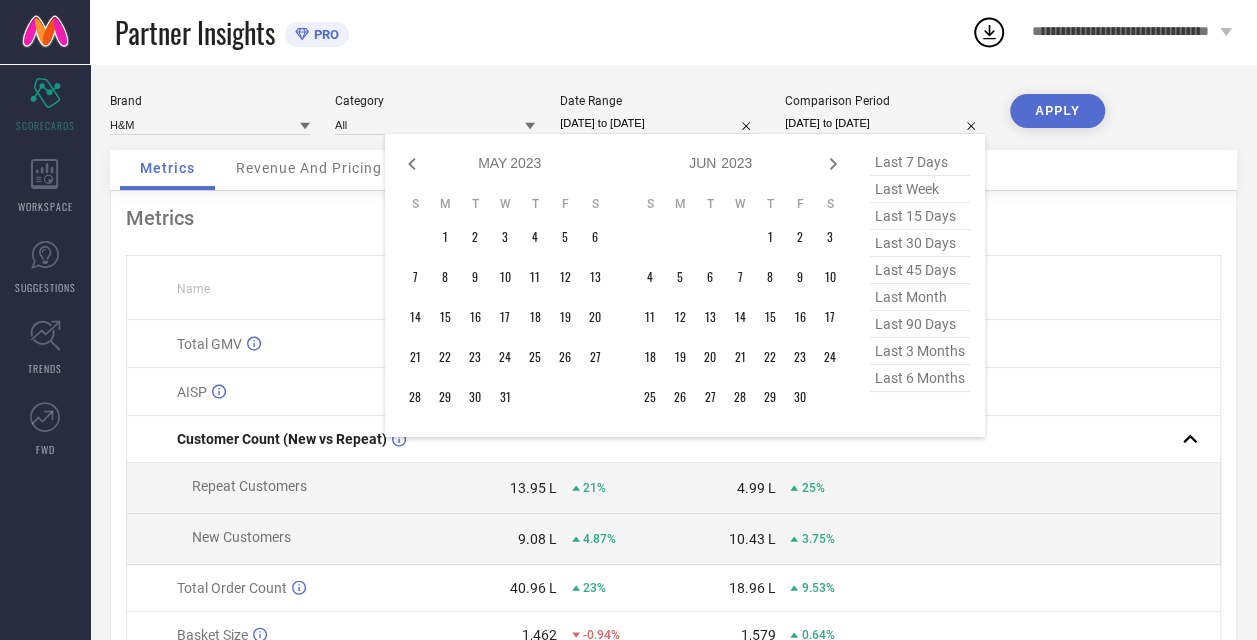 click 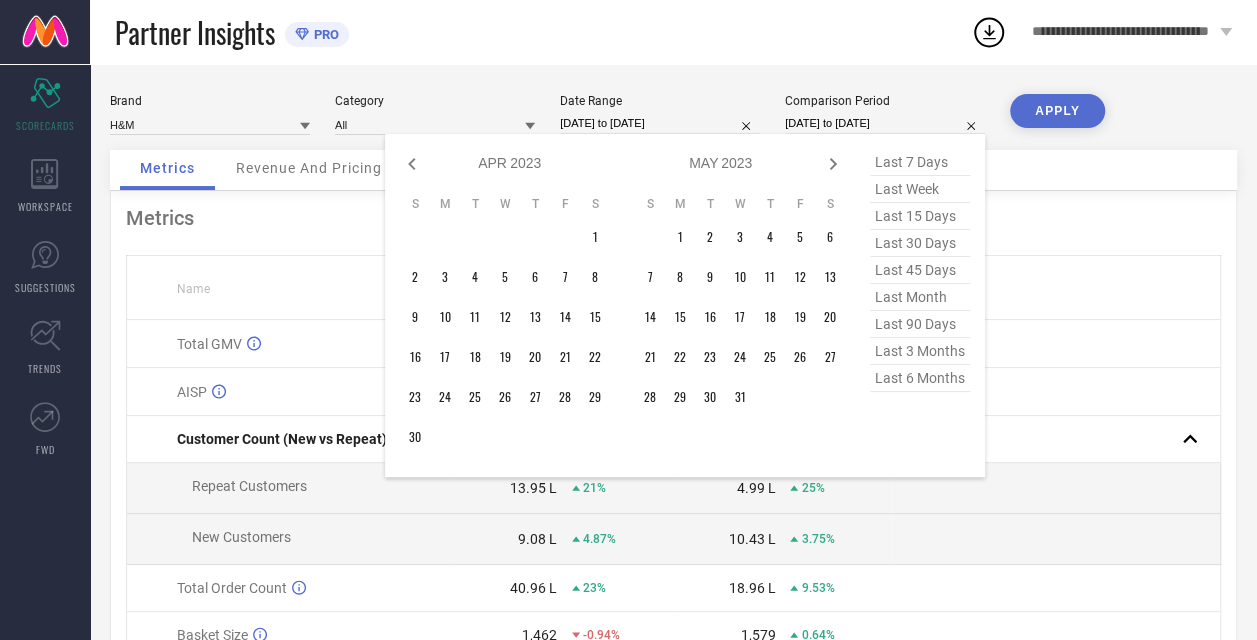 click 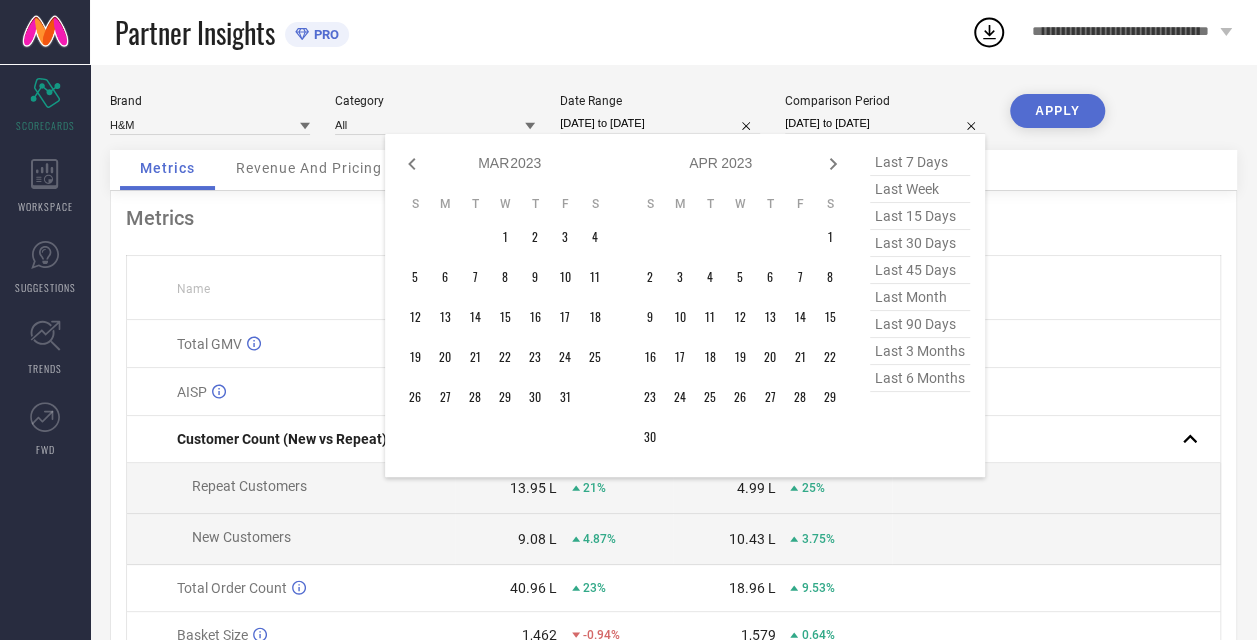 click 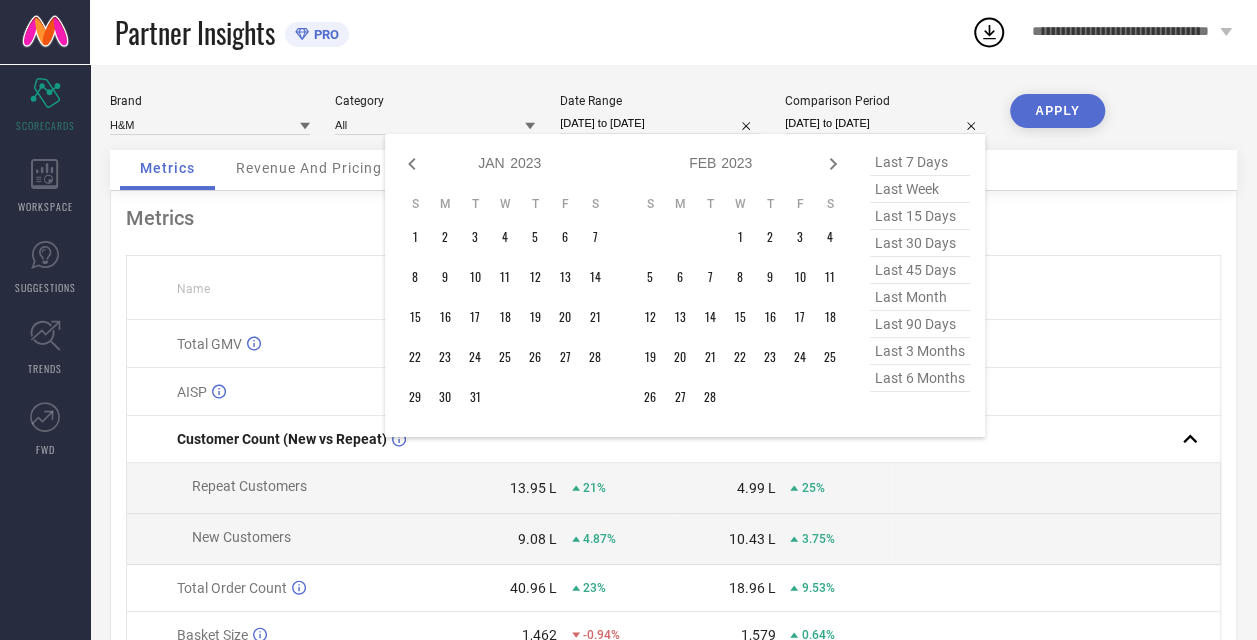 click 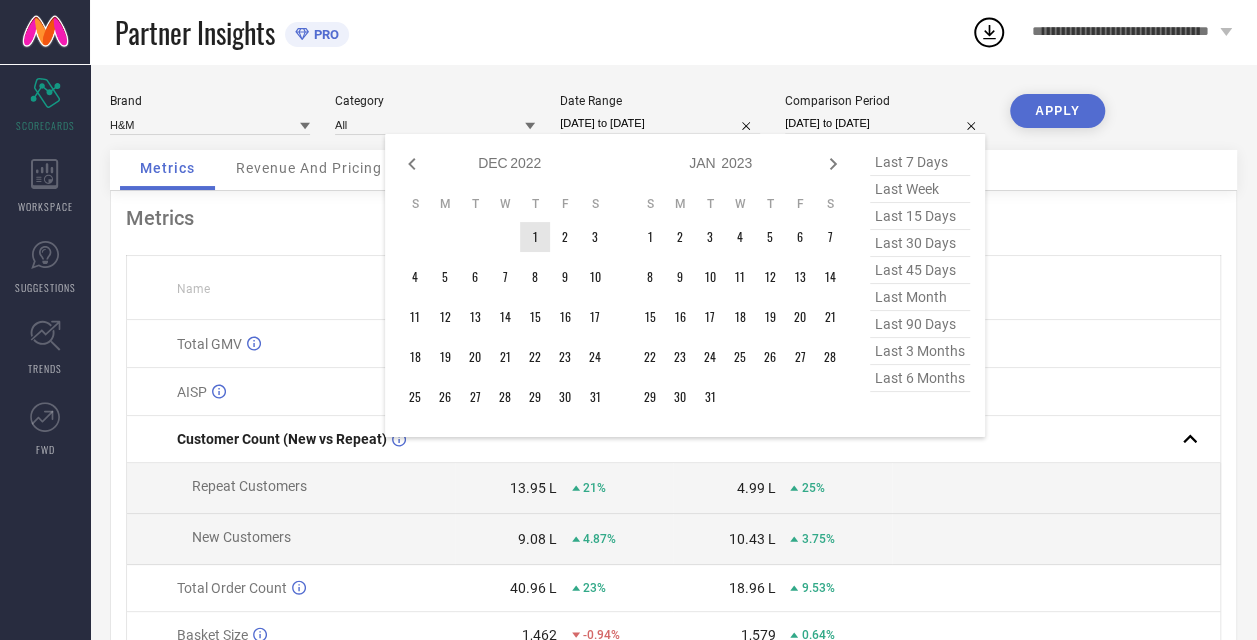 type on "After 01-12-2022" 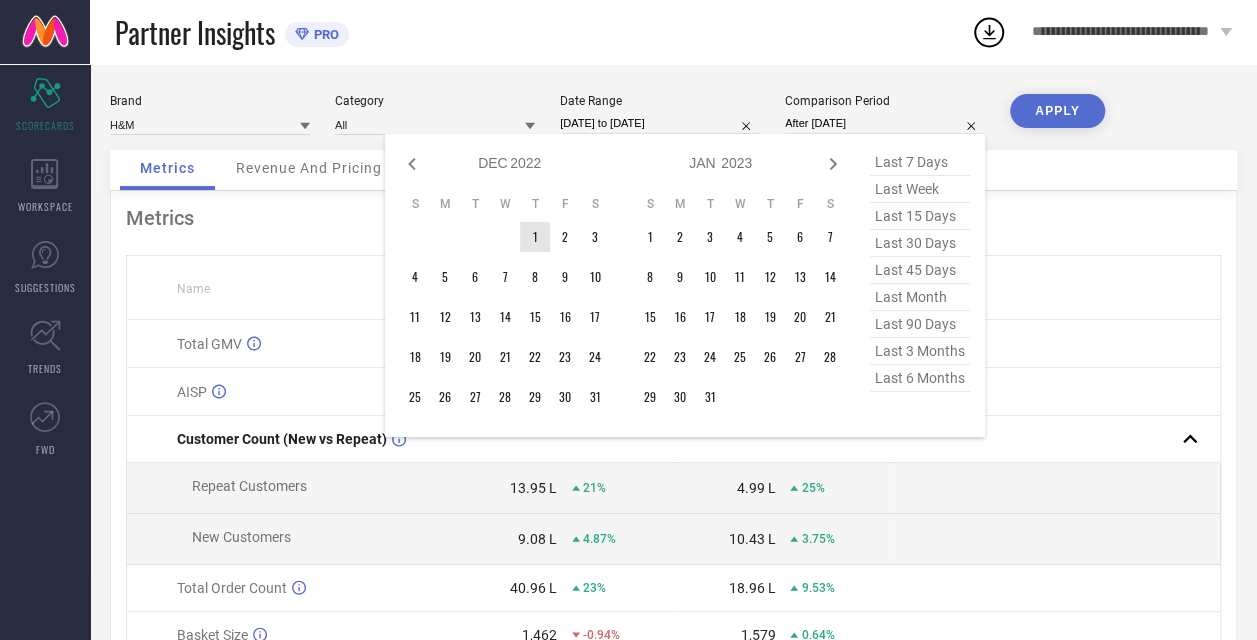 click on "1" at bounding box center [535, 237] 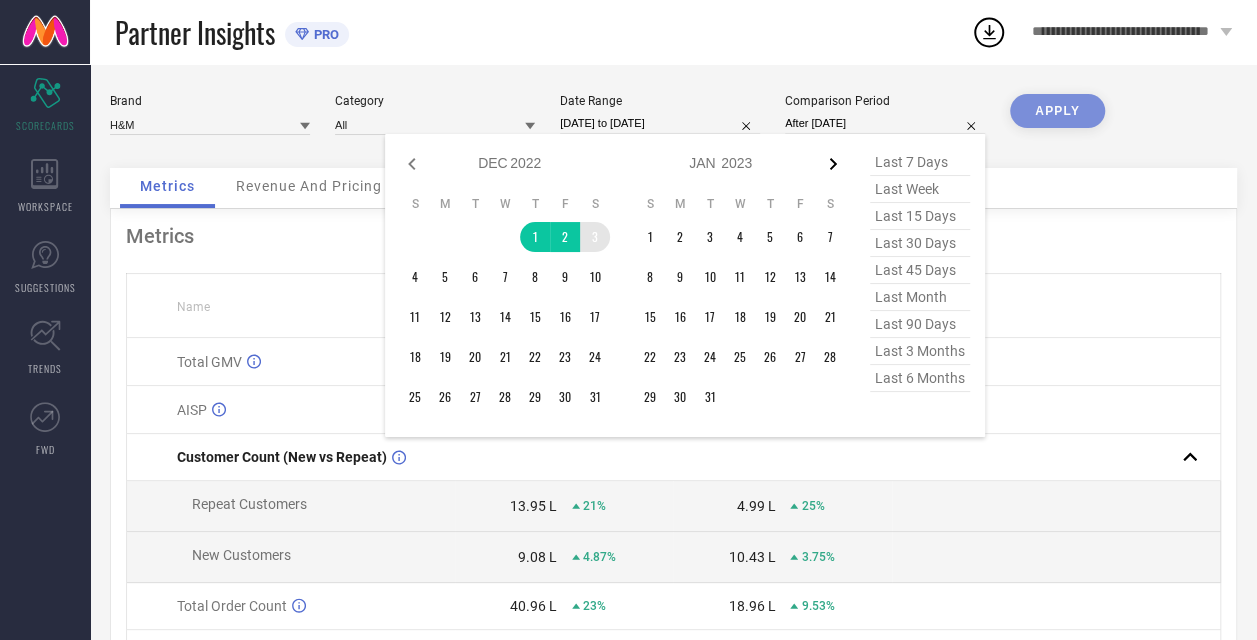 click 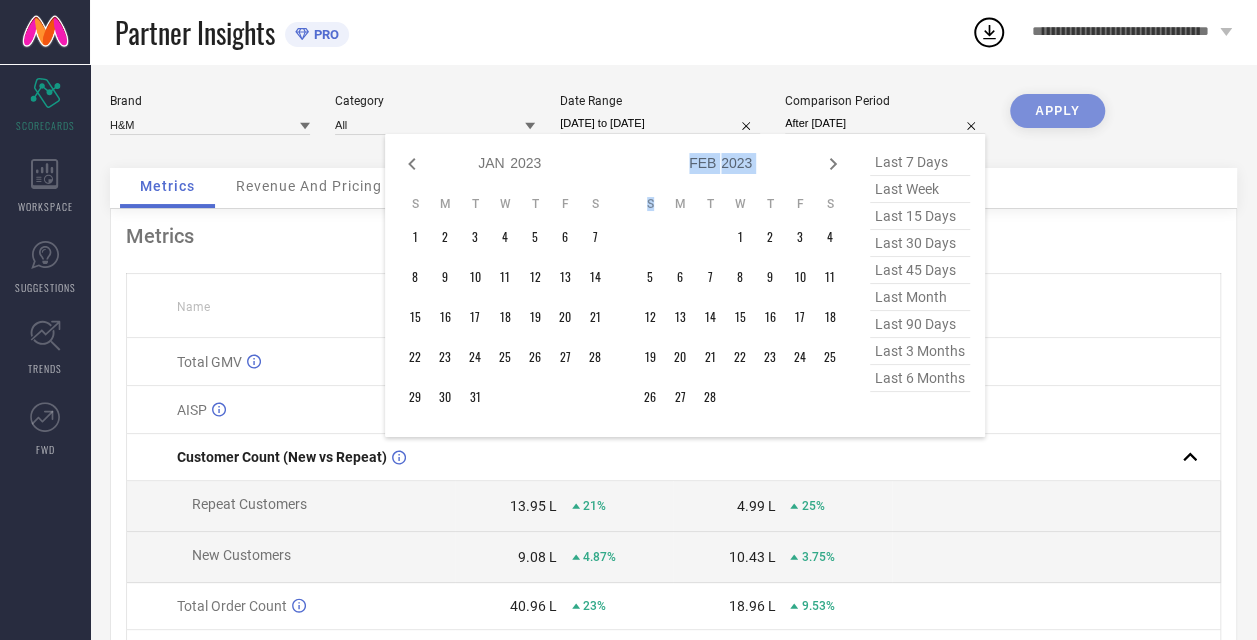 click 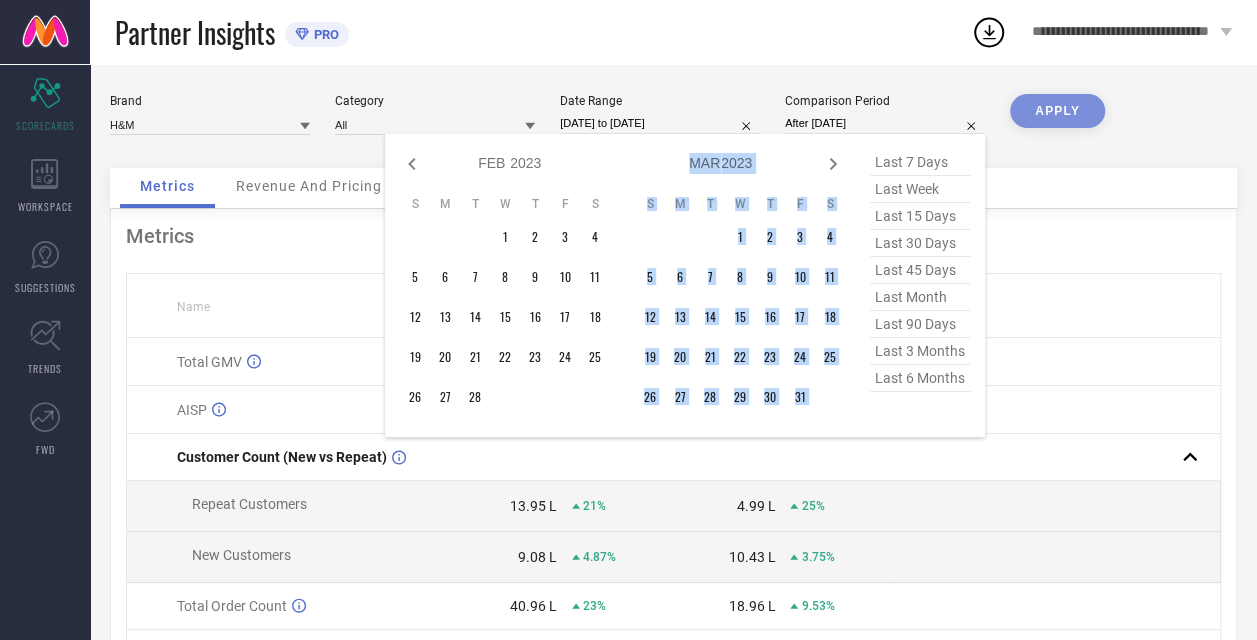 click 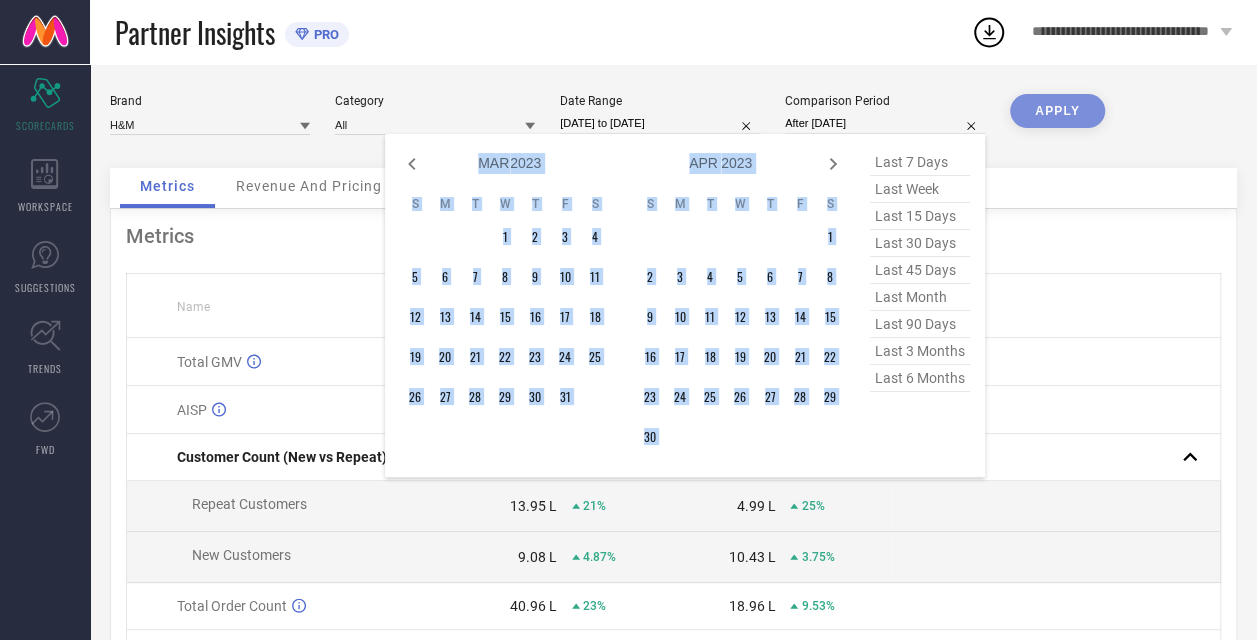 click 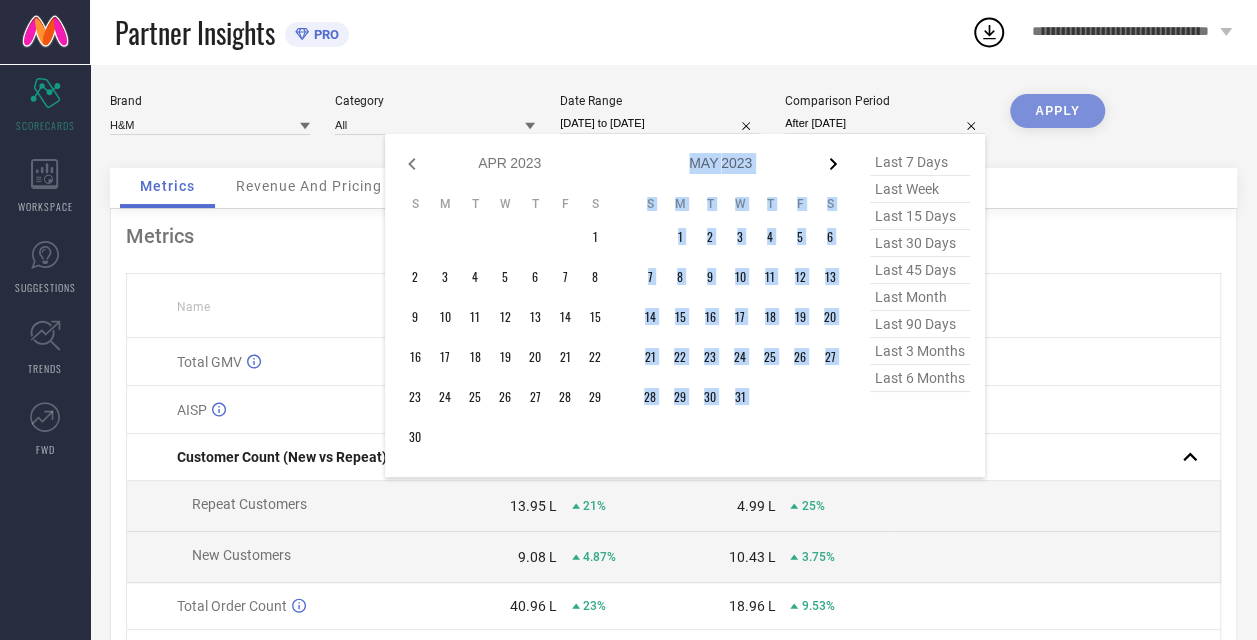 click 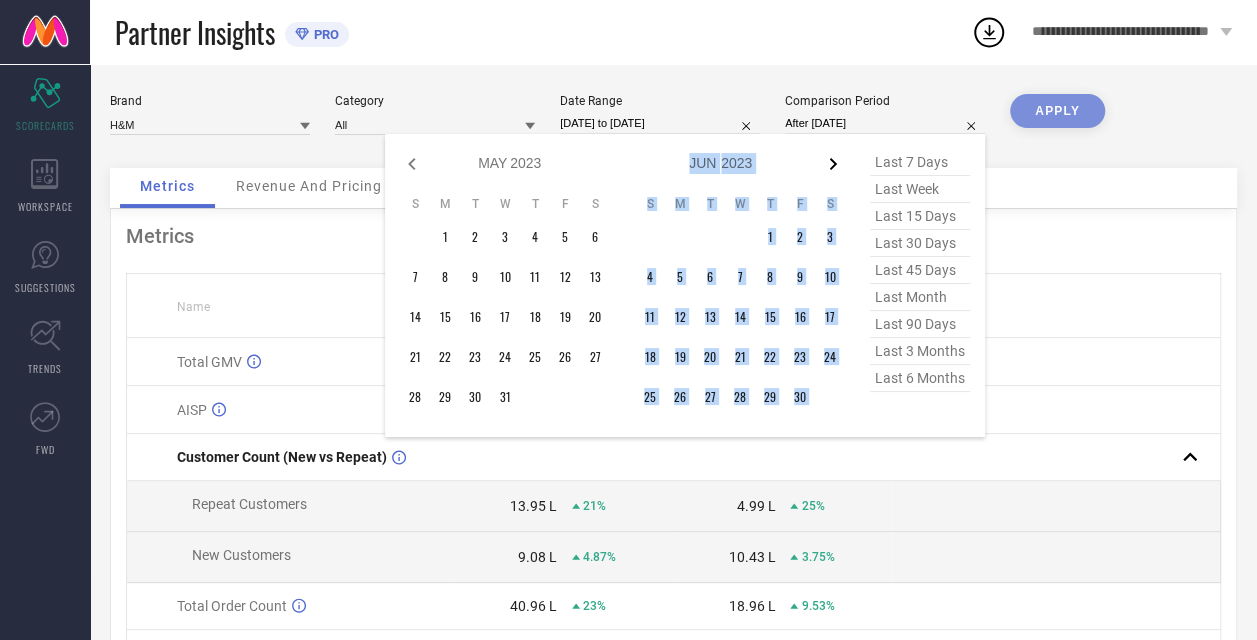 click 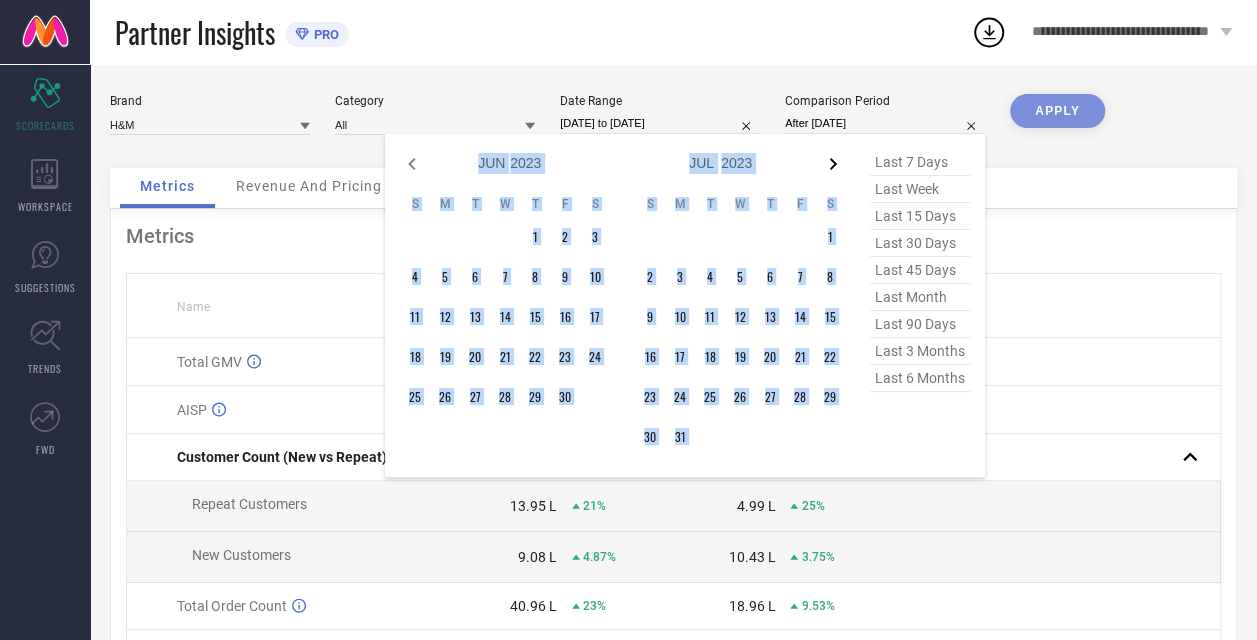 click 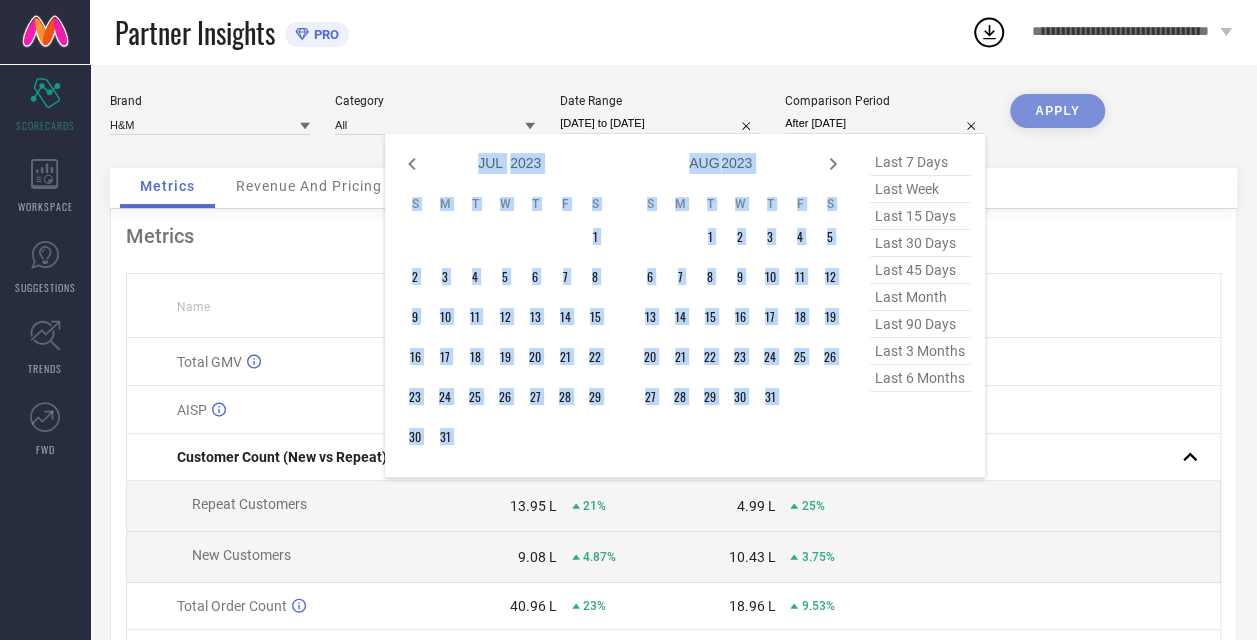 click 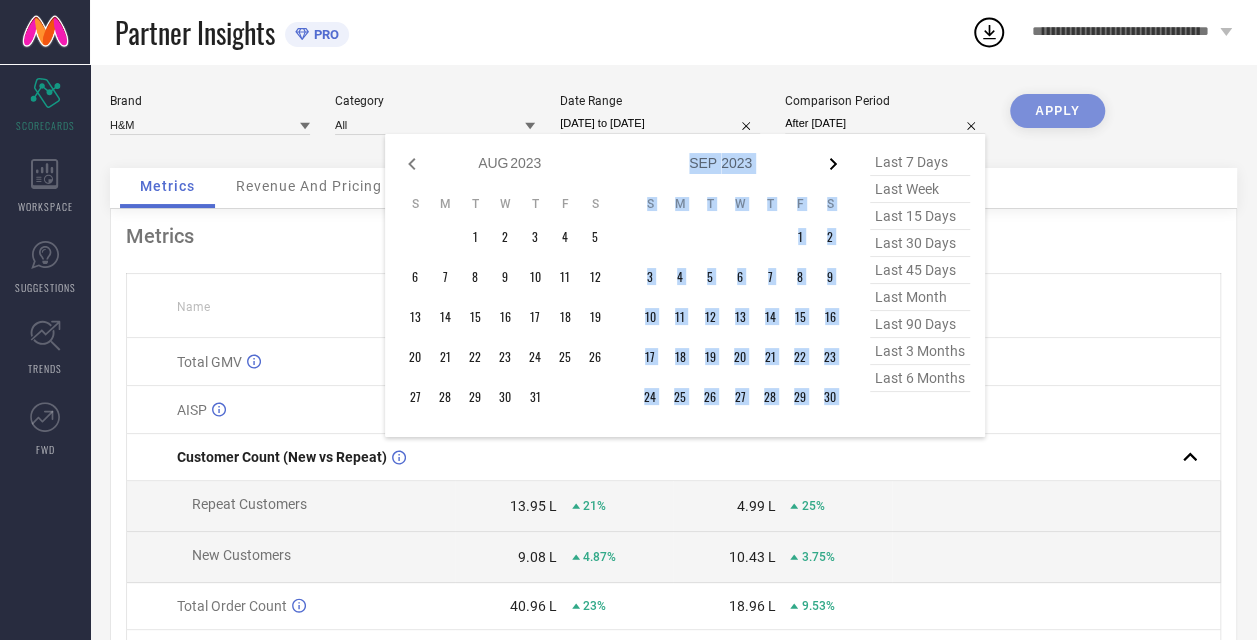 click 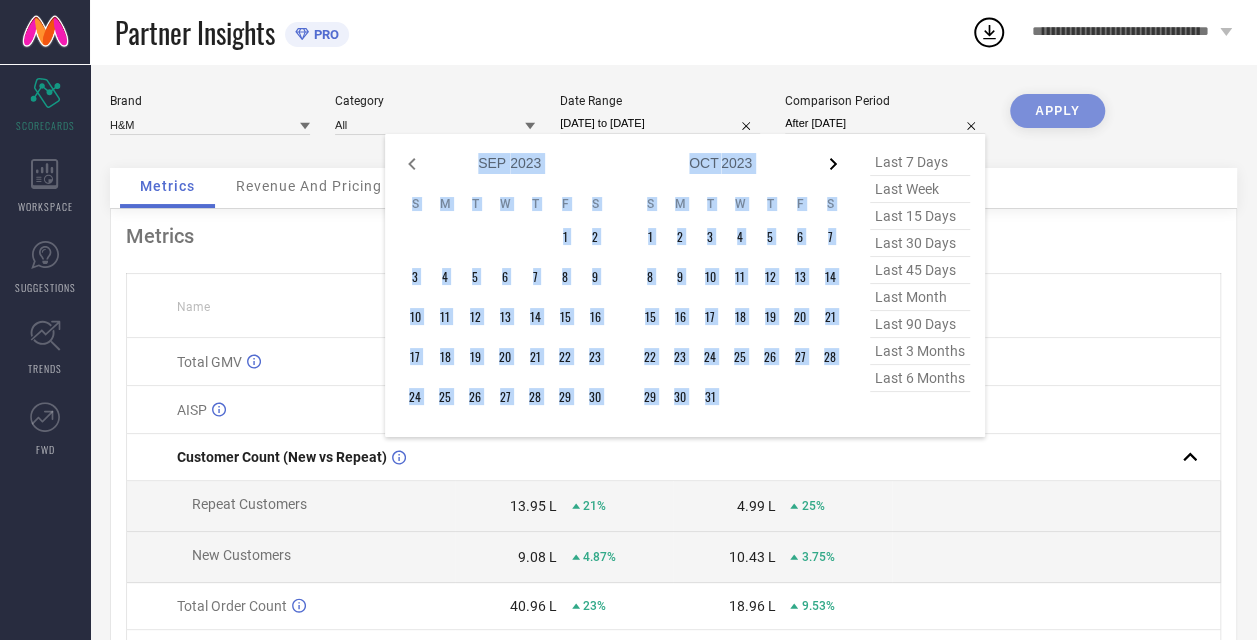 click 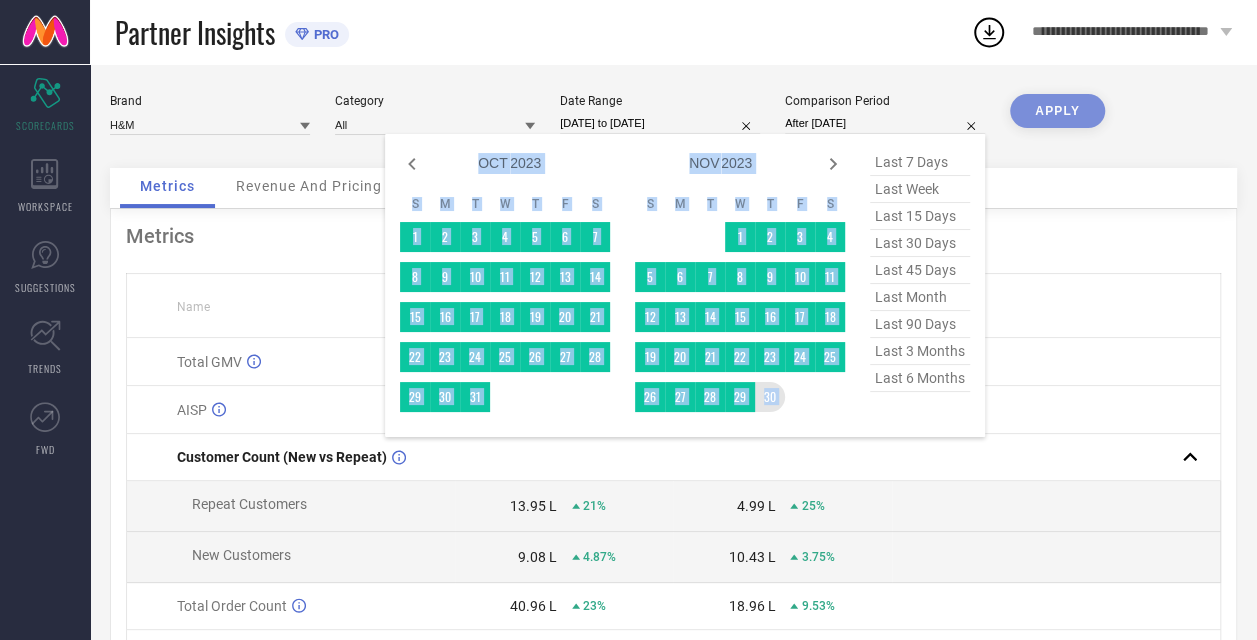 type on "01-12-2022 to 30-11-2023" 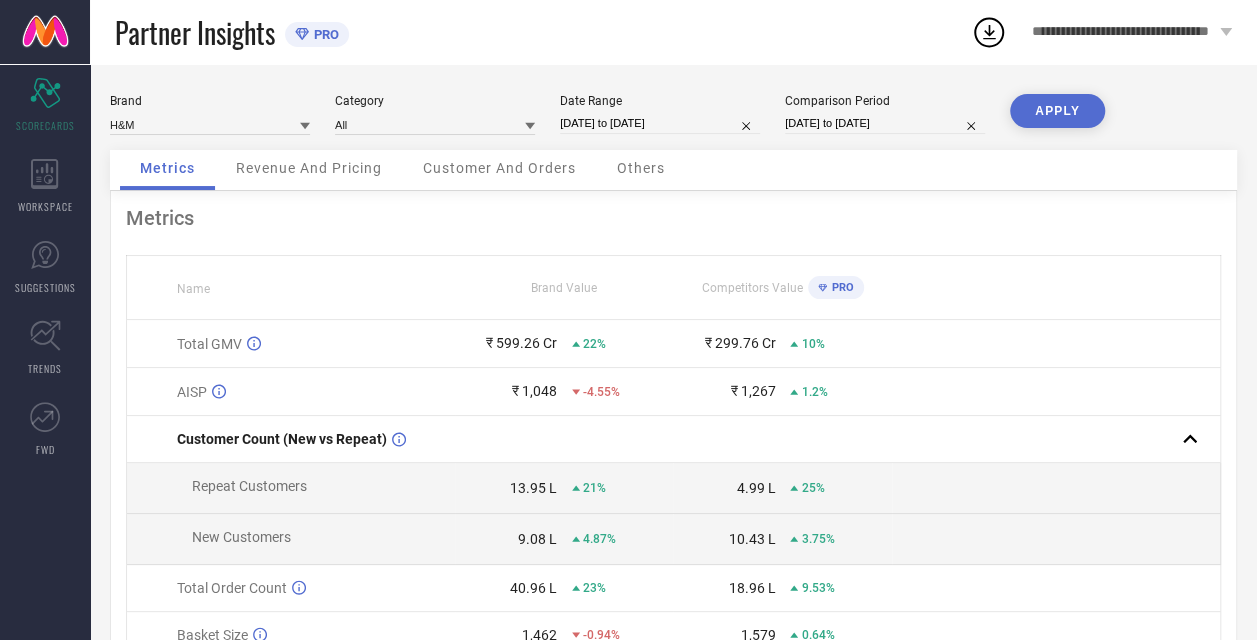 click on "APPLY" at bounding box center (1057, 111) 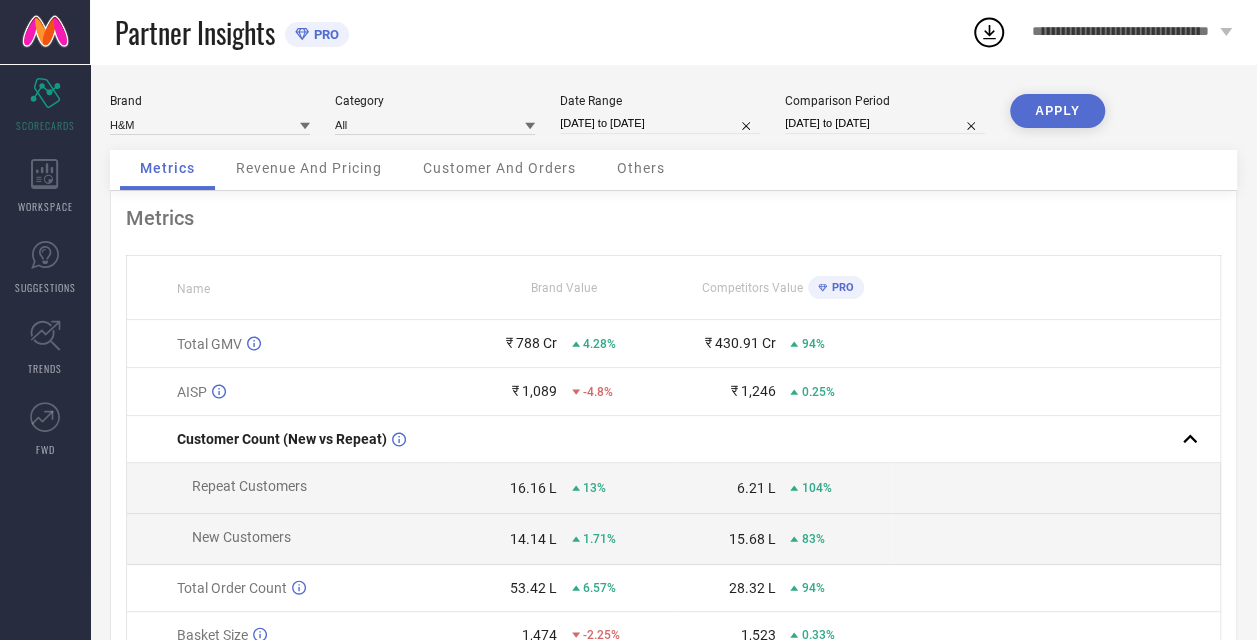 type 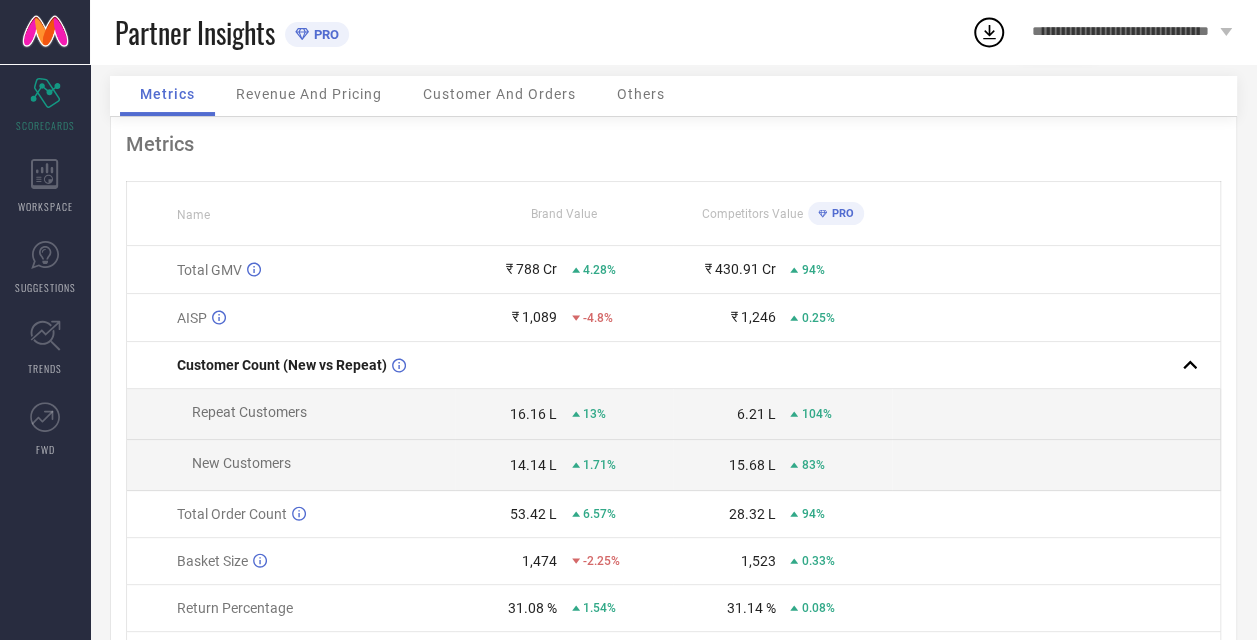 scroll, scrollTop: 80, scrollLeft: 0, axis: vertical 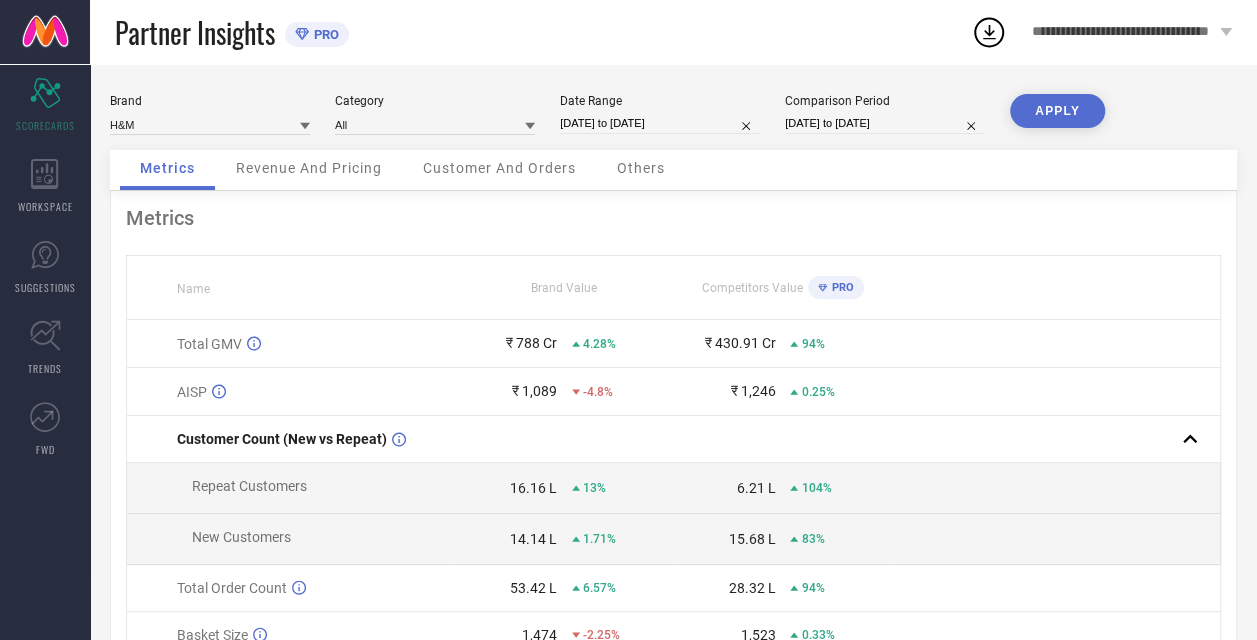 select on "11" 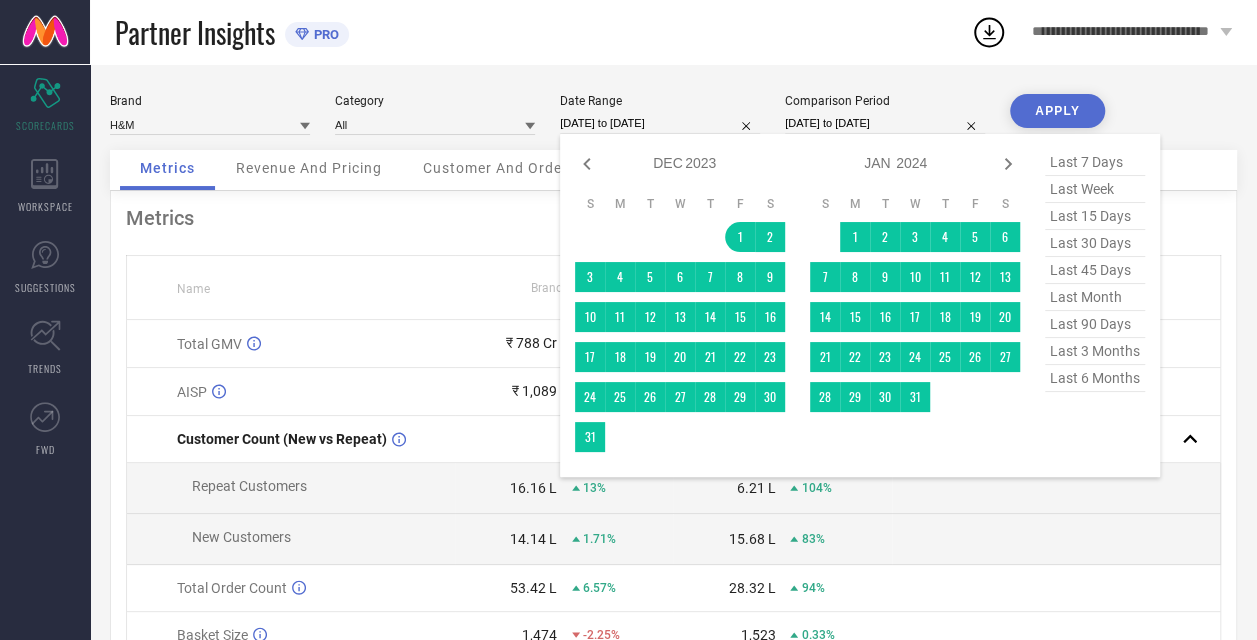 click on "01-12-2023 to 30-11-2024" at bounding box center (660, 123) 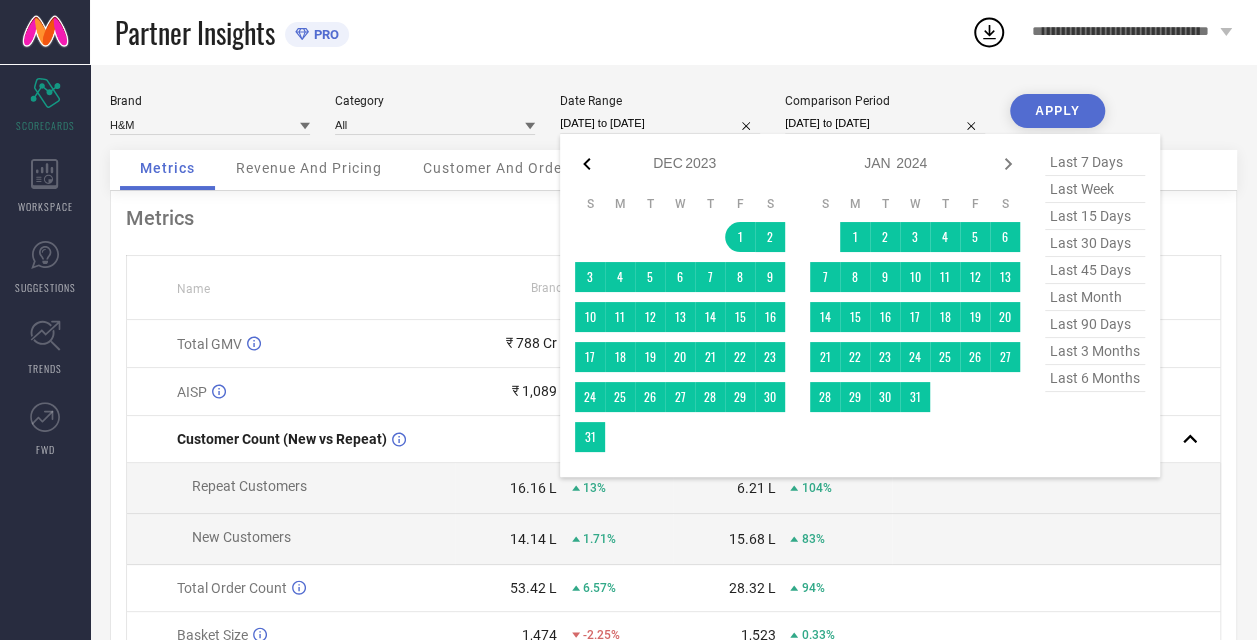 click 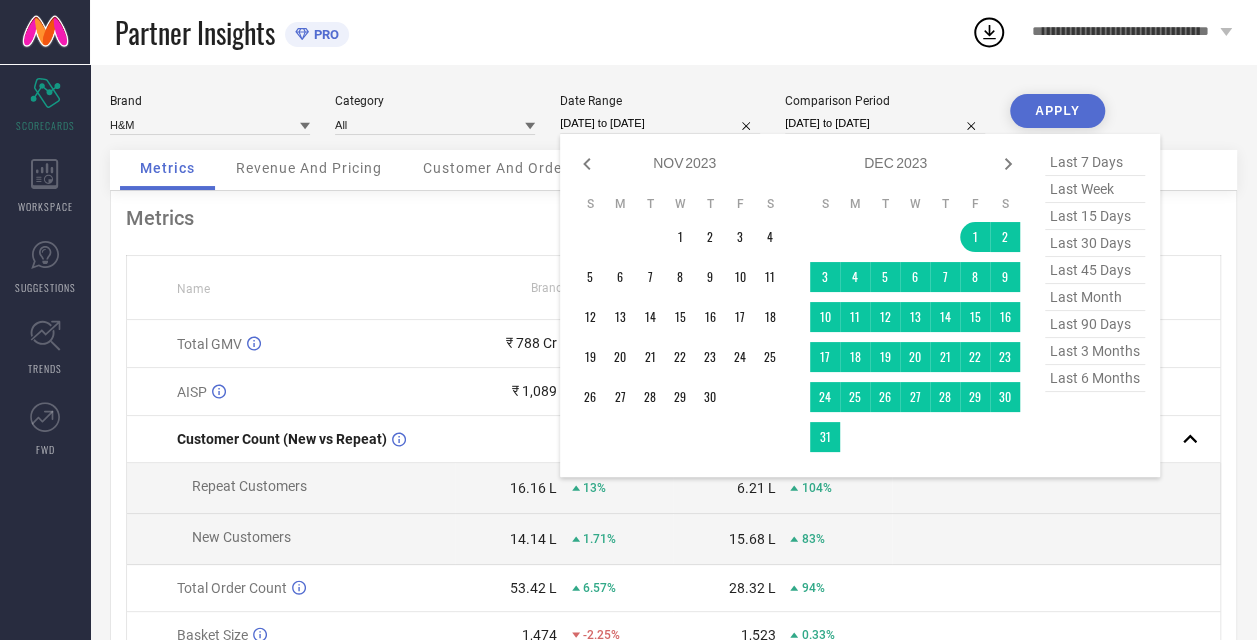 click 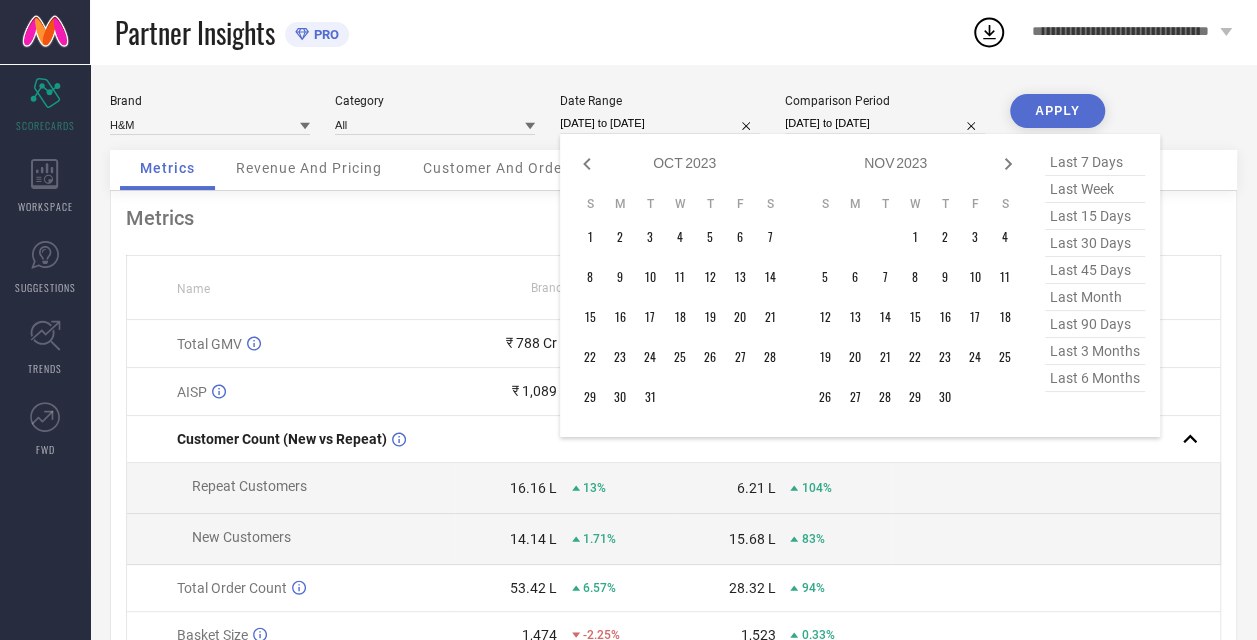 click 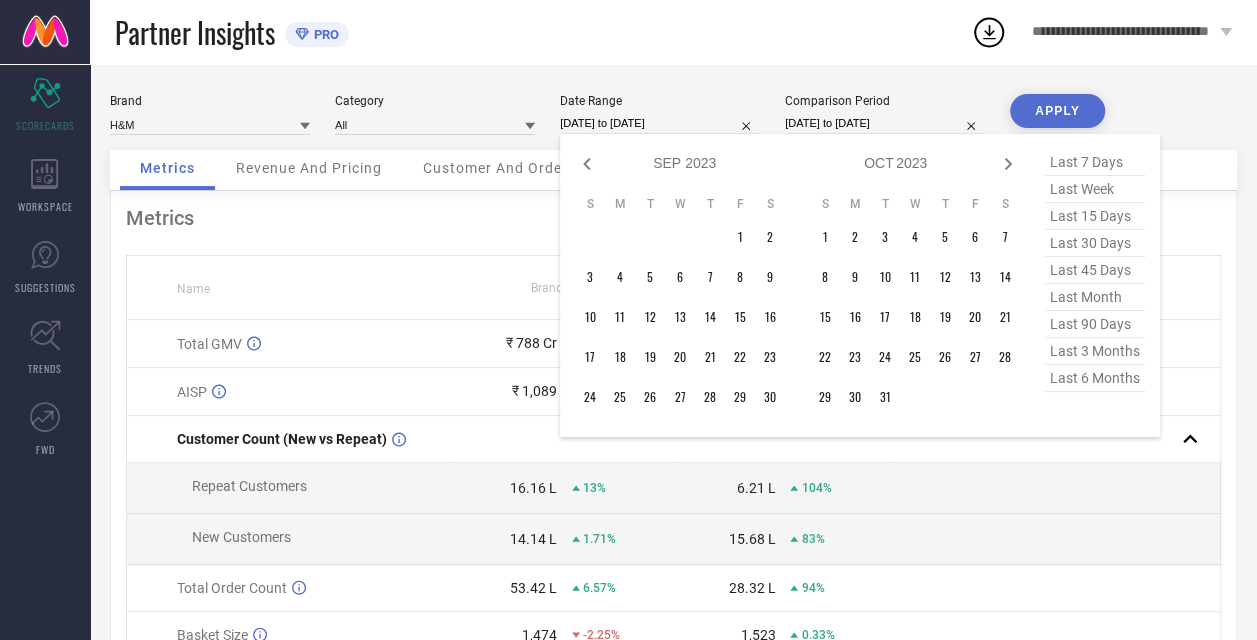 click 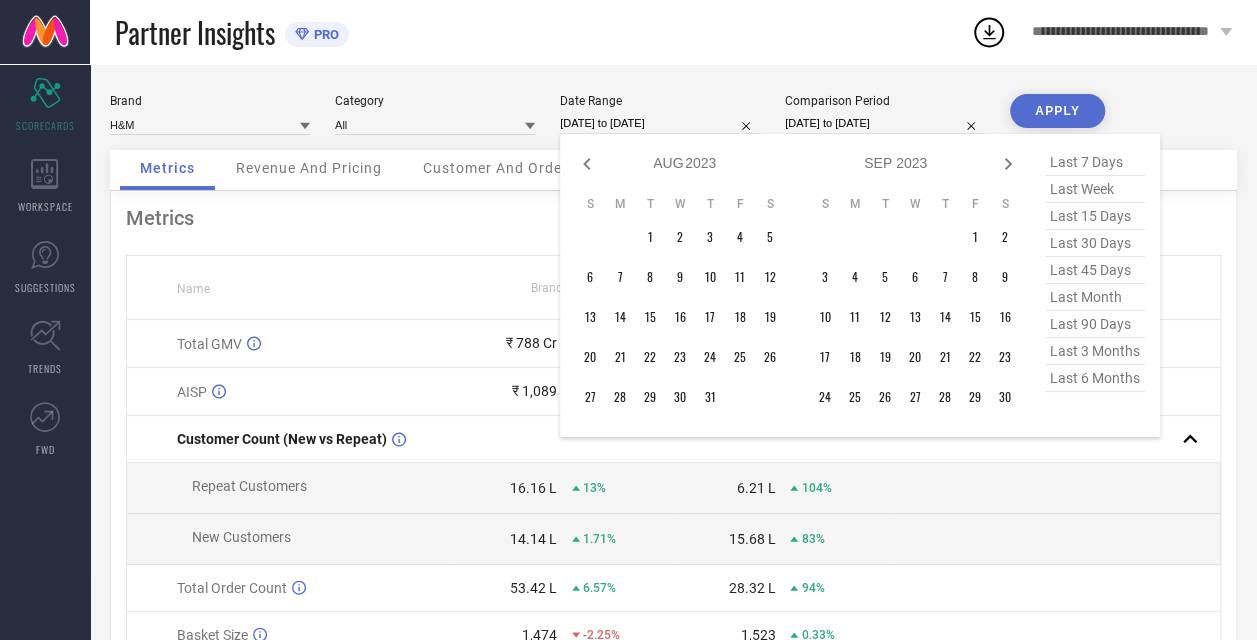 click 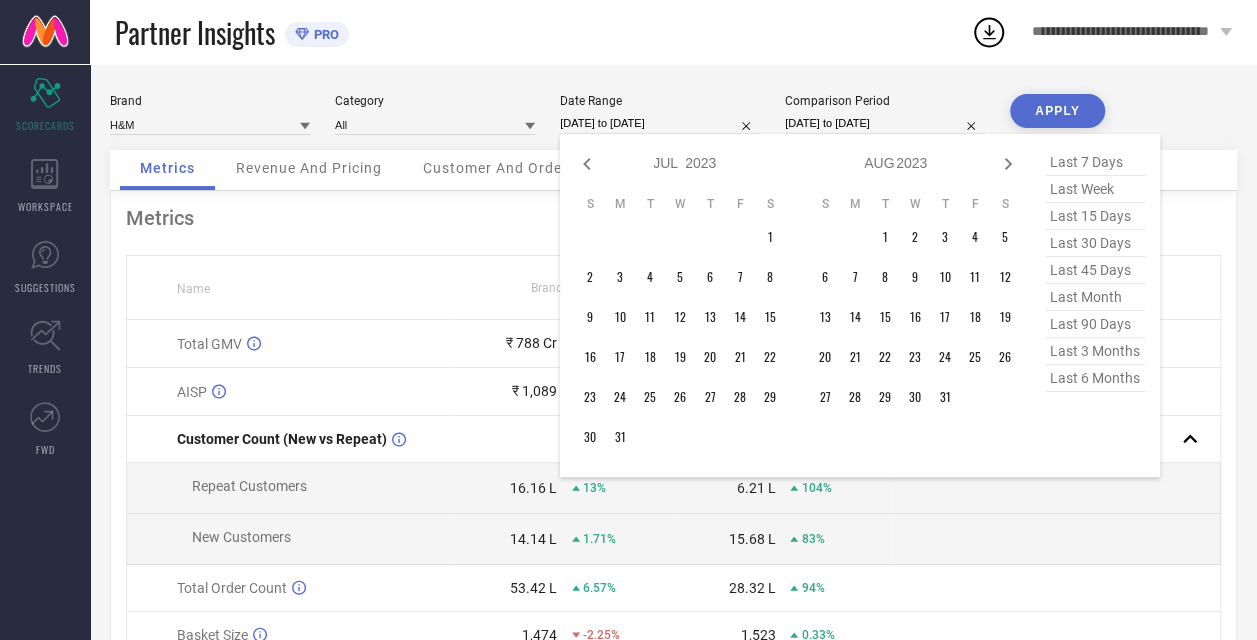 click 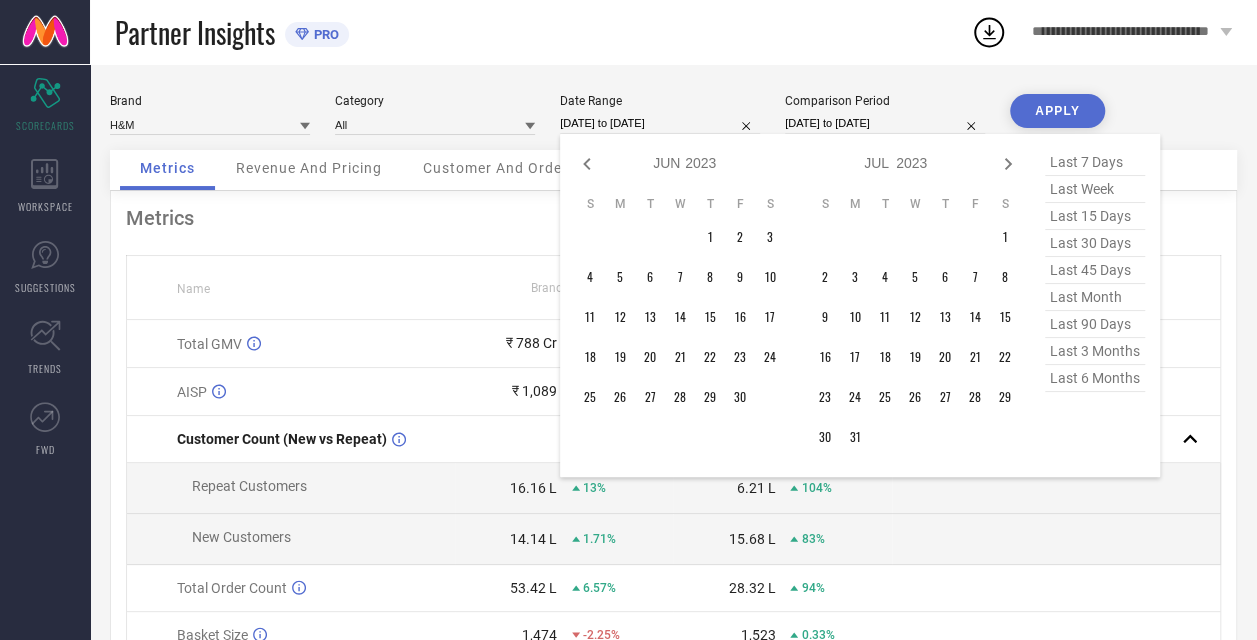 click 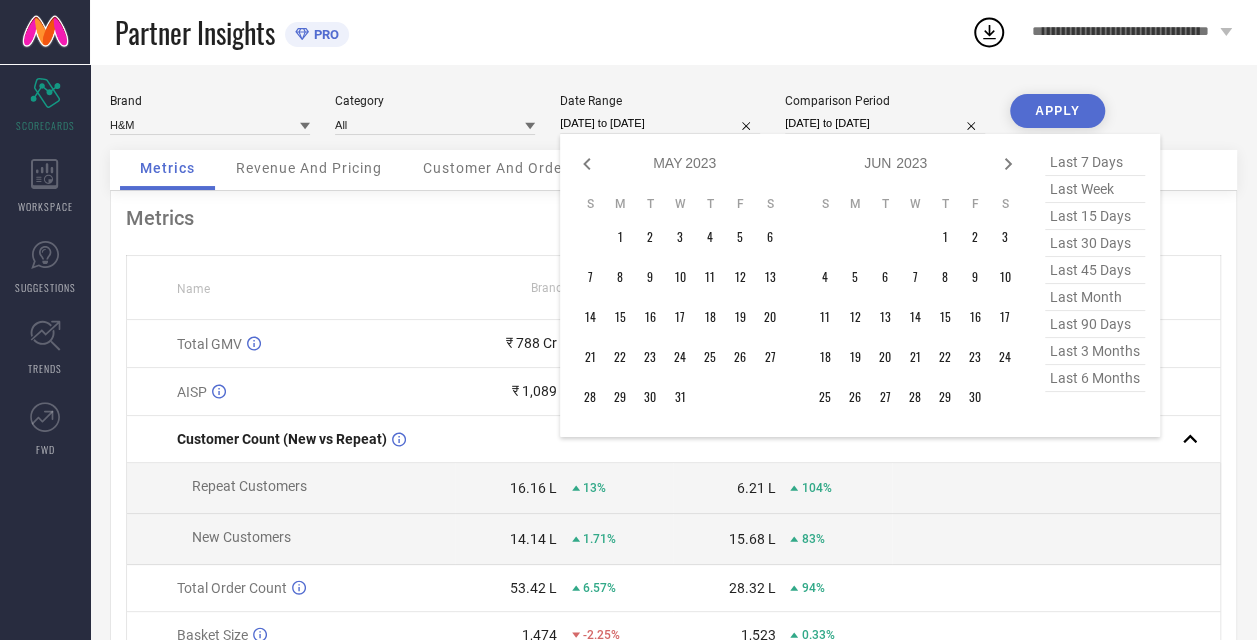 click 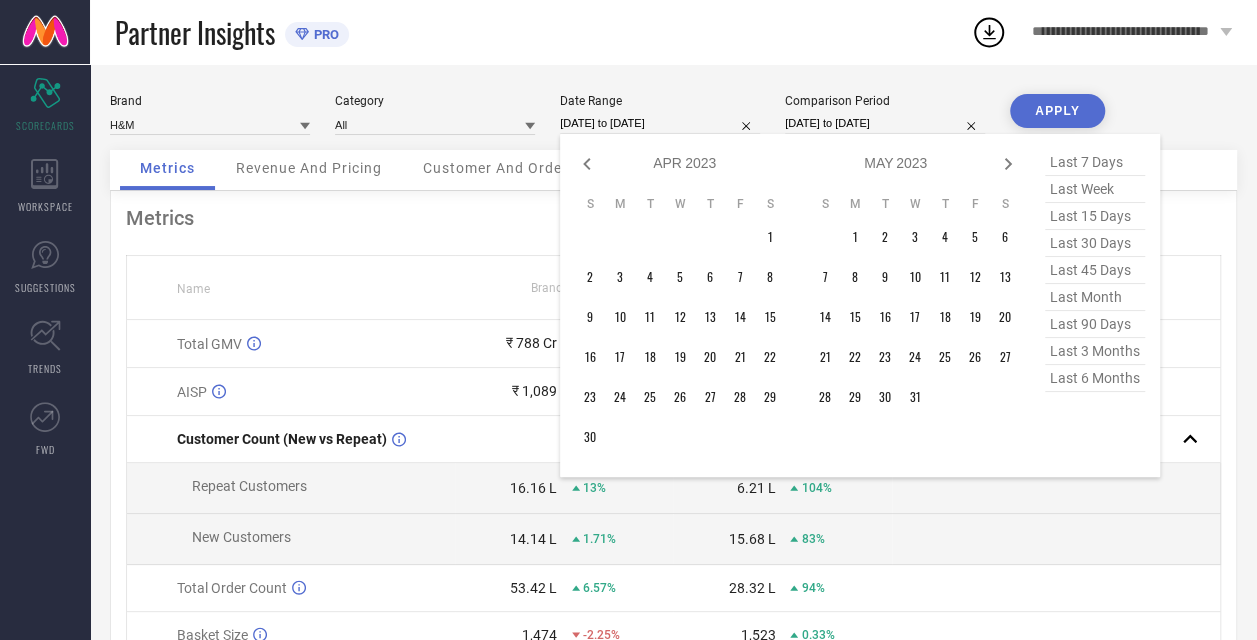 click 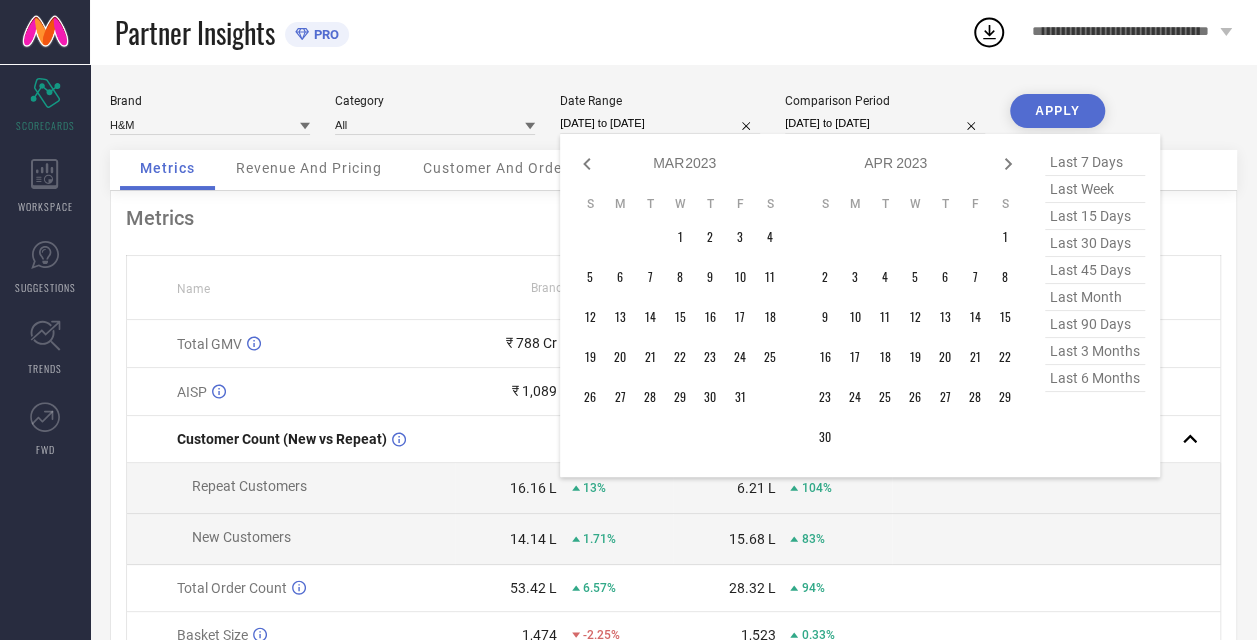 click 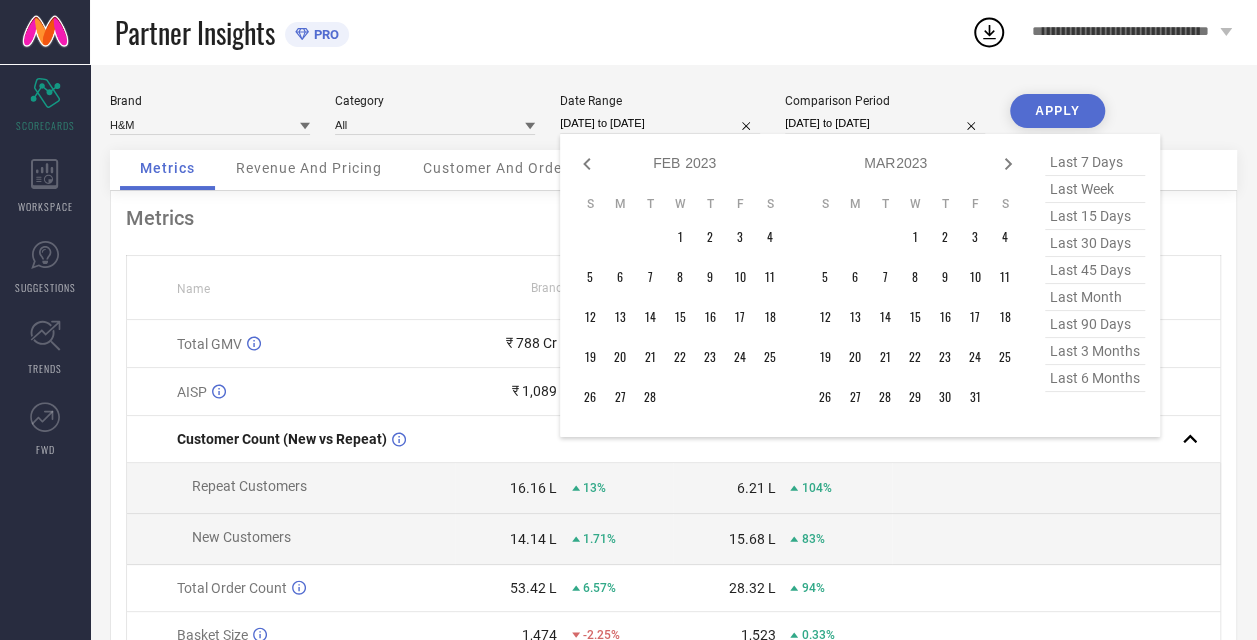 click 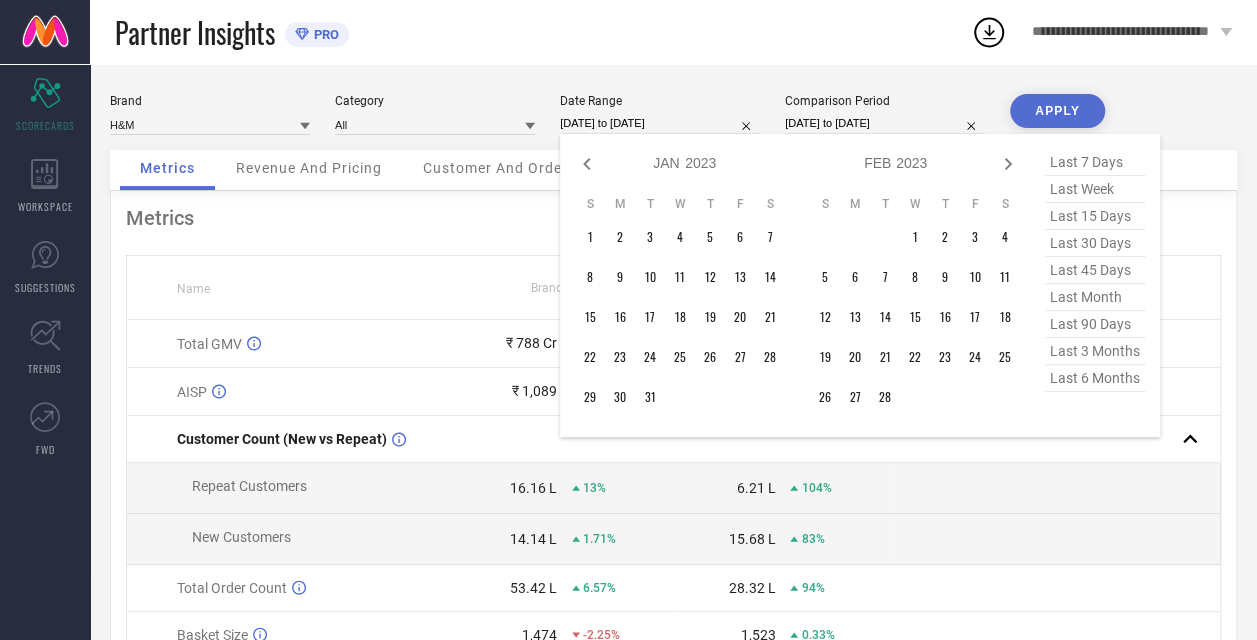 click 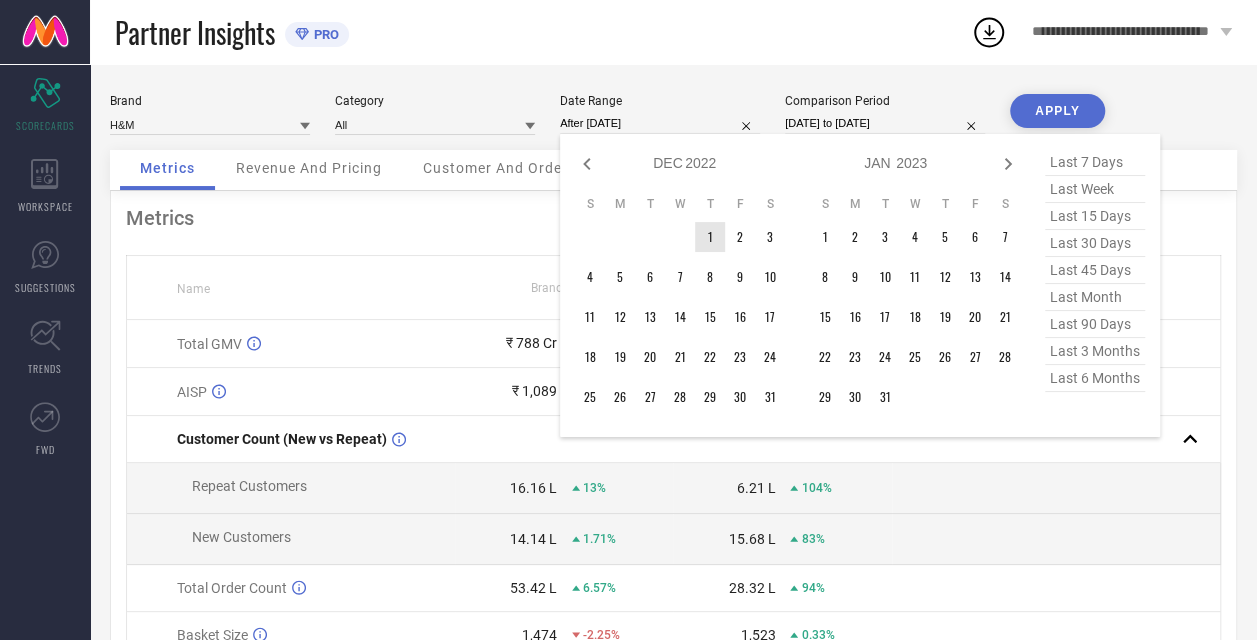 click on "1" at bounding box center [710, 237] 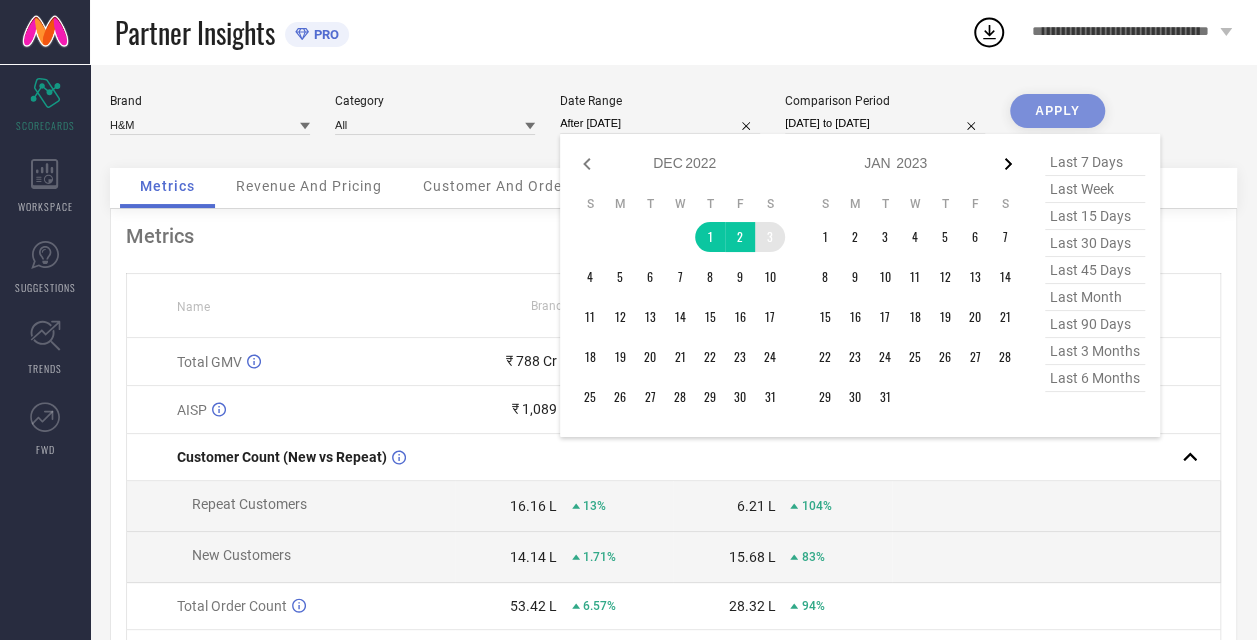click 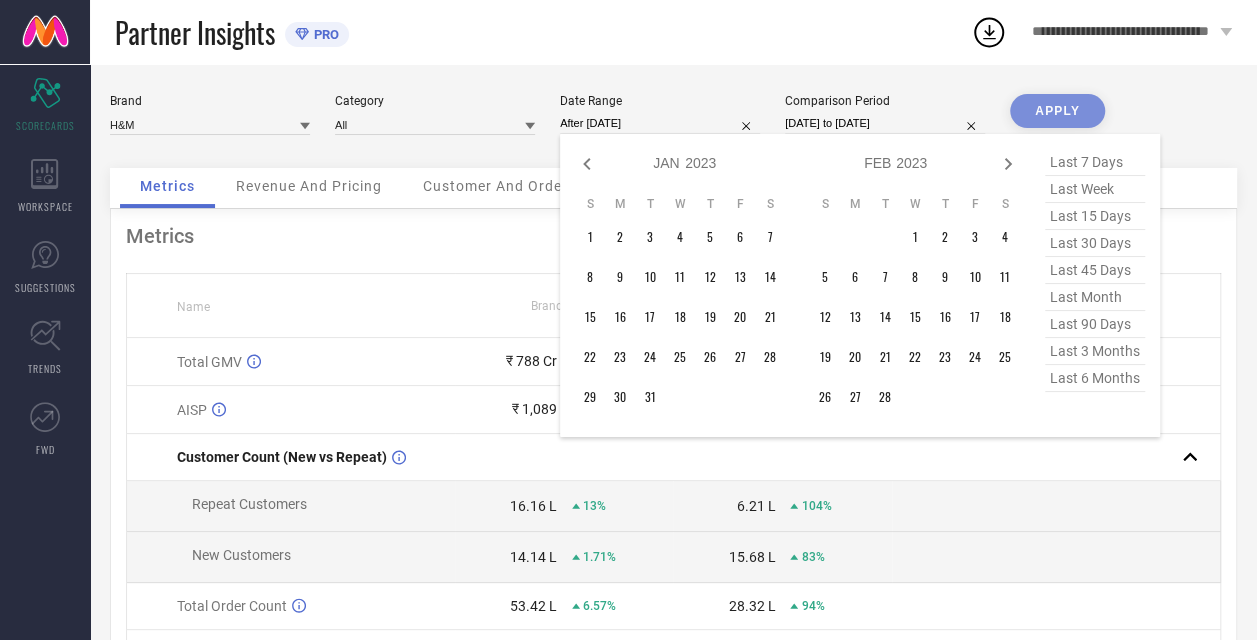 click 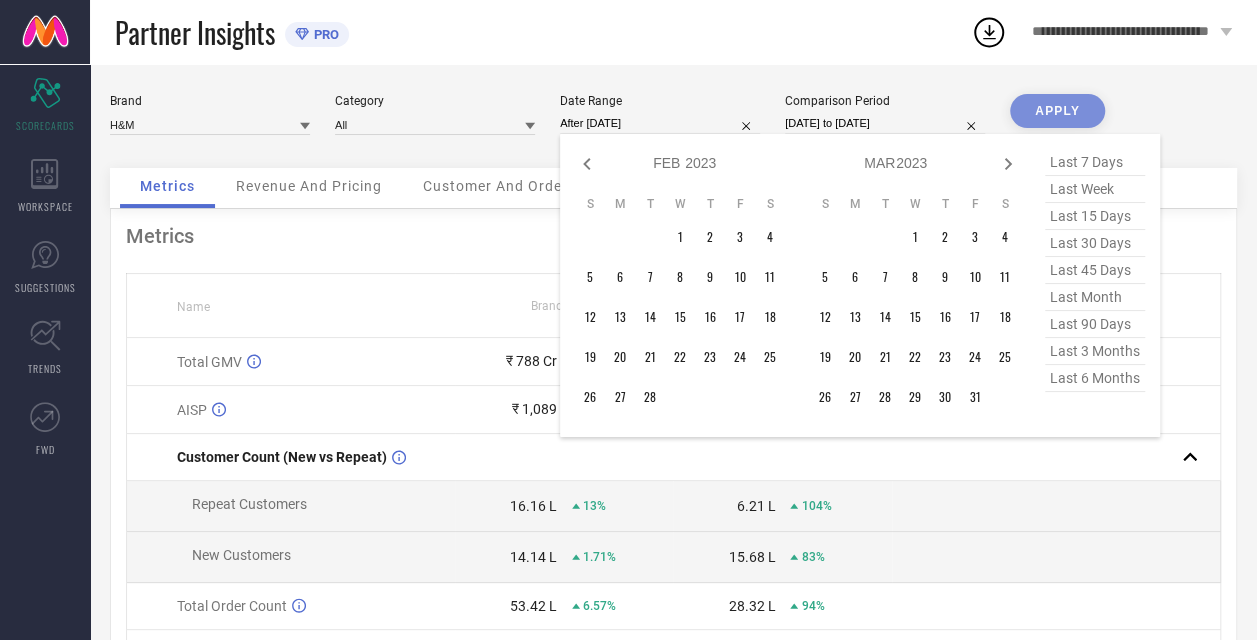 click 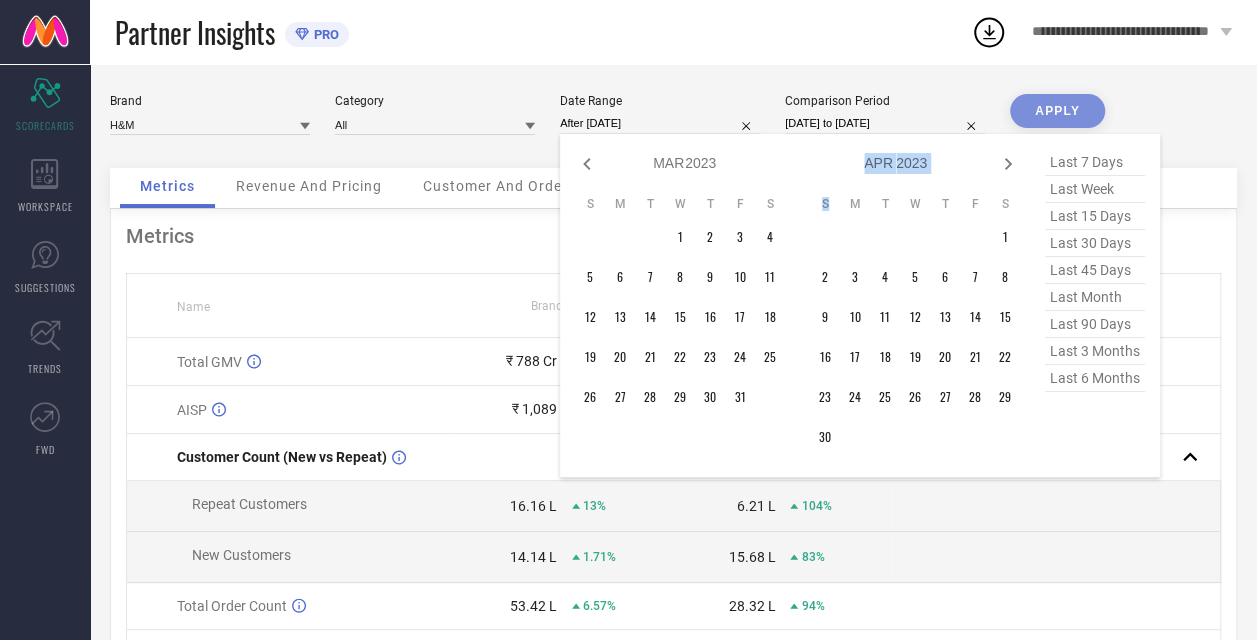 click 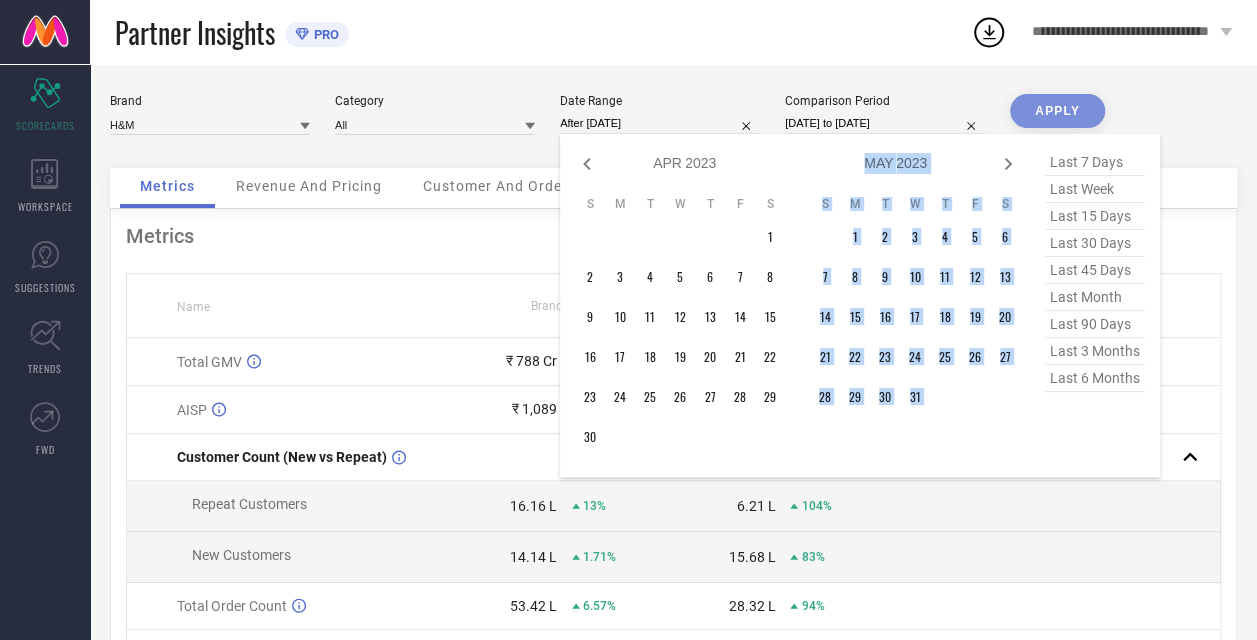 click 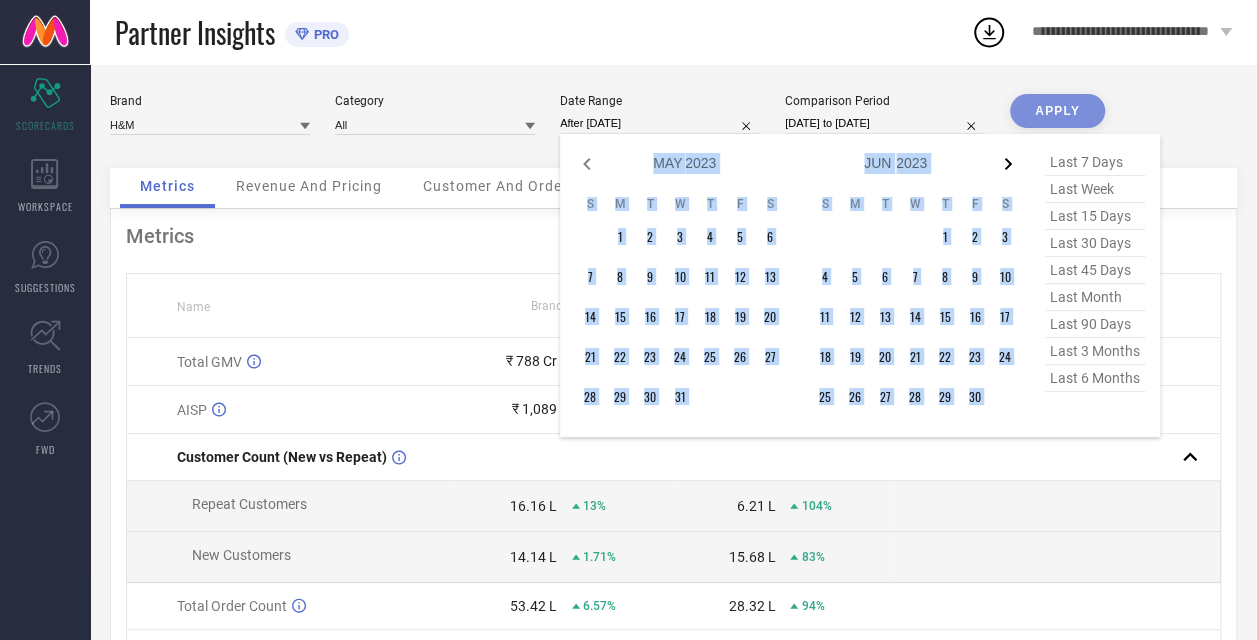 click 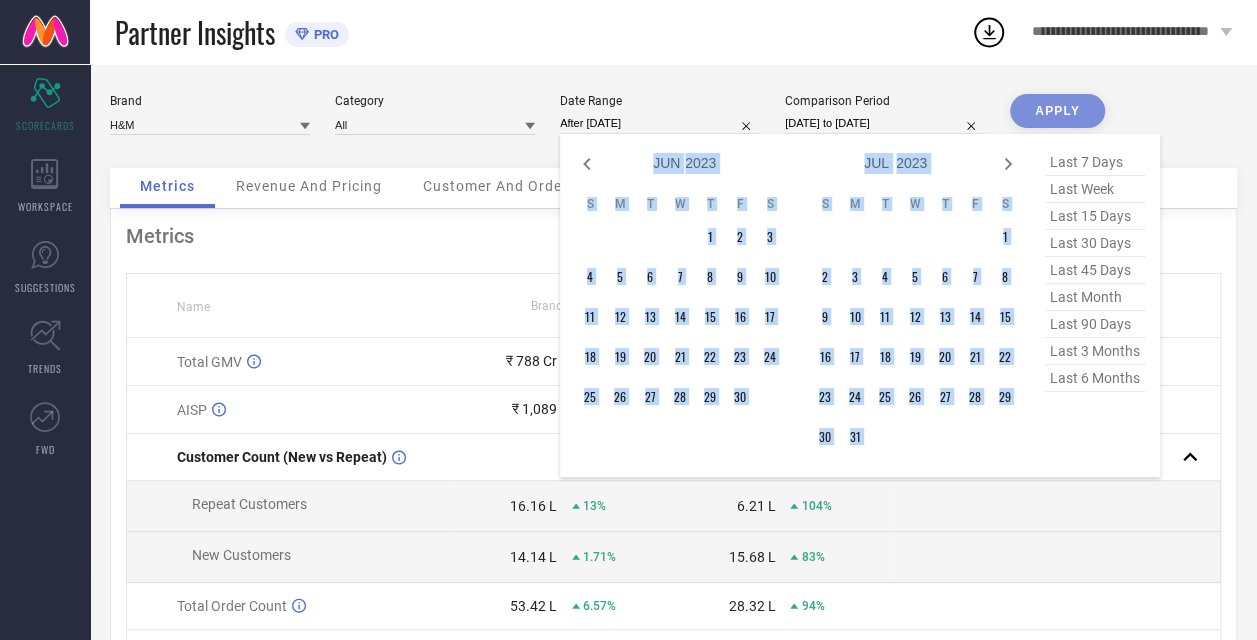 click 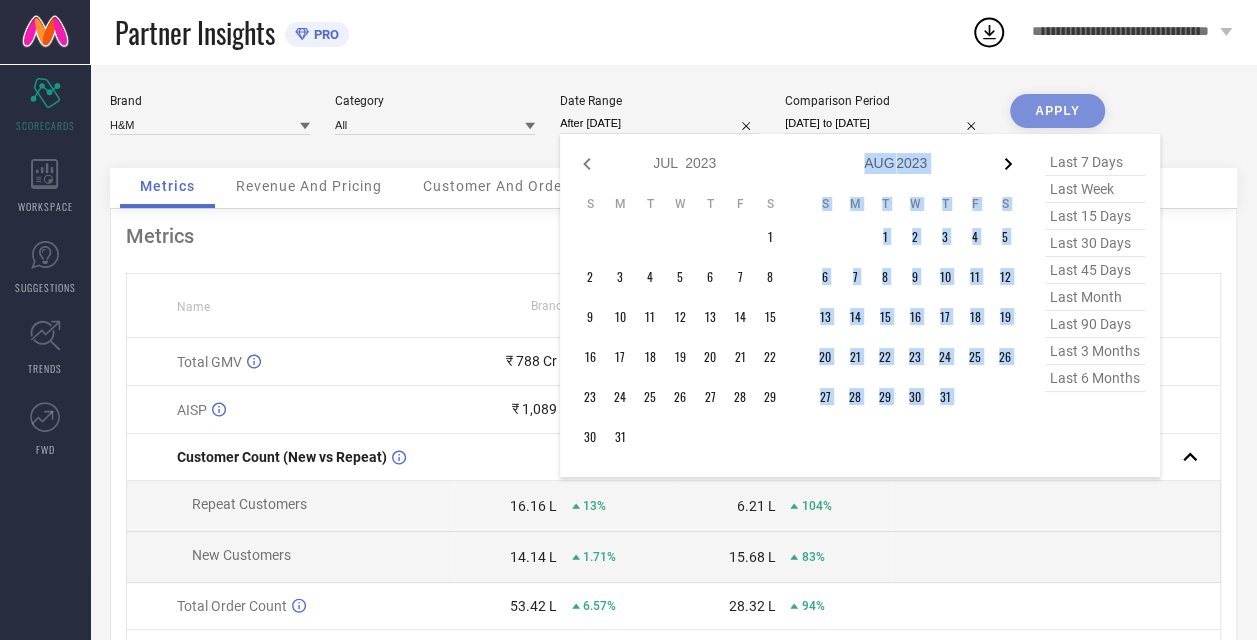click 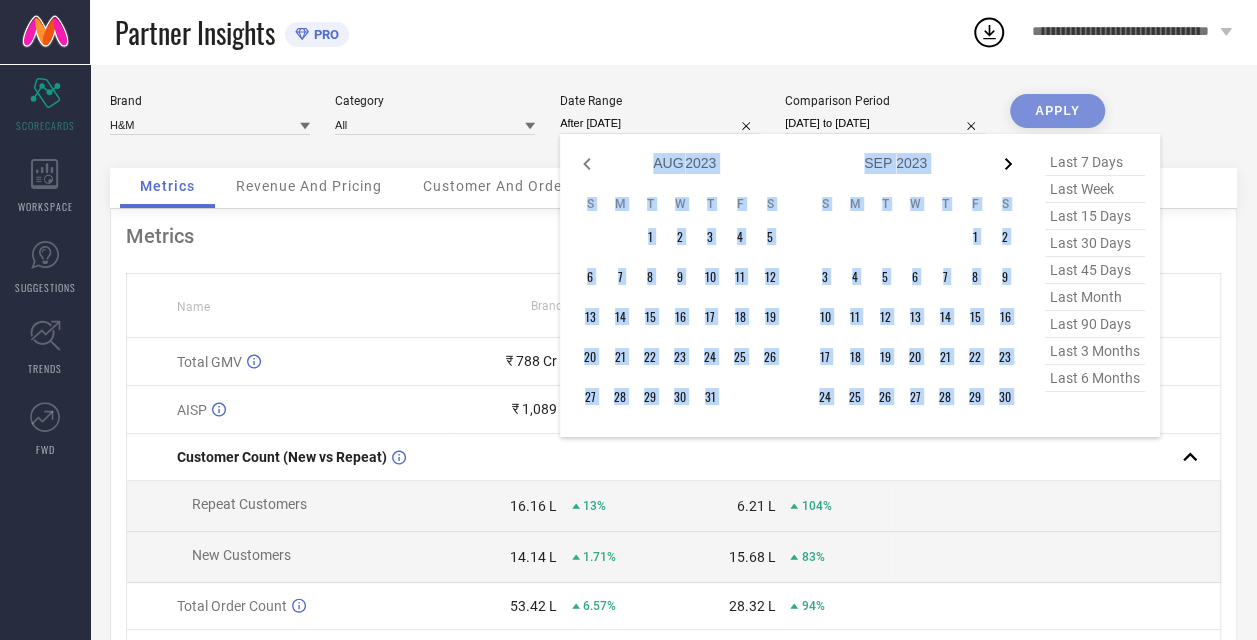 click 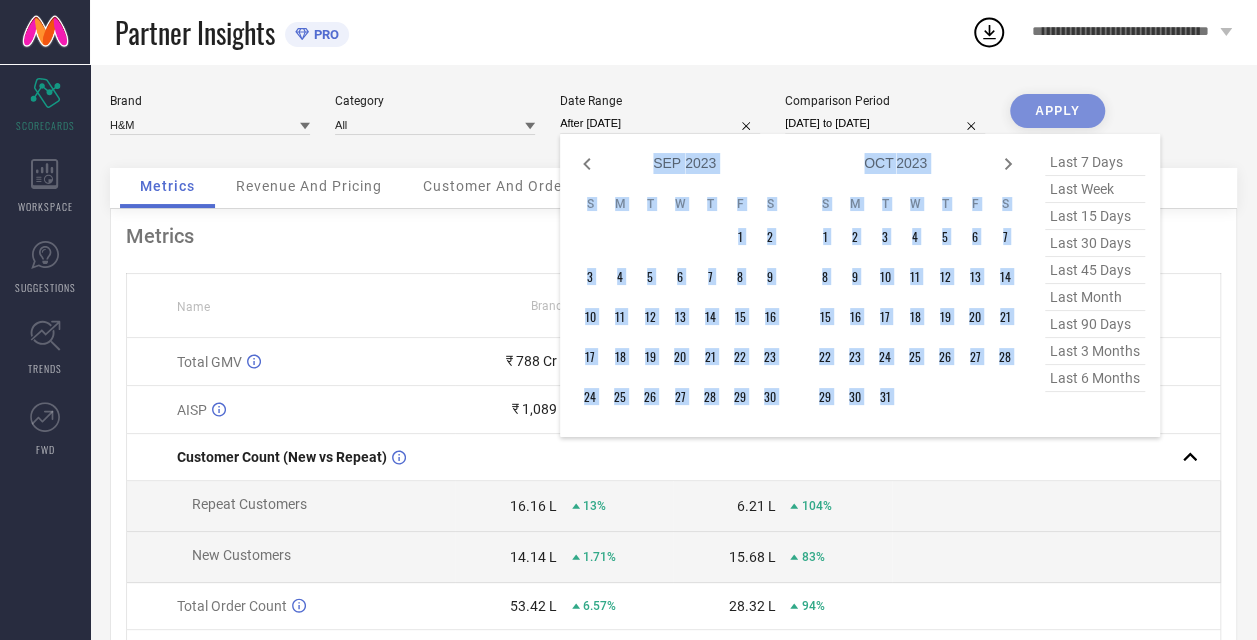 click 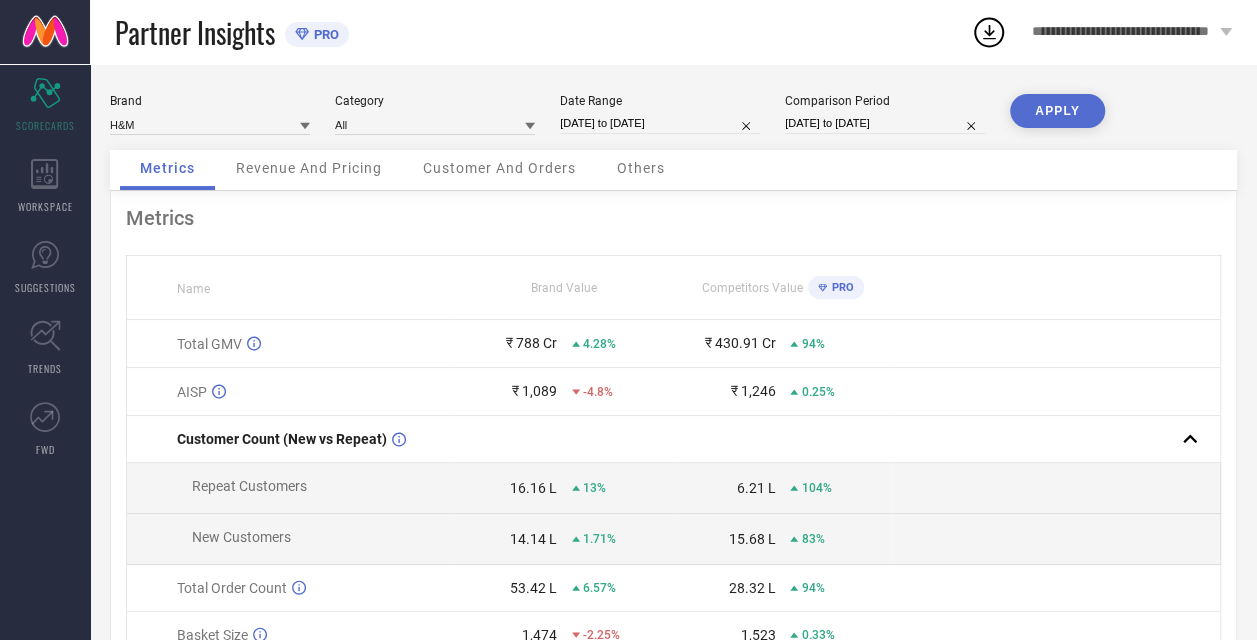 click on "01-12-2022 to 30-11-2023" at bounding box center [885, 123] 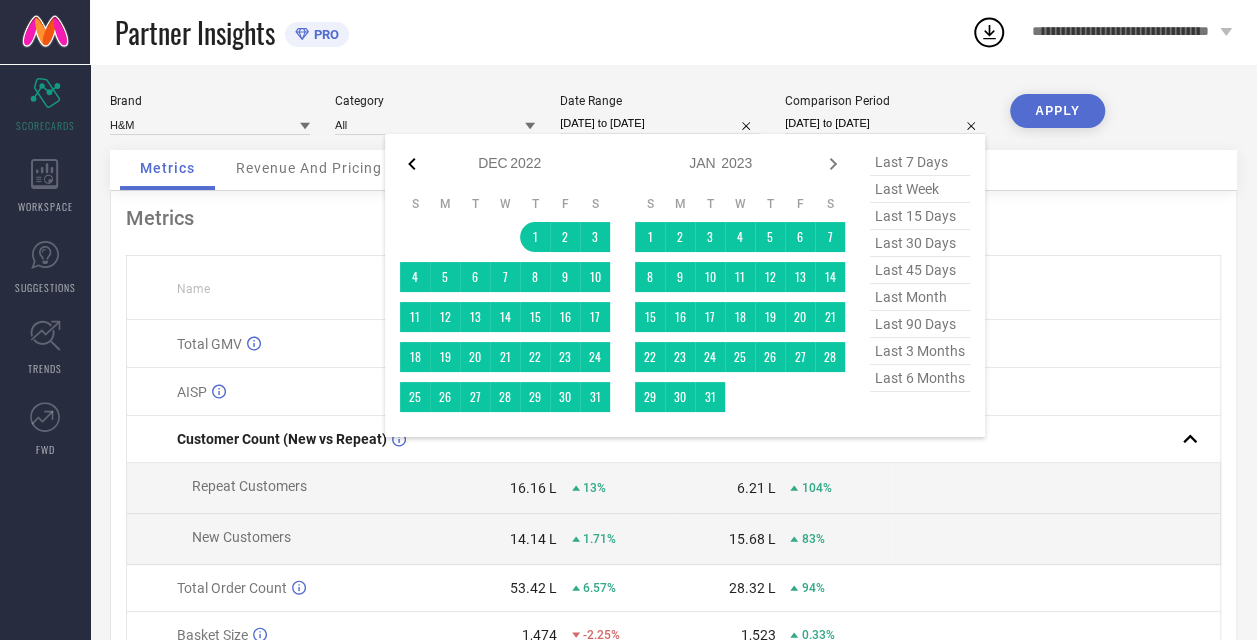 click 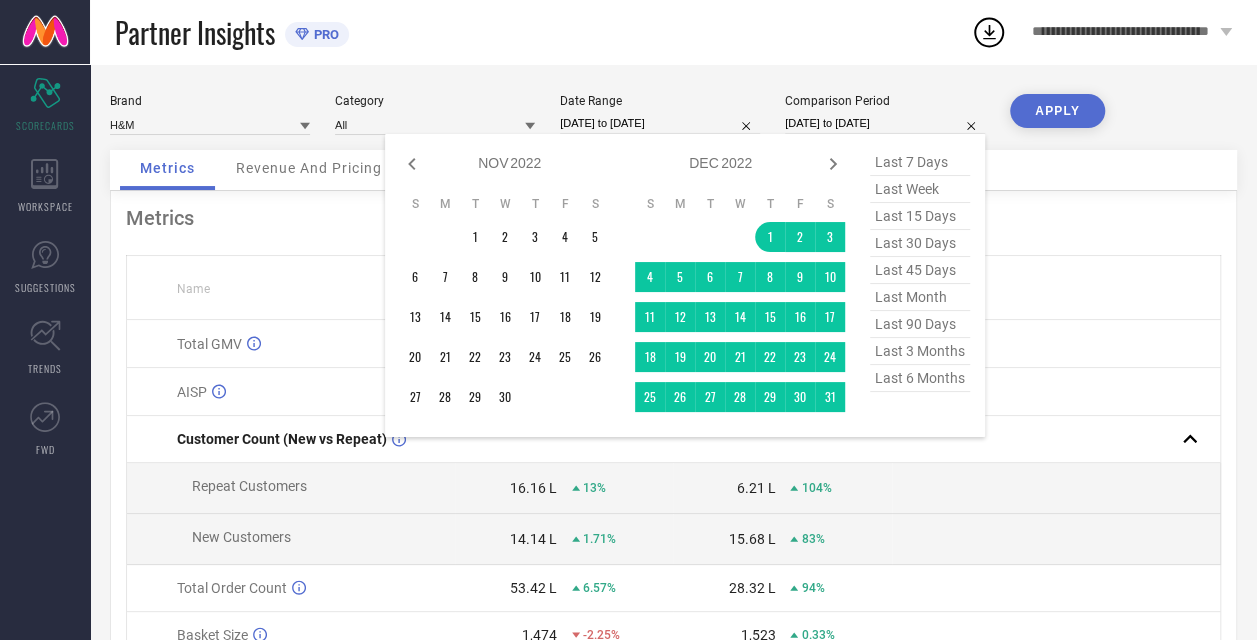 click 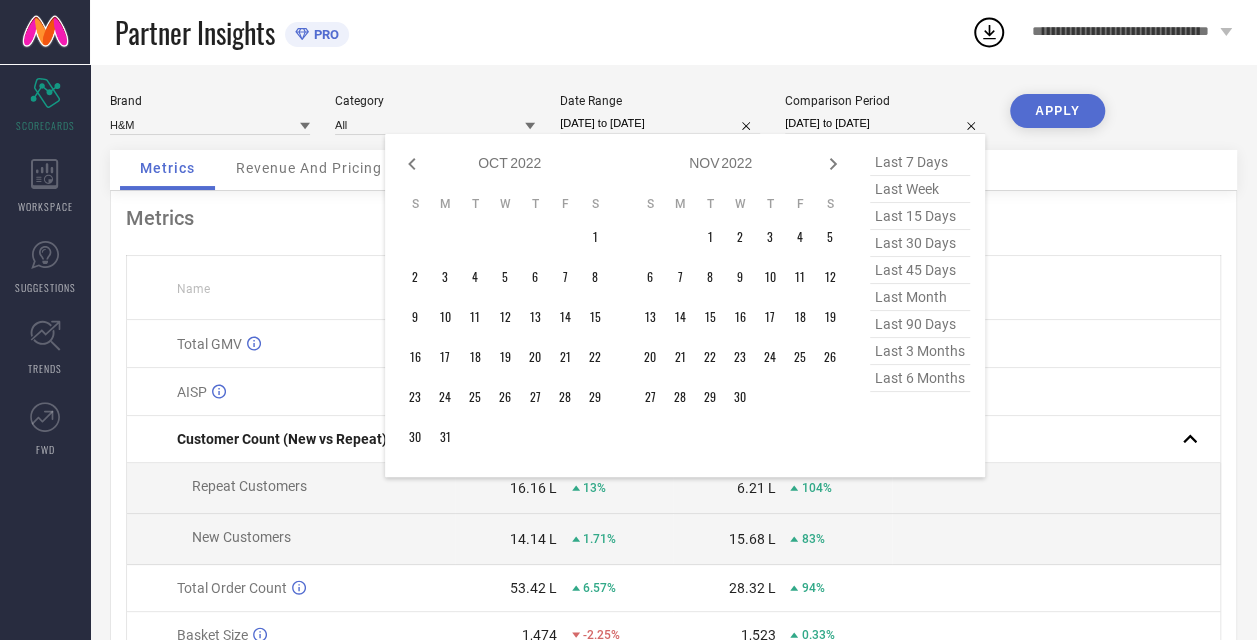 click 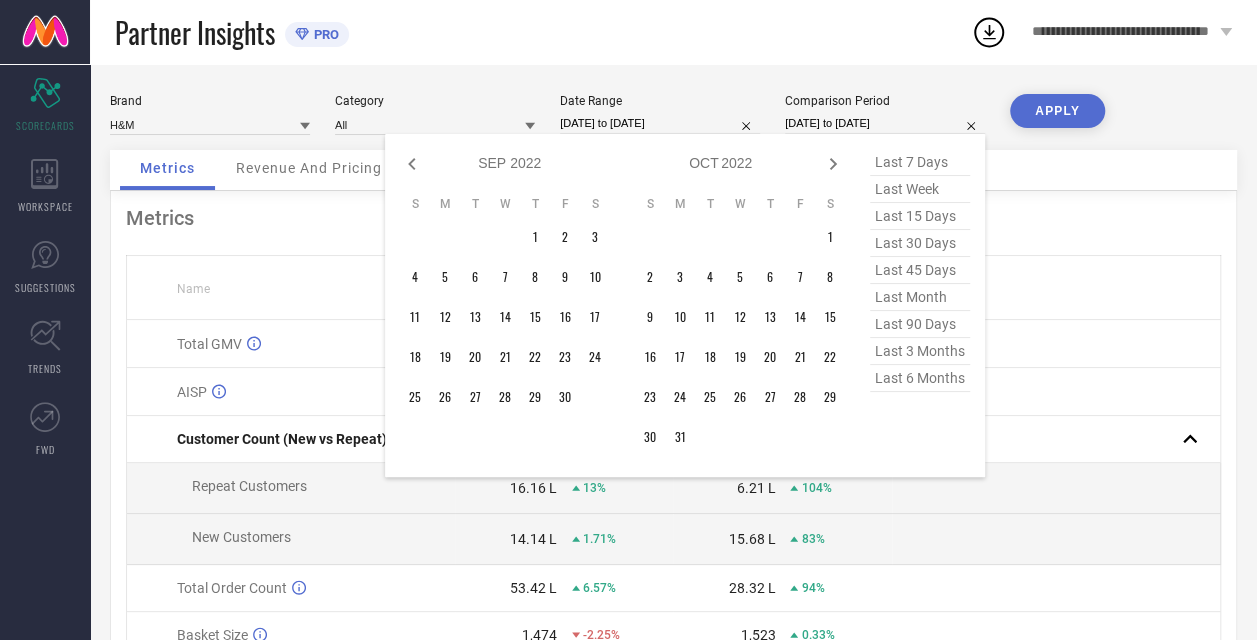 click 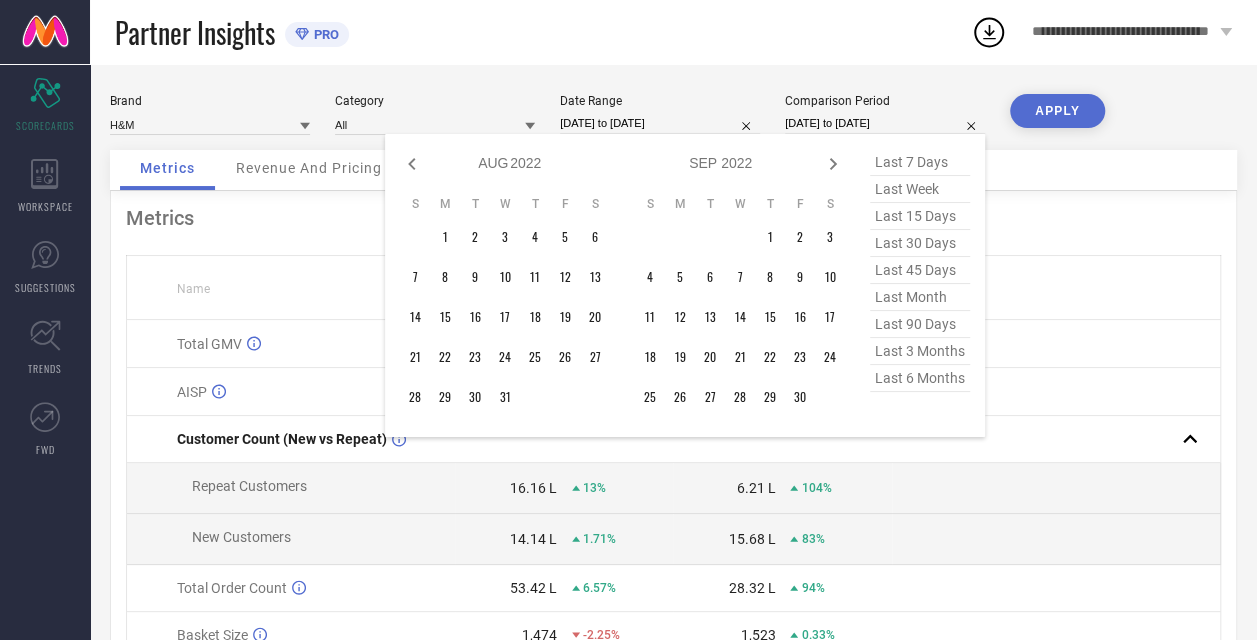 click 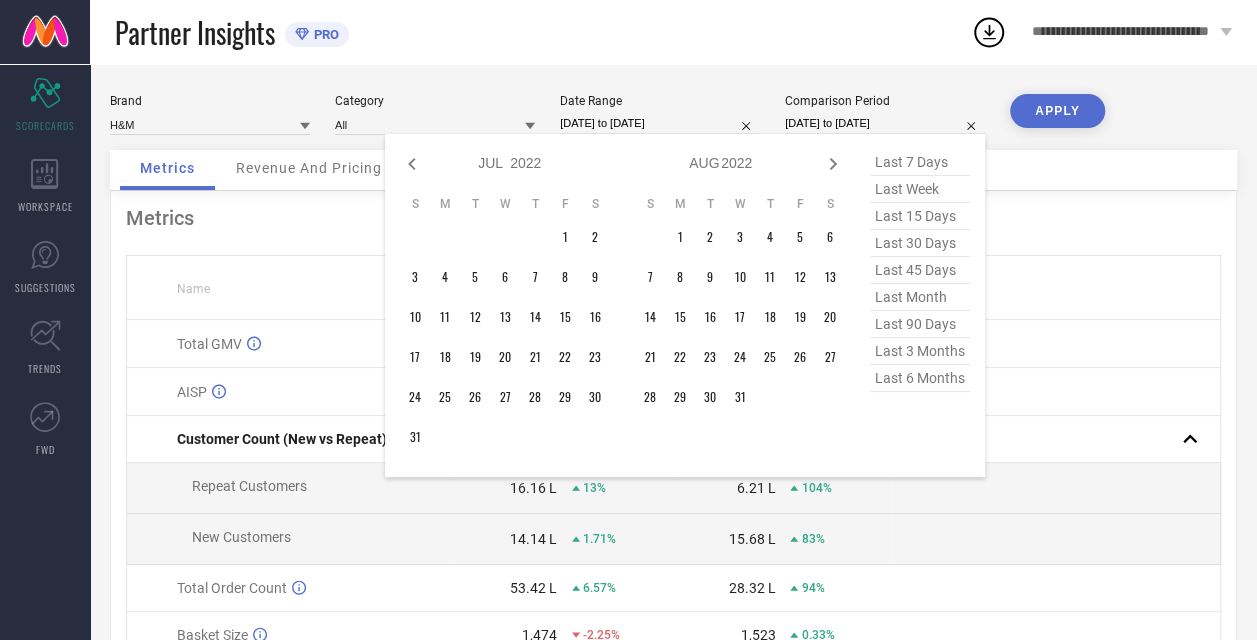 click 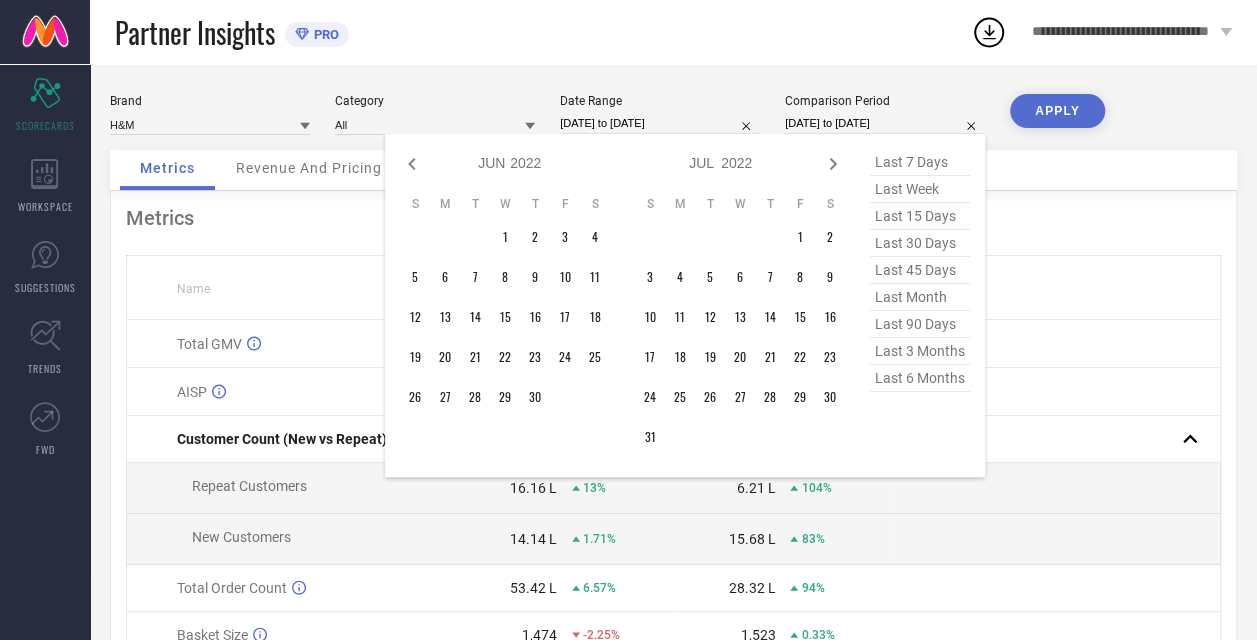 click 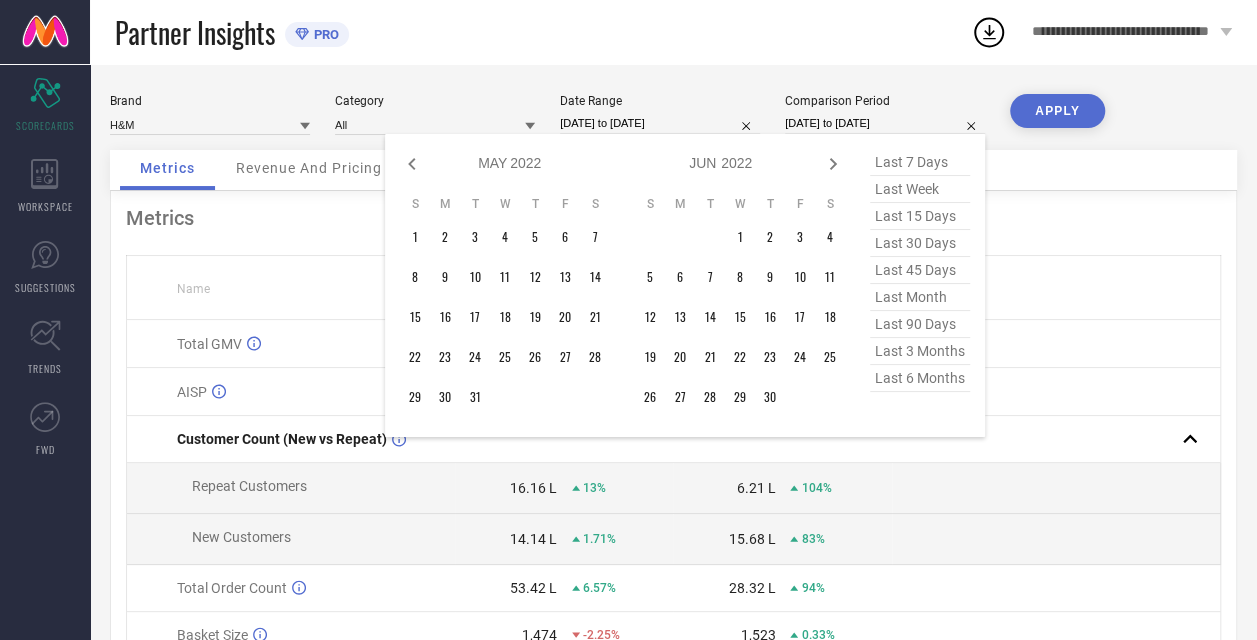 click 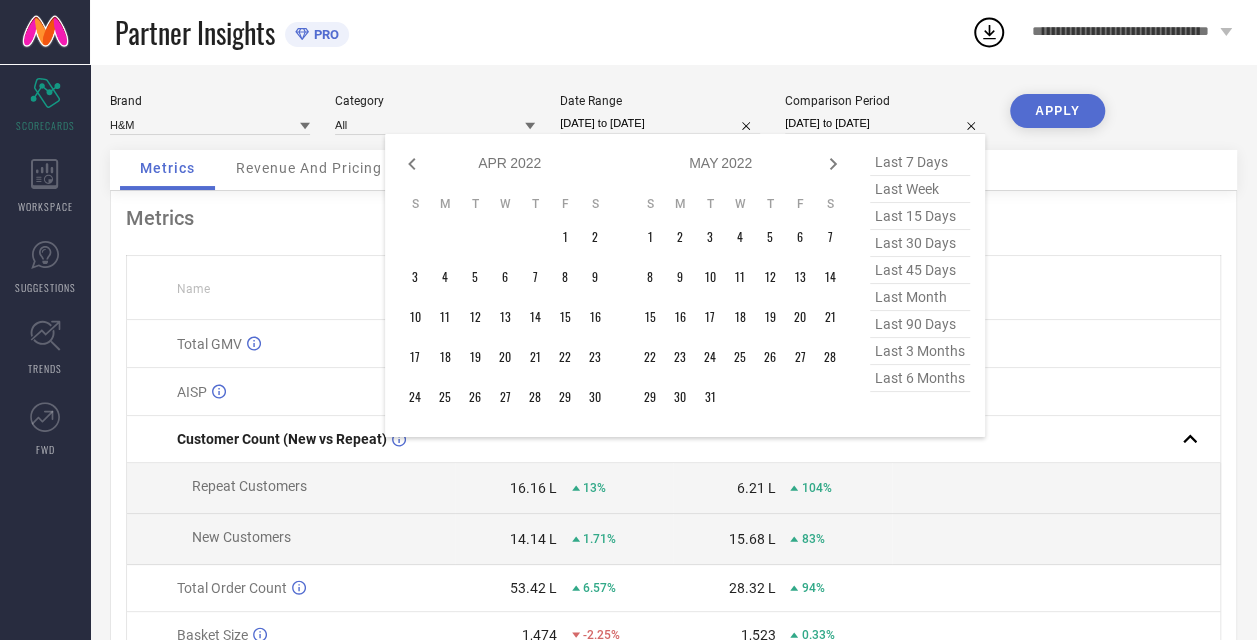 click 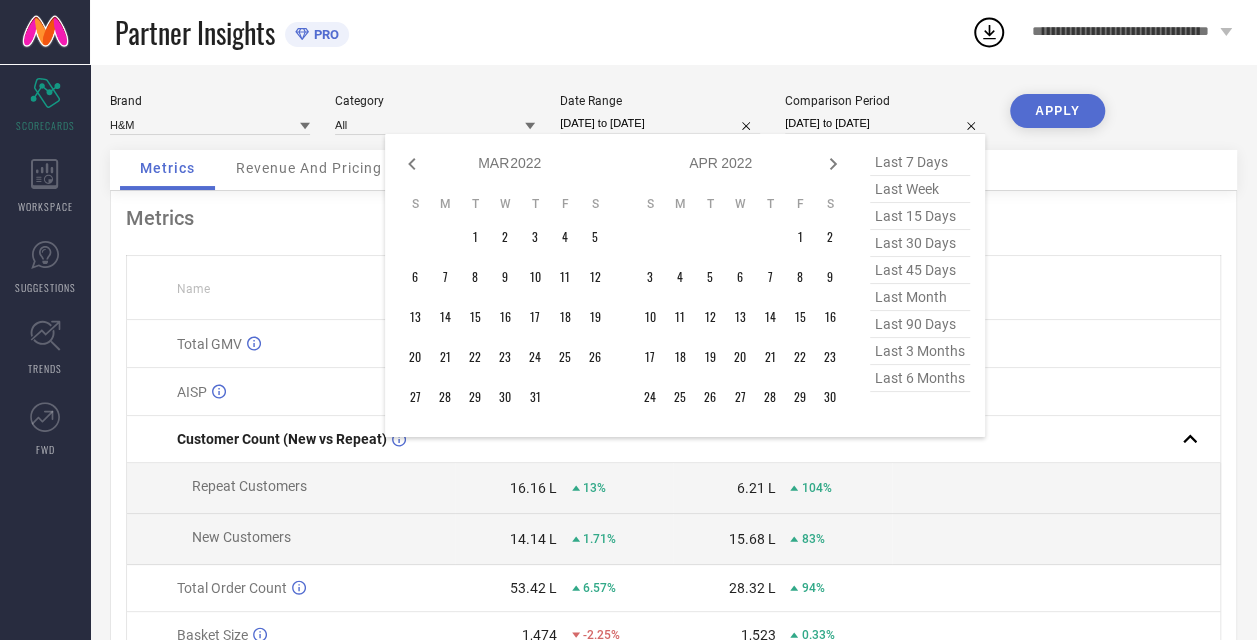 click 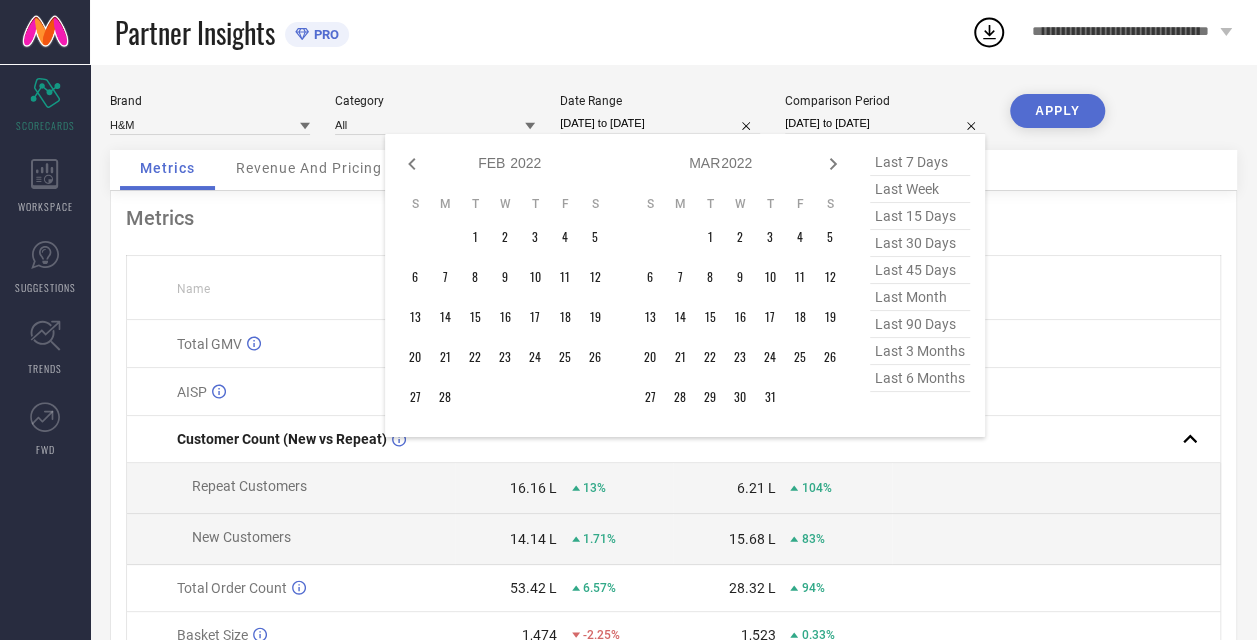 click 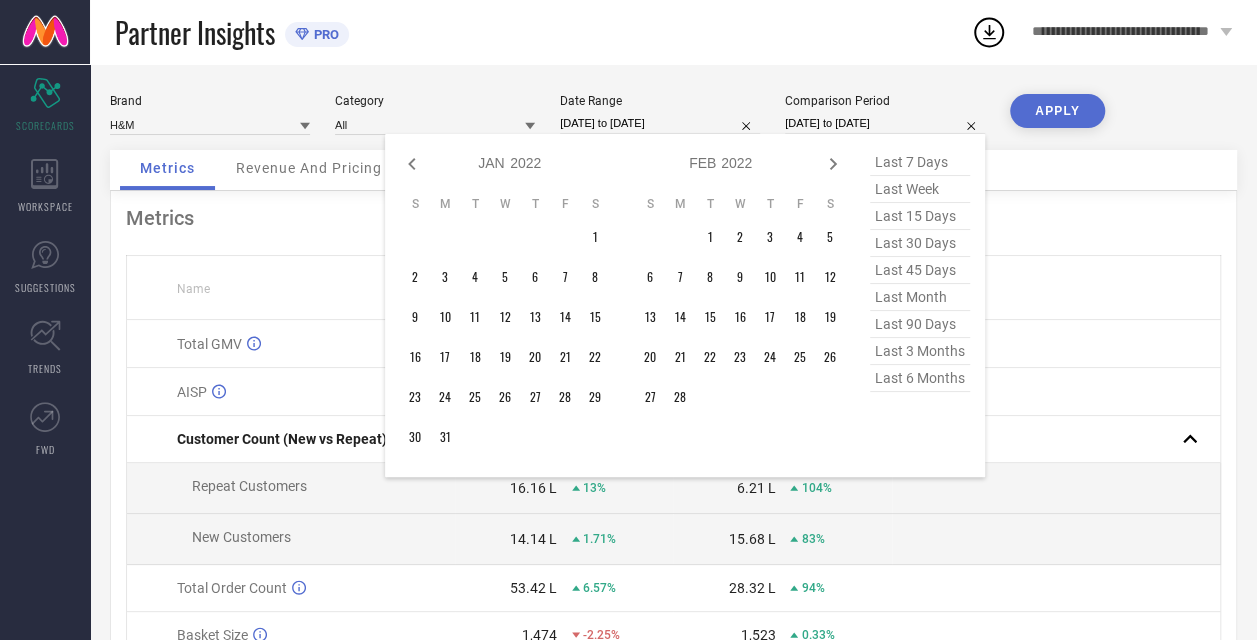click 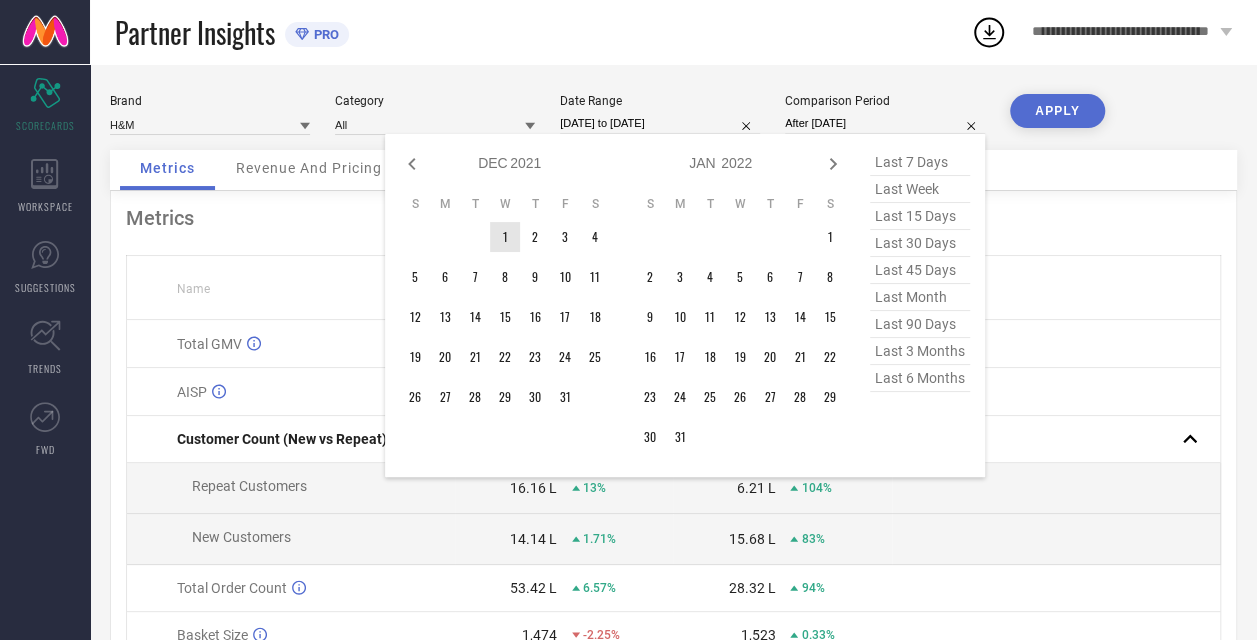 click on "1" at bounding box center (505, 237) 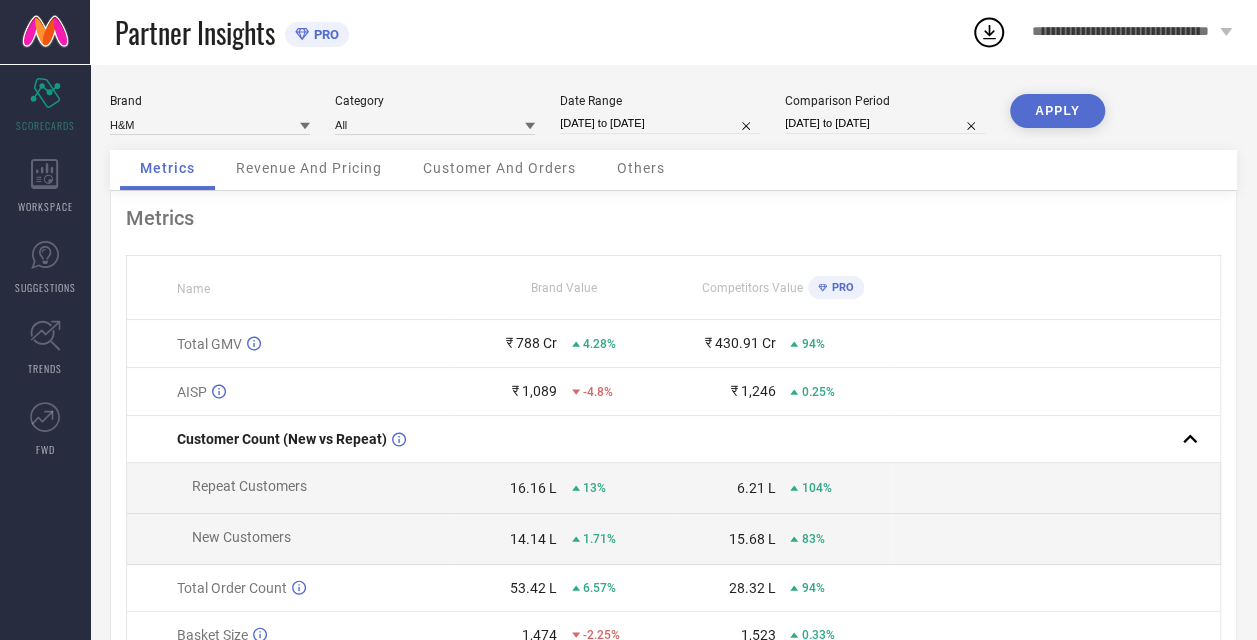 click on "Comparison Period 01-12-2021 to 01-12-2021" at bounding box center [885, 114] 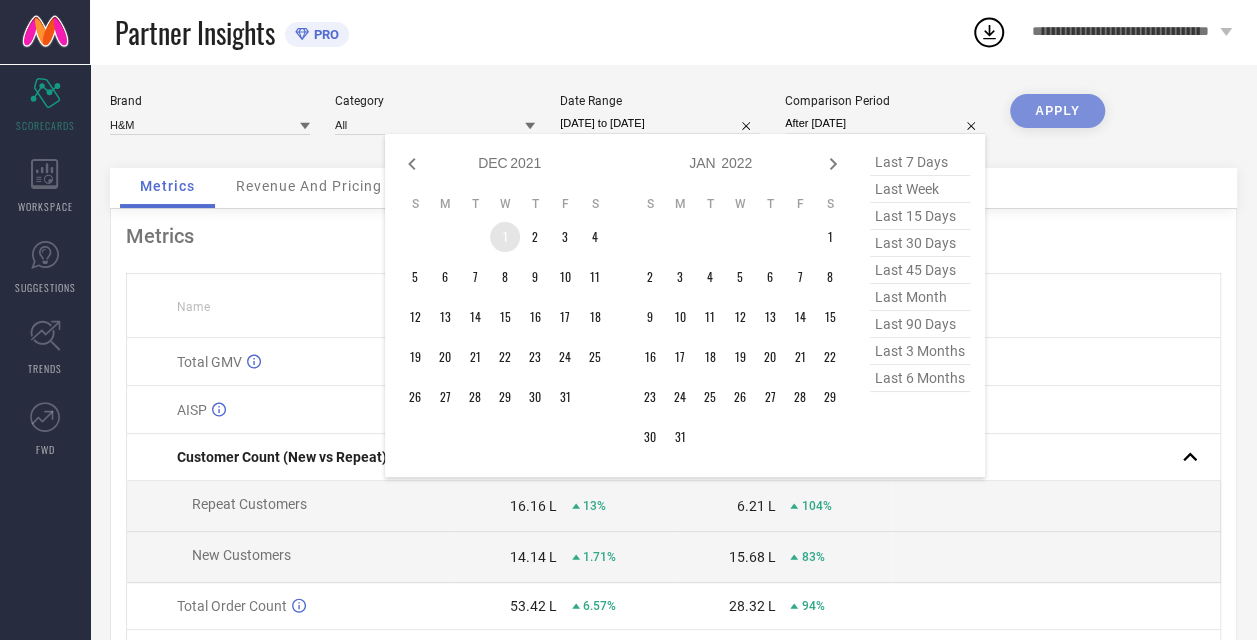 click on "1" at bounding box center [505, 237] 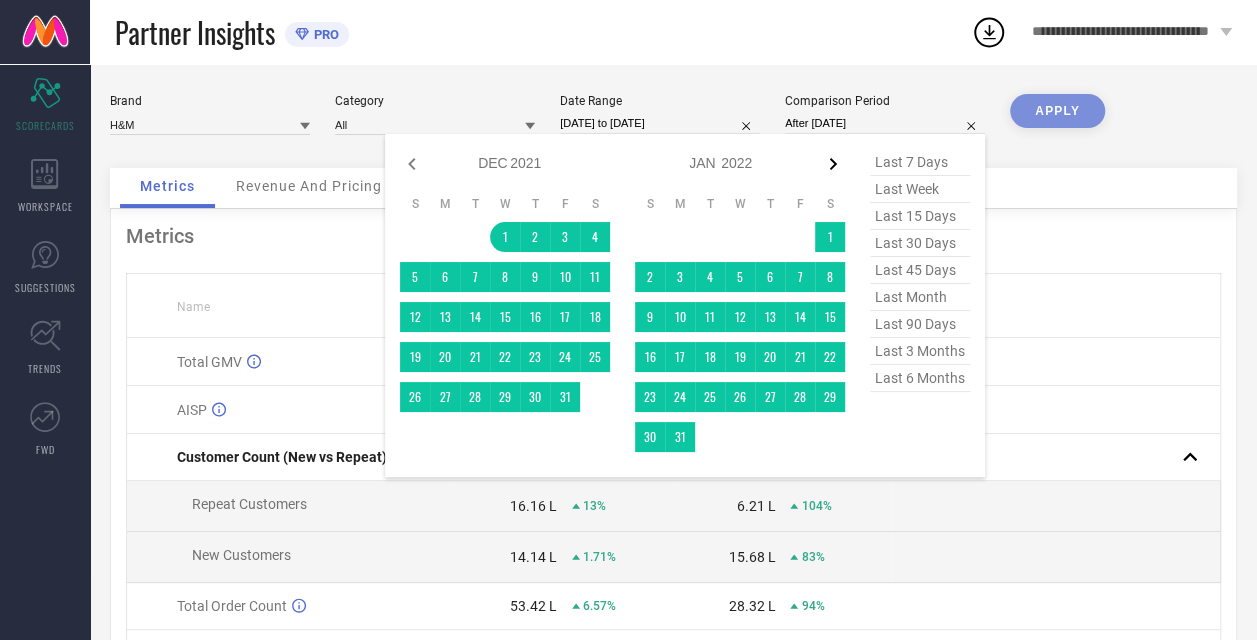 click 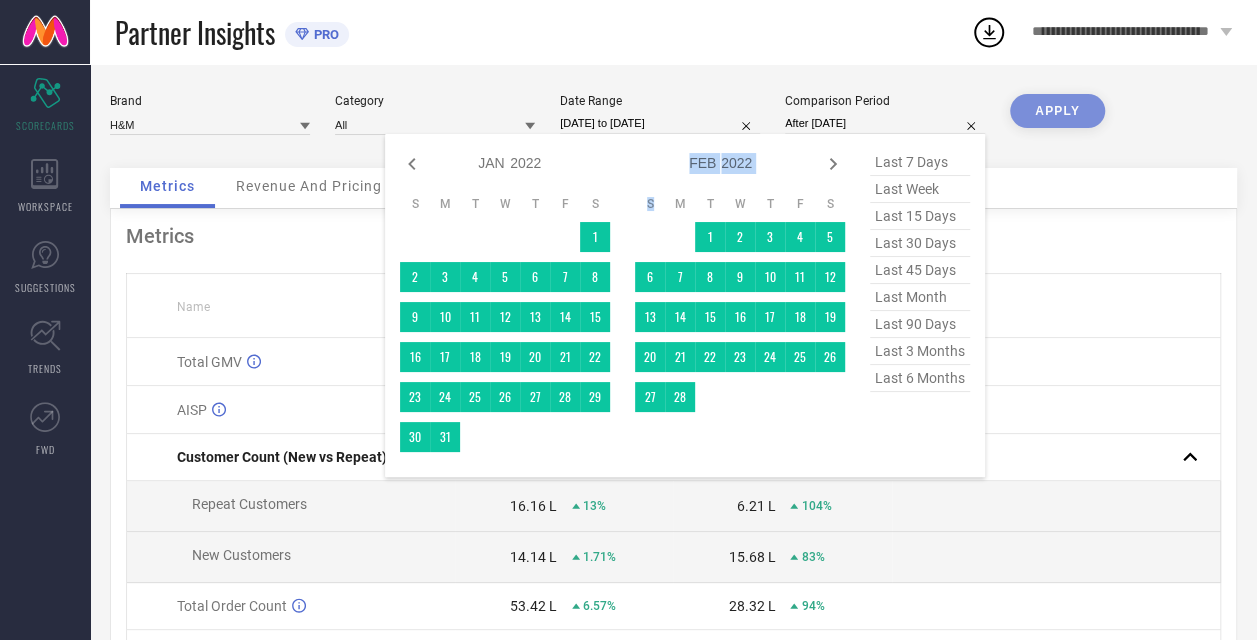 click 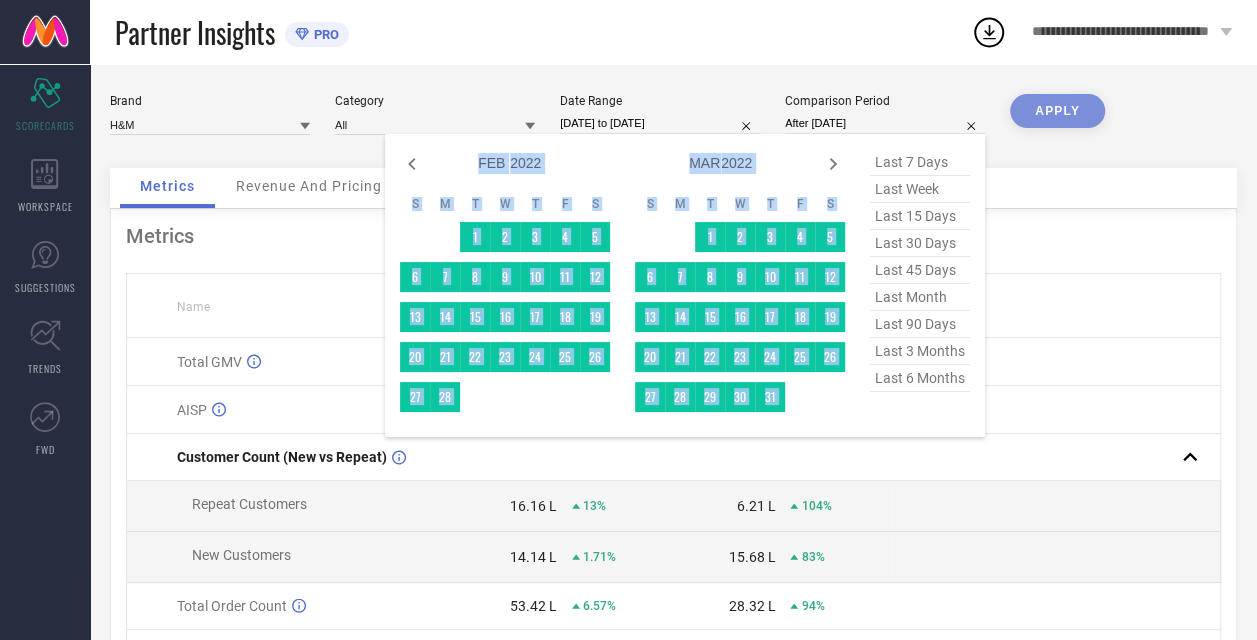 click 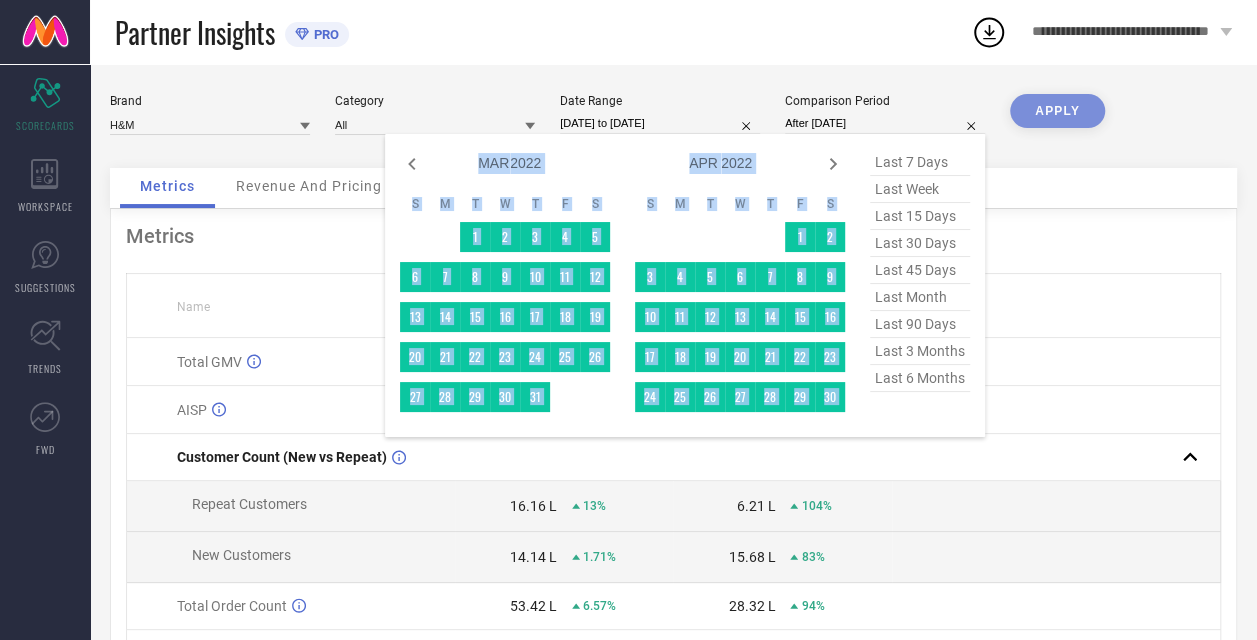 click 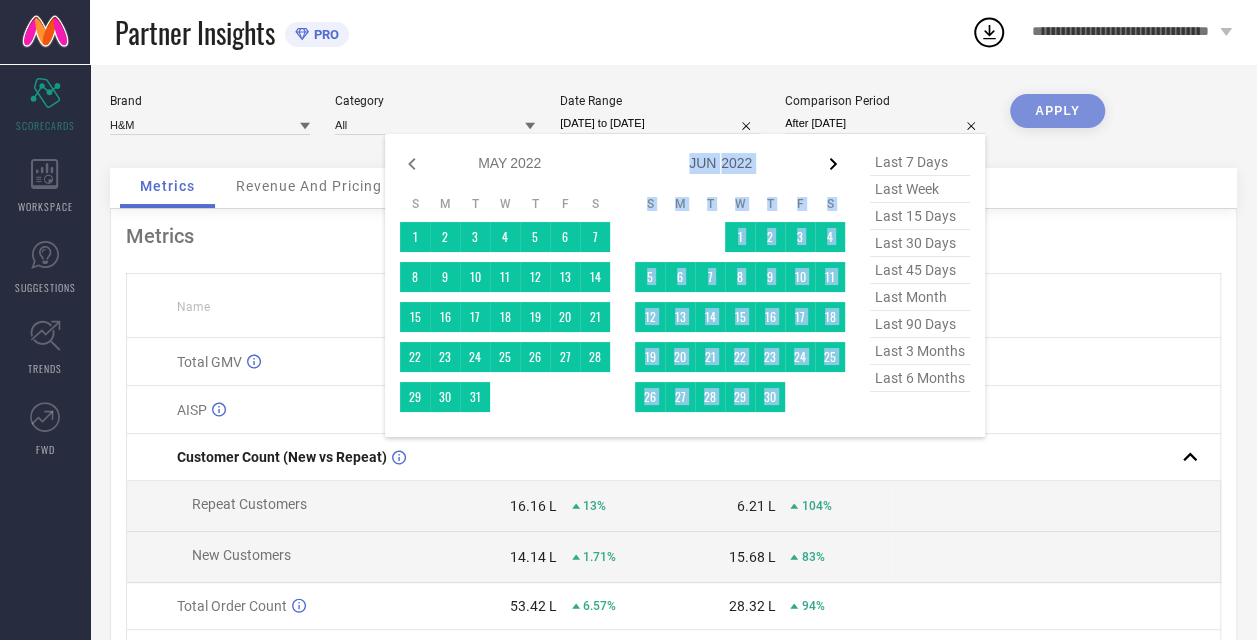 click 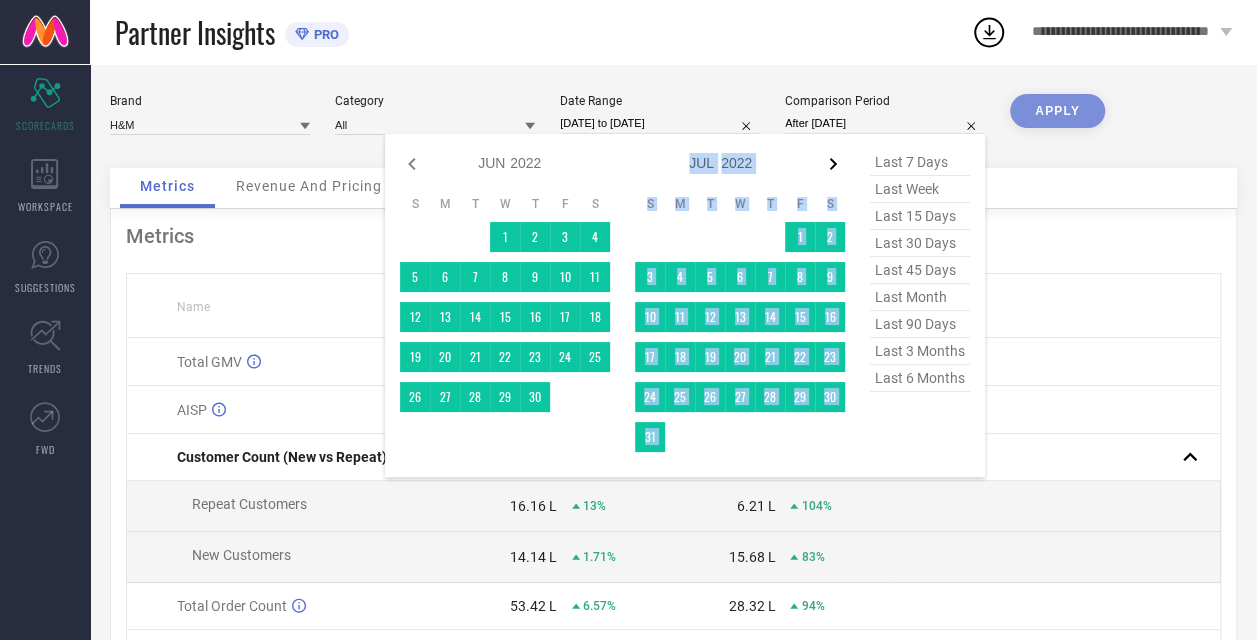 click 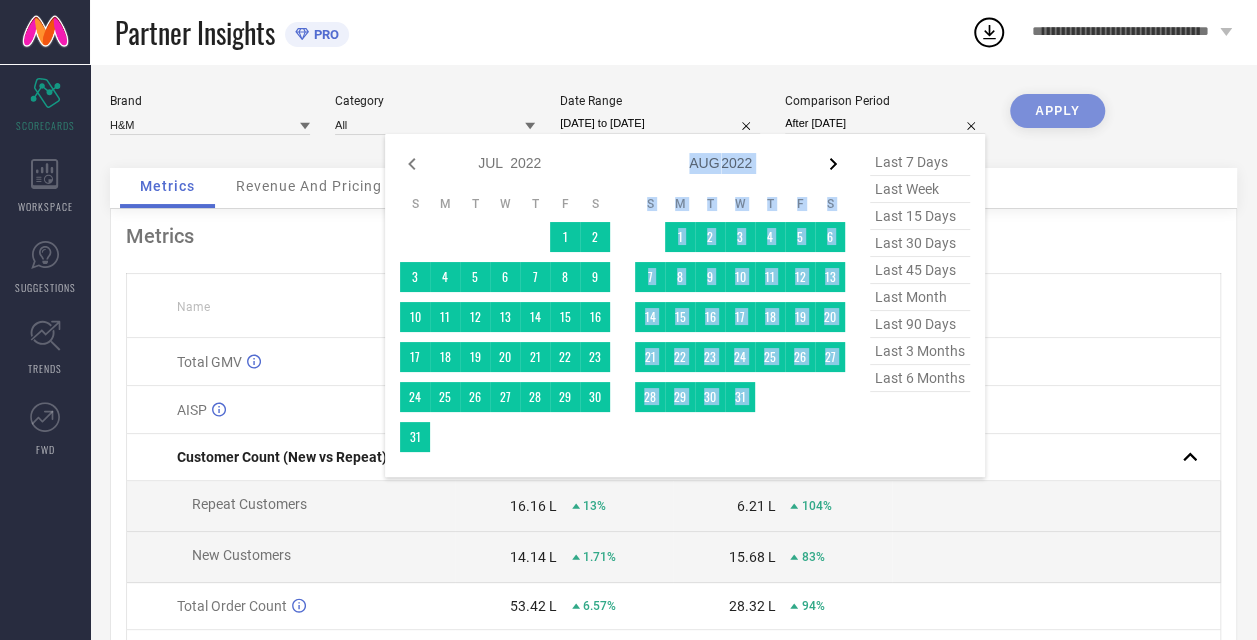 click 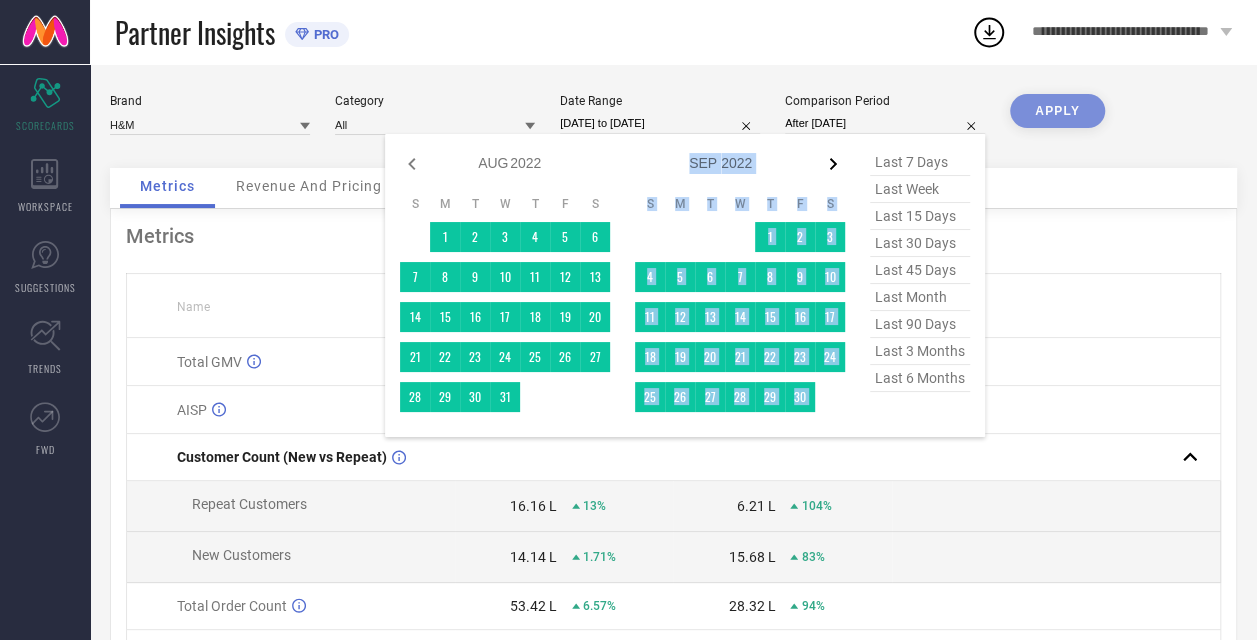 click 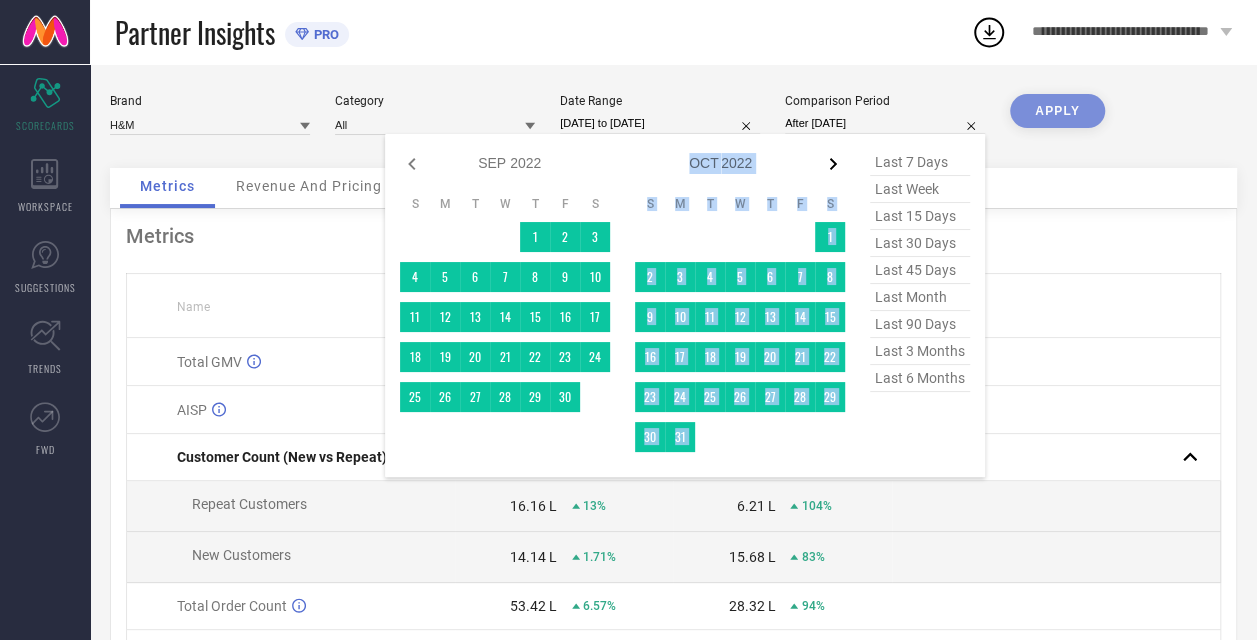 click 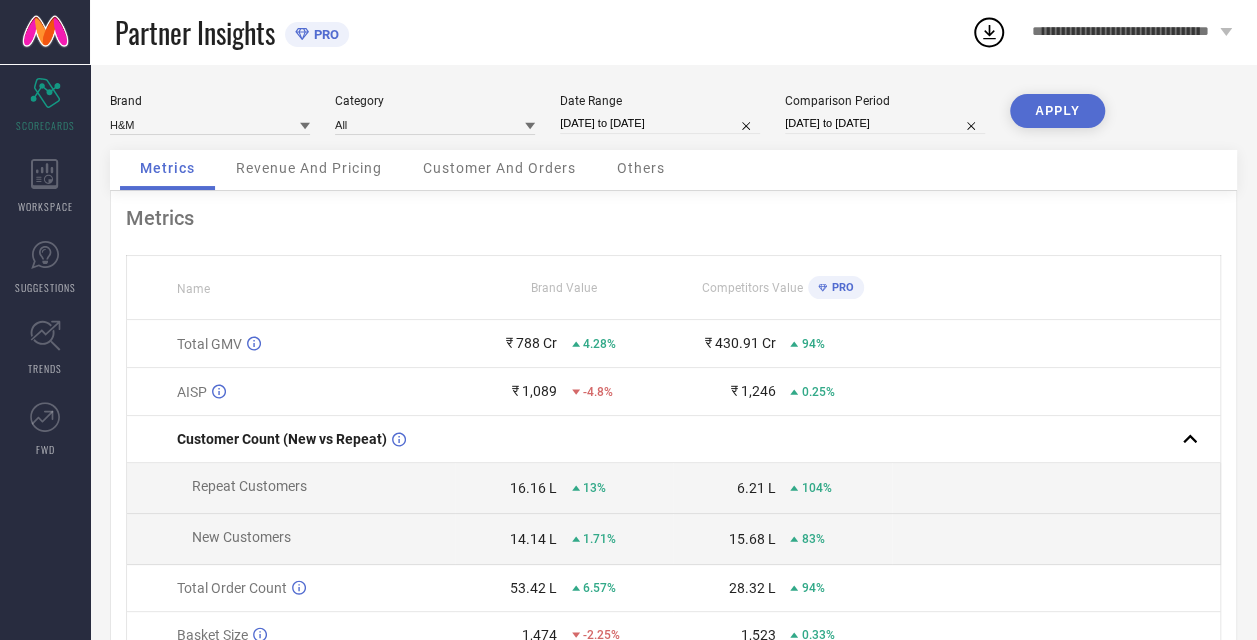 click on "APPLY" at bounding box center (1057, 111) 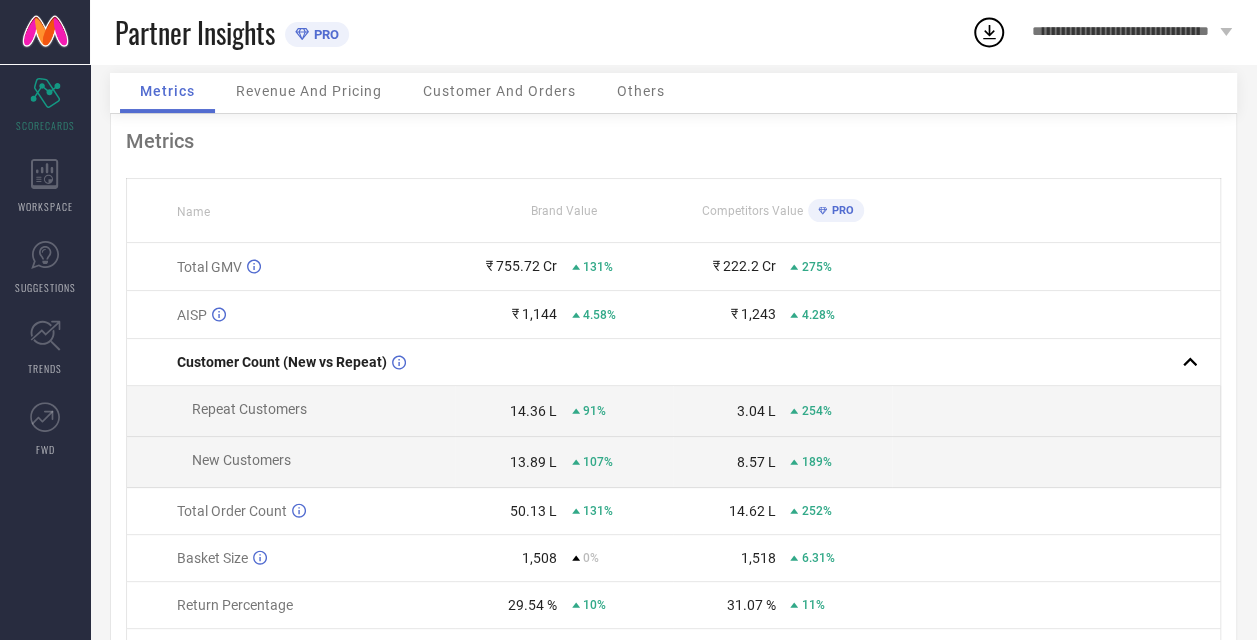 scroll, scrollTop: 78, scrollLeft: 0, axis: vertical 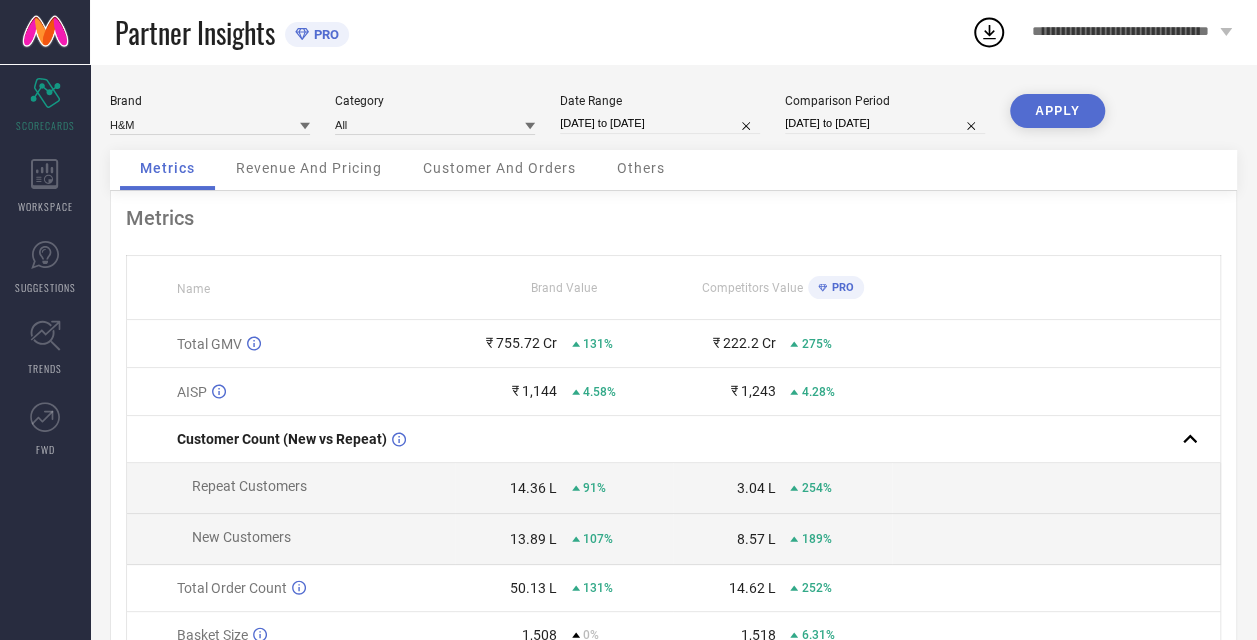 click on "01-12-2022 to 30-11-2023" at bounding box center (660, 123) 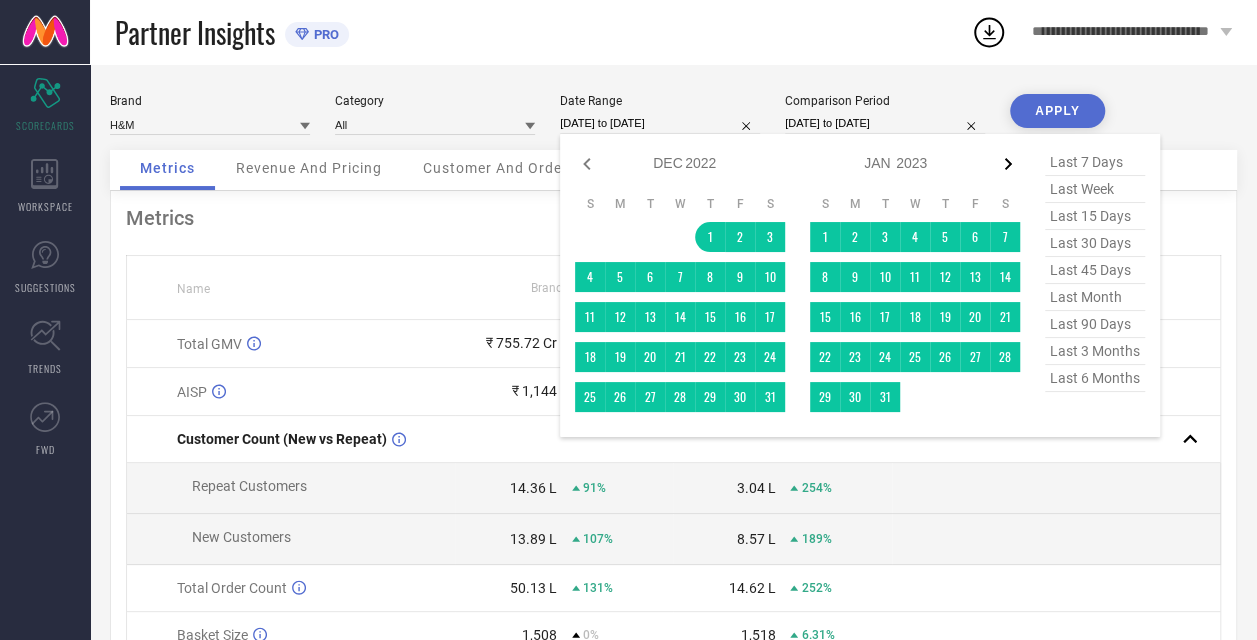 click 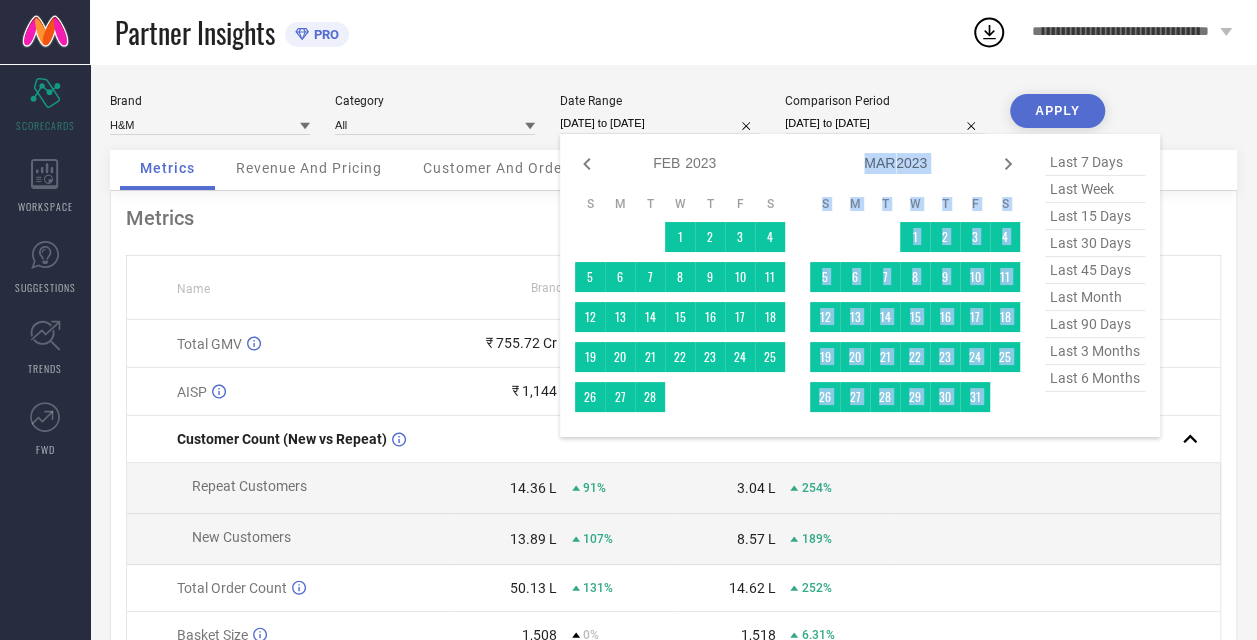 click 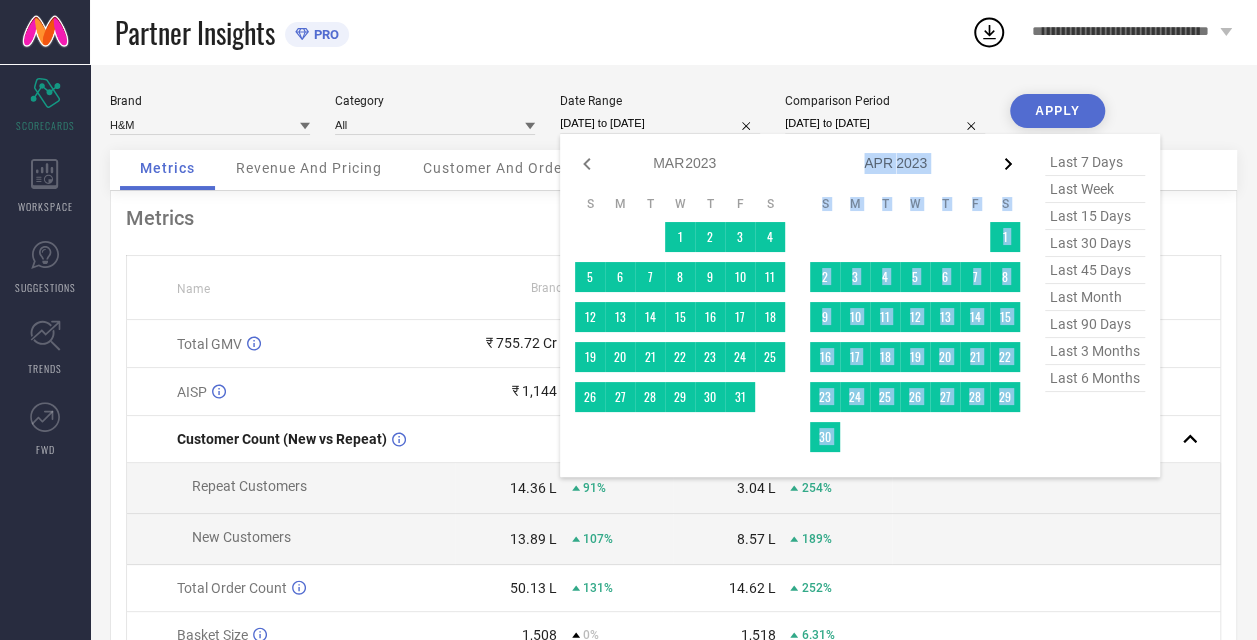 click 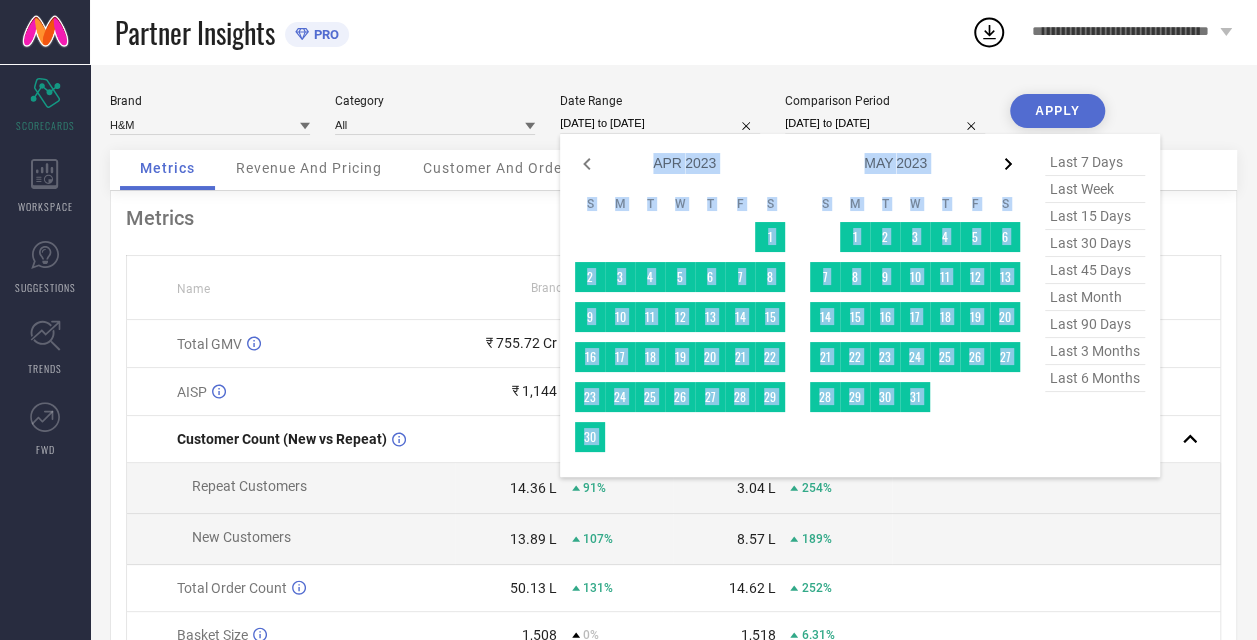 click 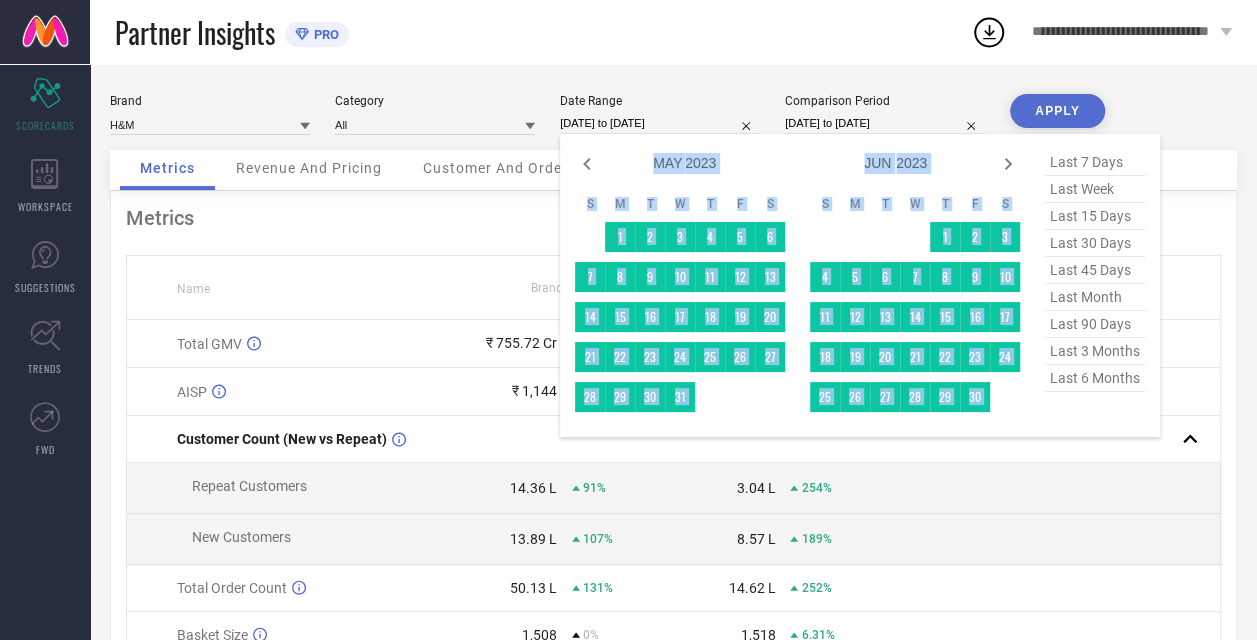 click 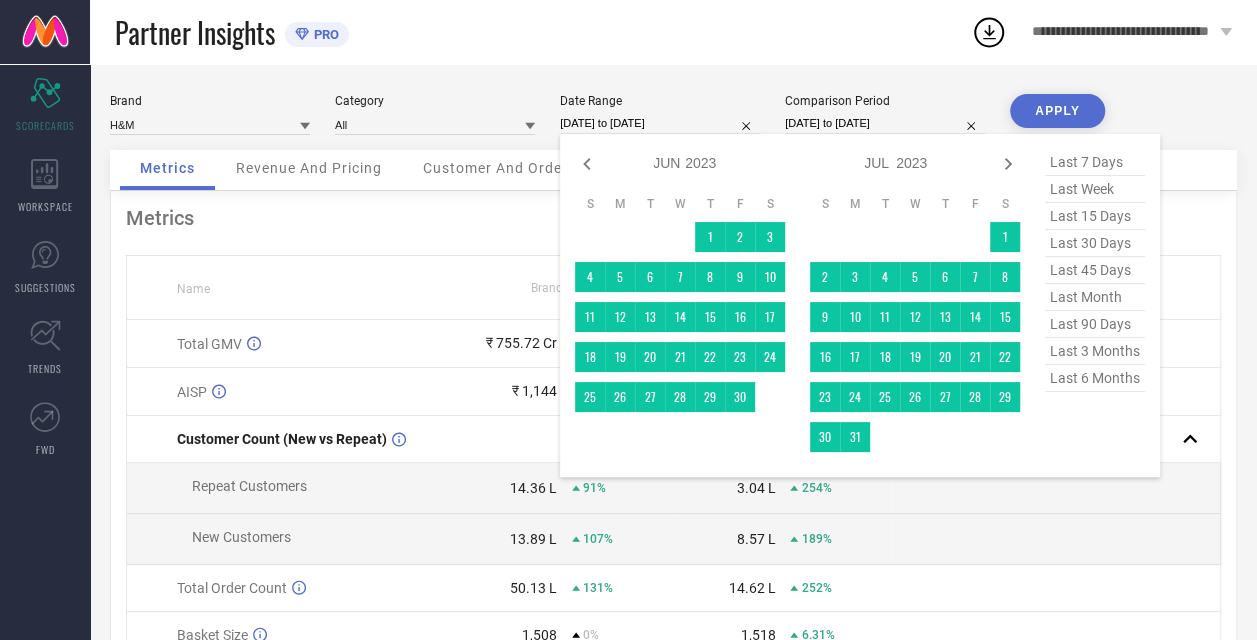 click 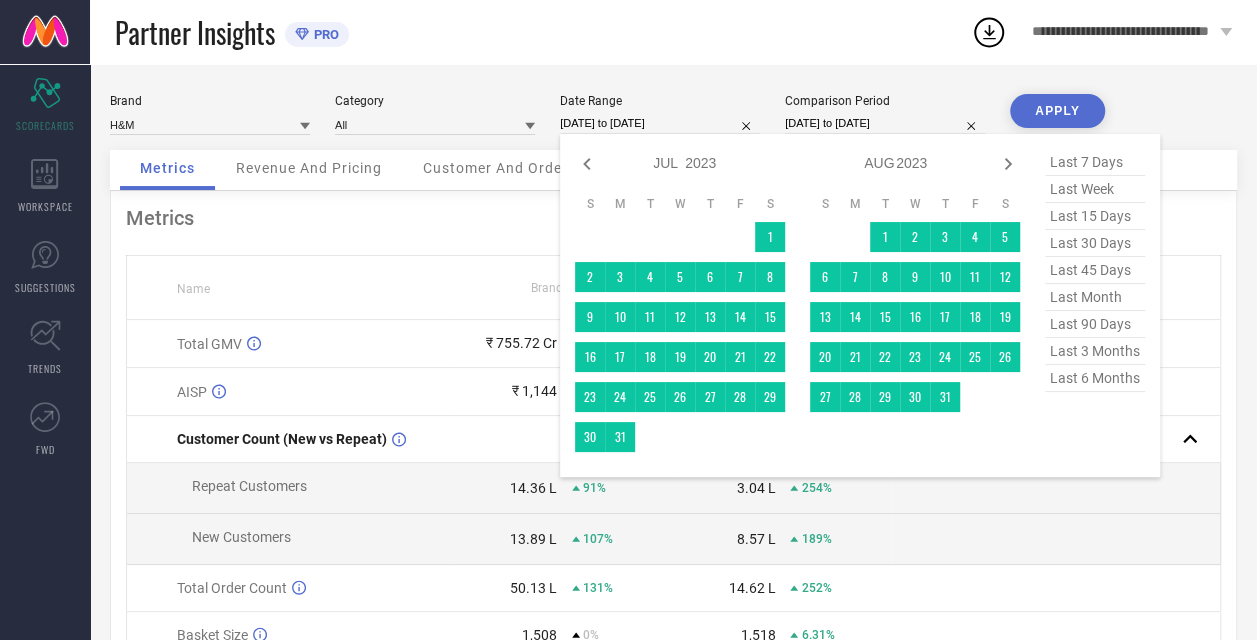 click 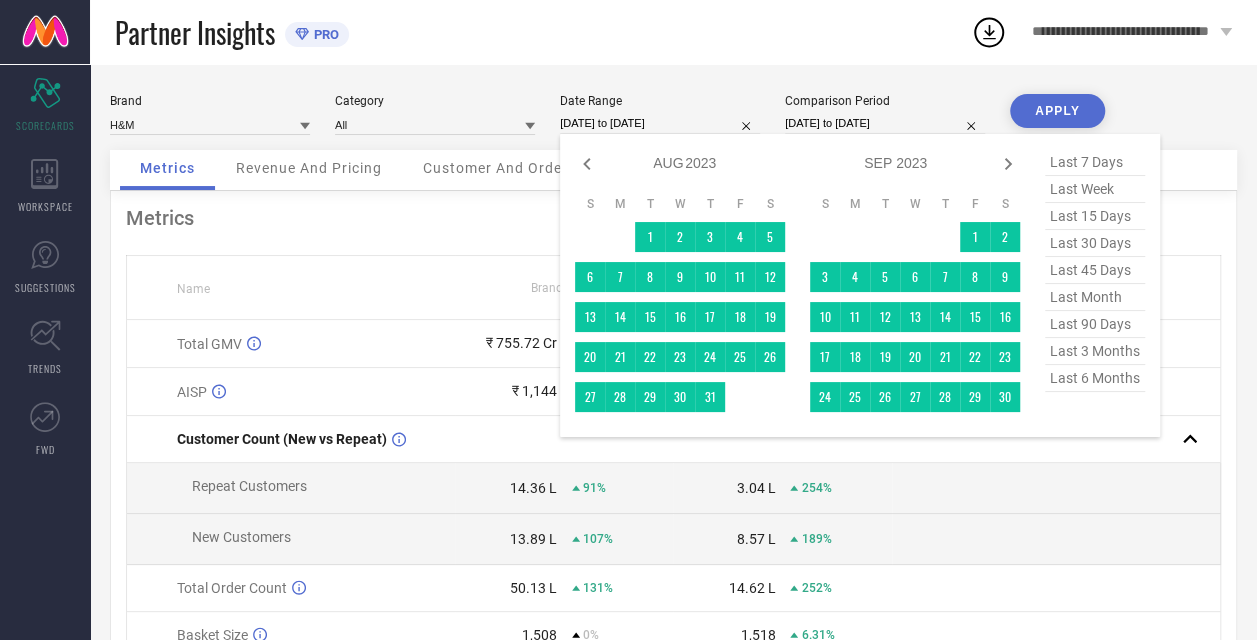 click 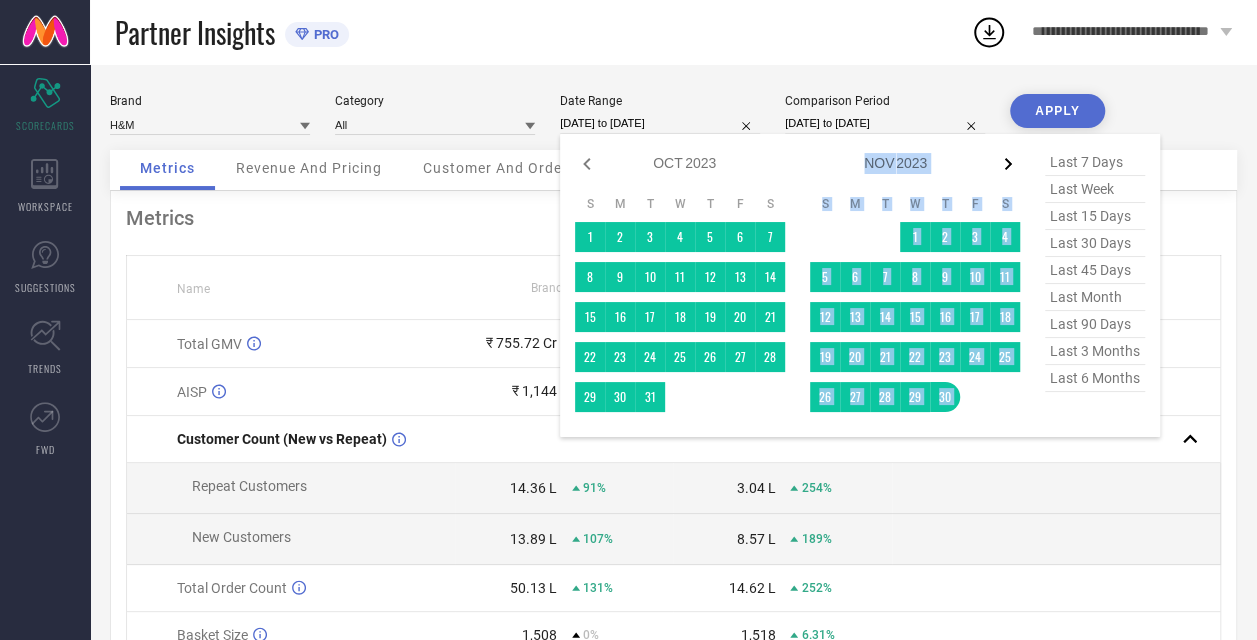 click 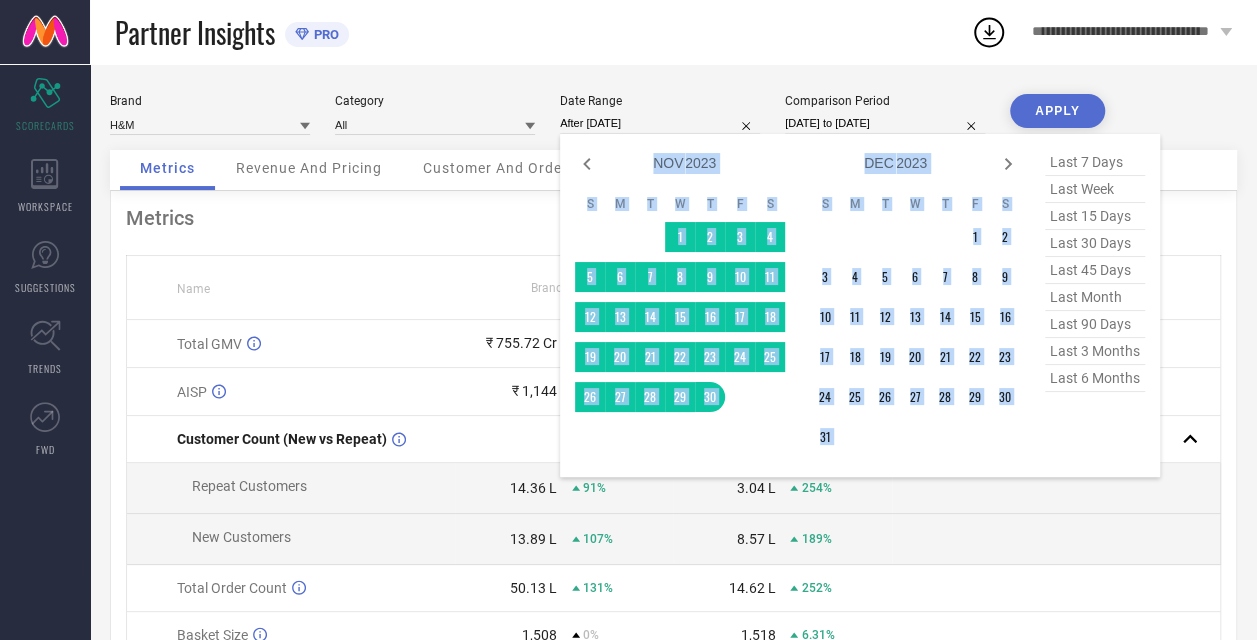 drag, startPoint x: 1004, startPoint y: 165, endPoint x: 972, endPoint y: 239, distance: 80.622574 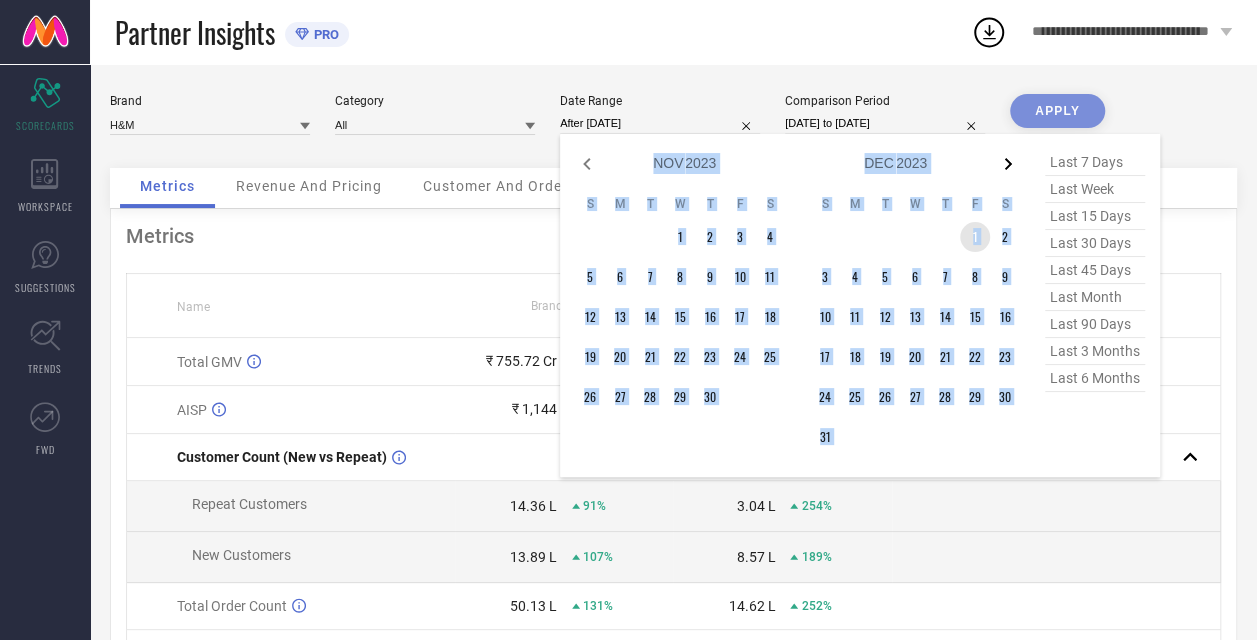 click 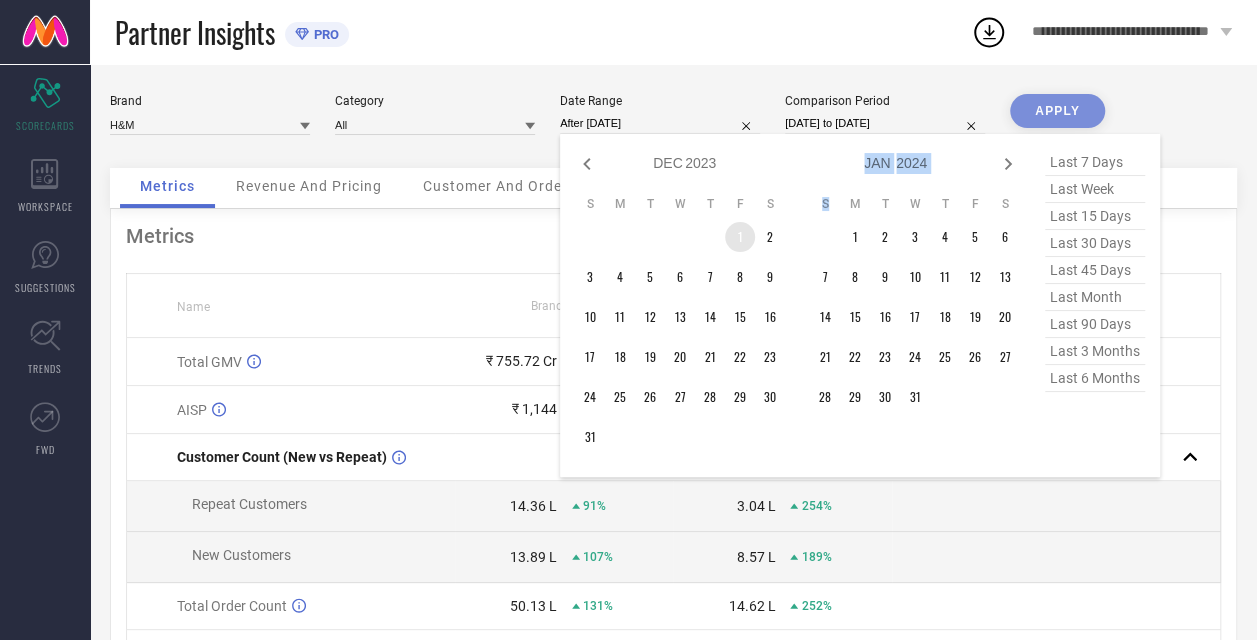 click 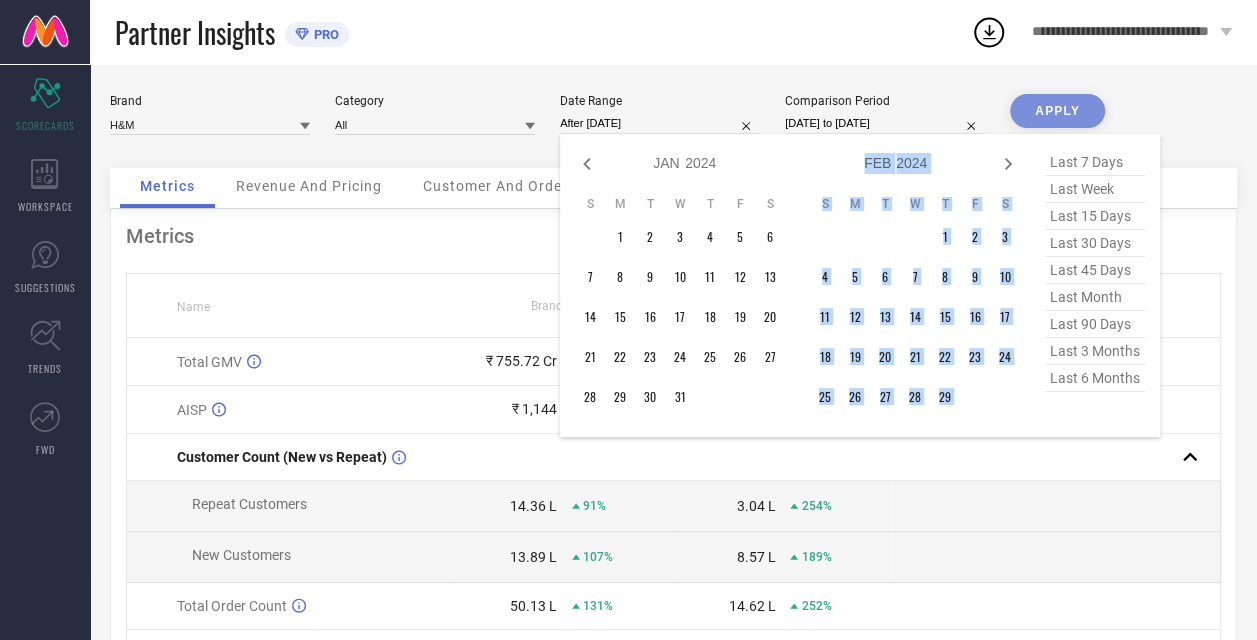 click 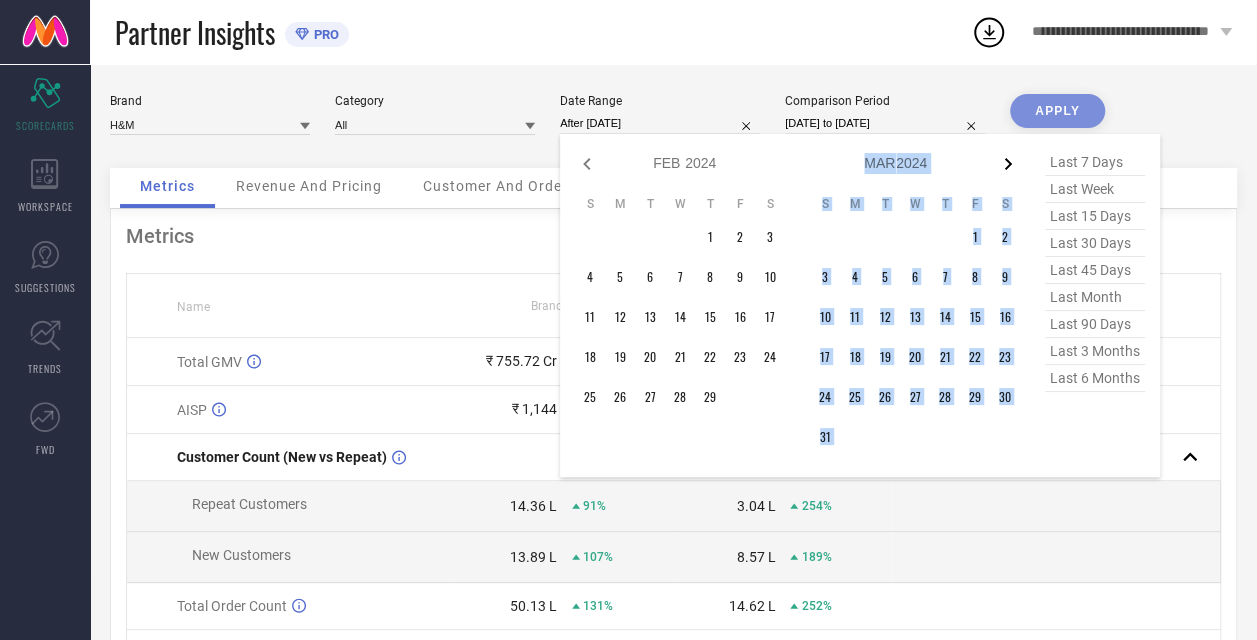 click 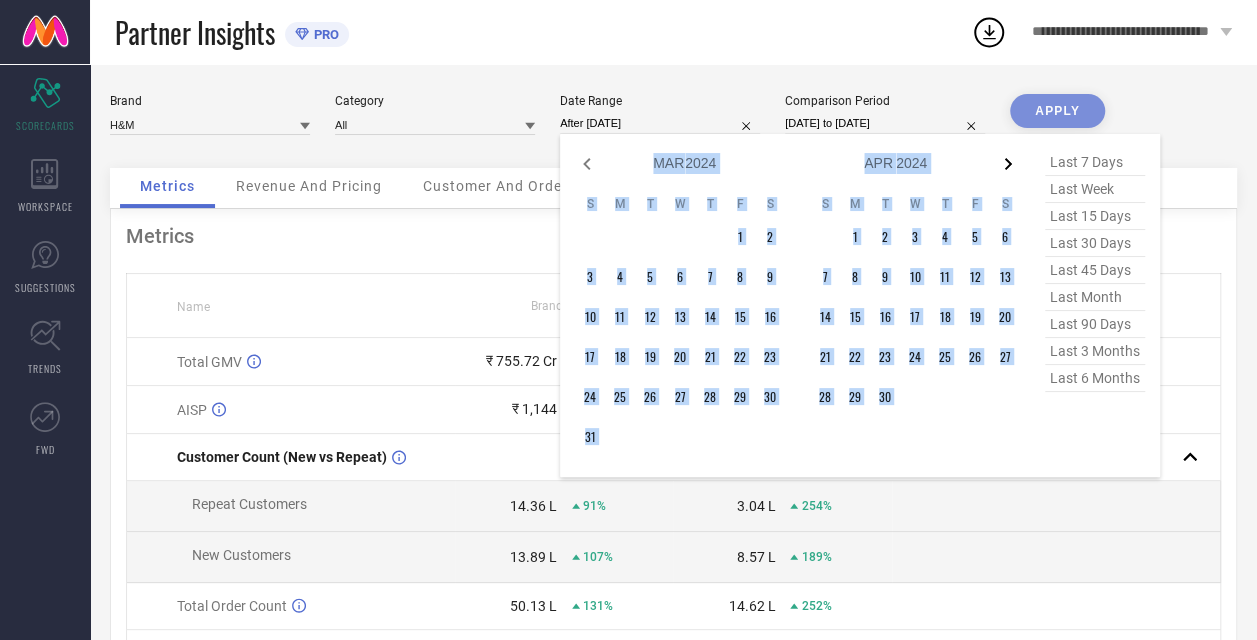 click 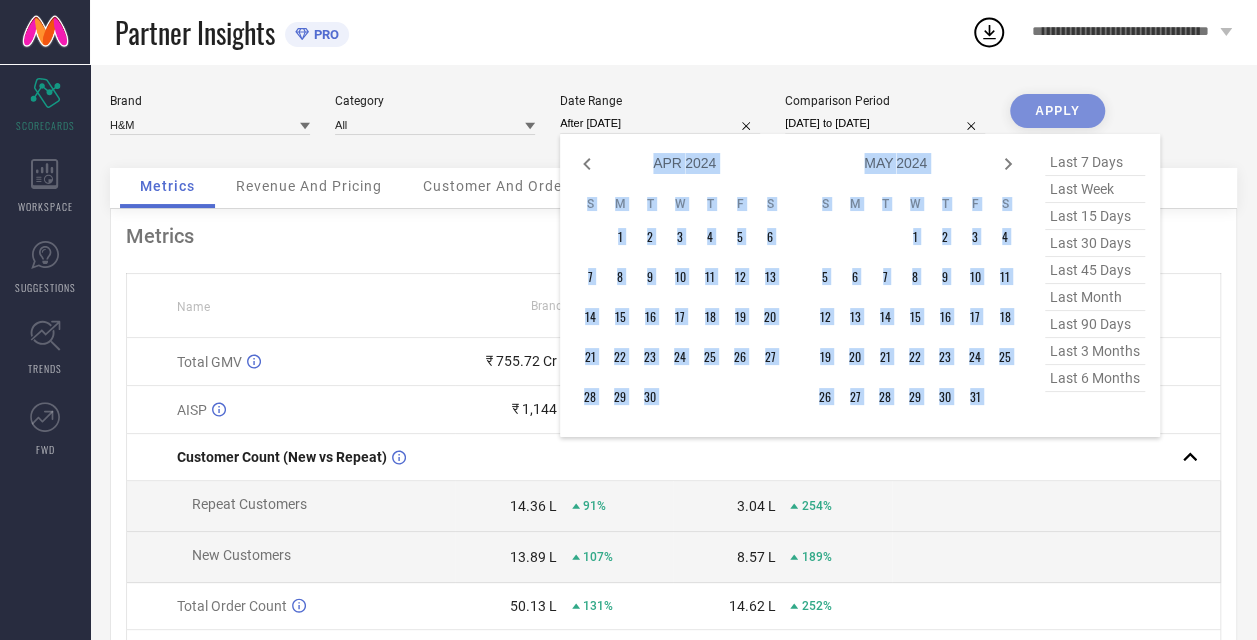 click 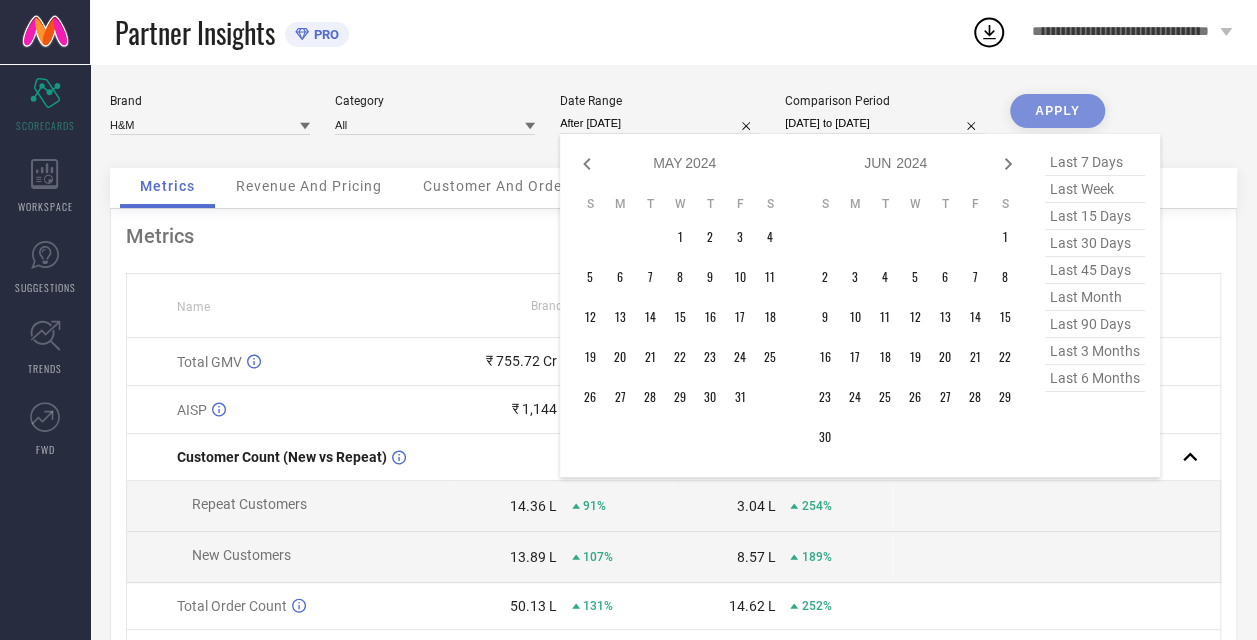 click 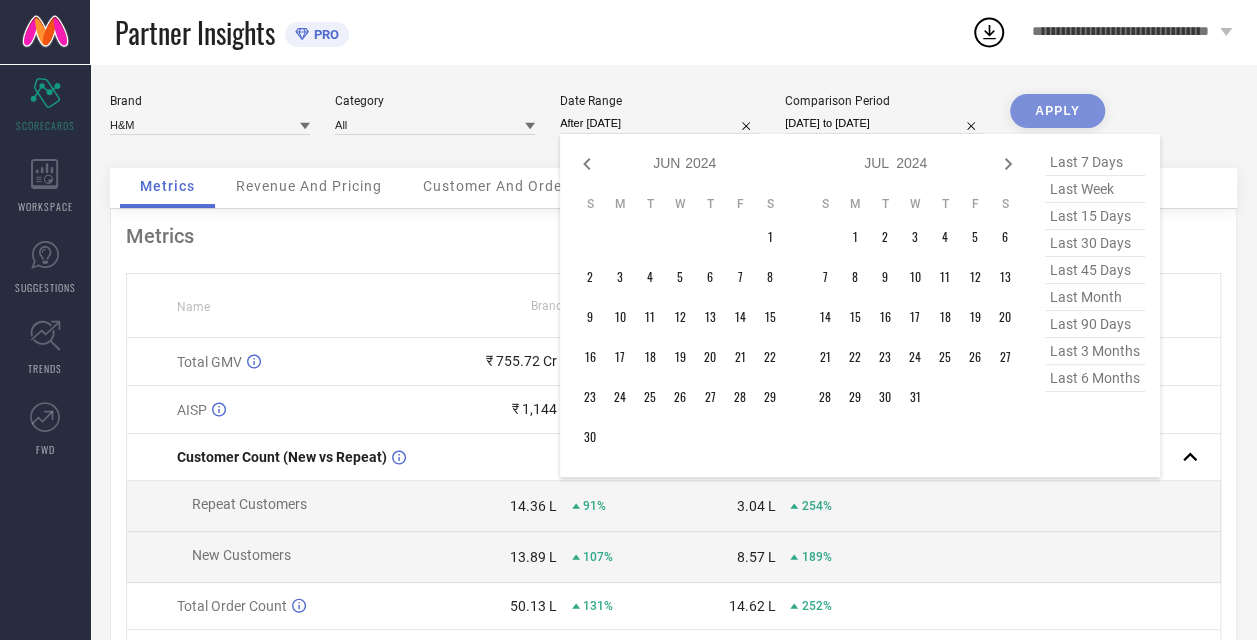 click 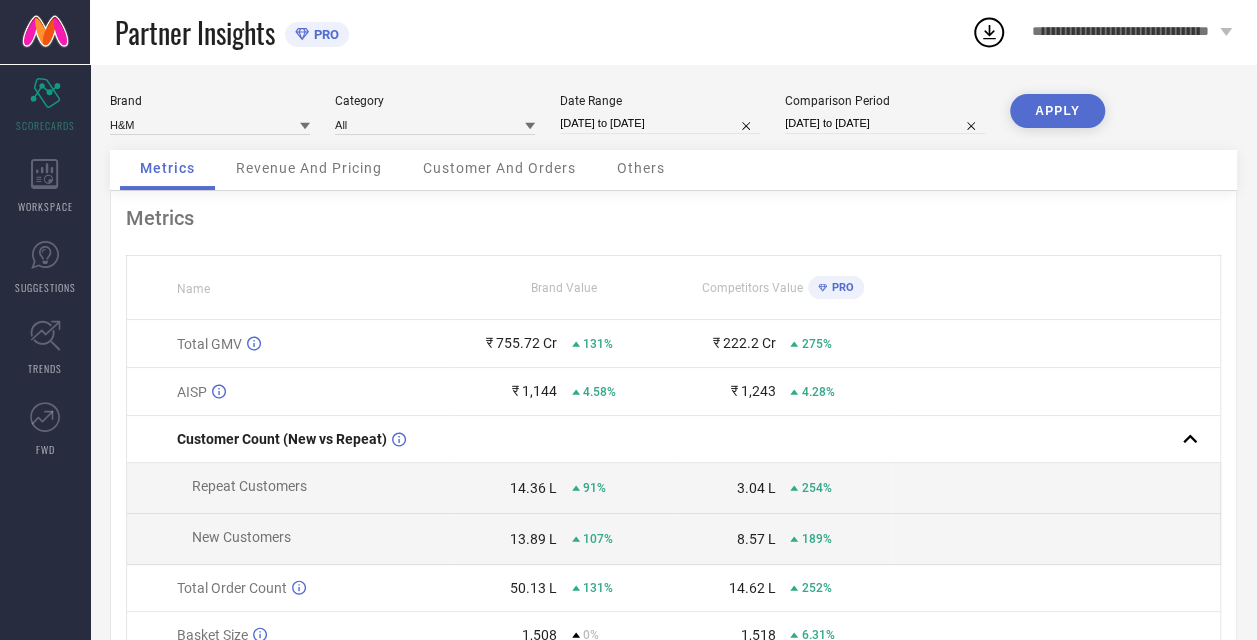 click on "01-12-2021 to 30-11-2022" at bounding box center [885, 123] 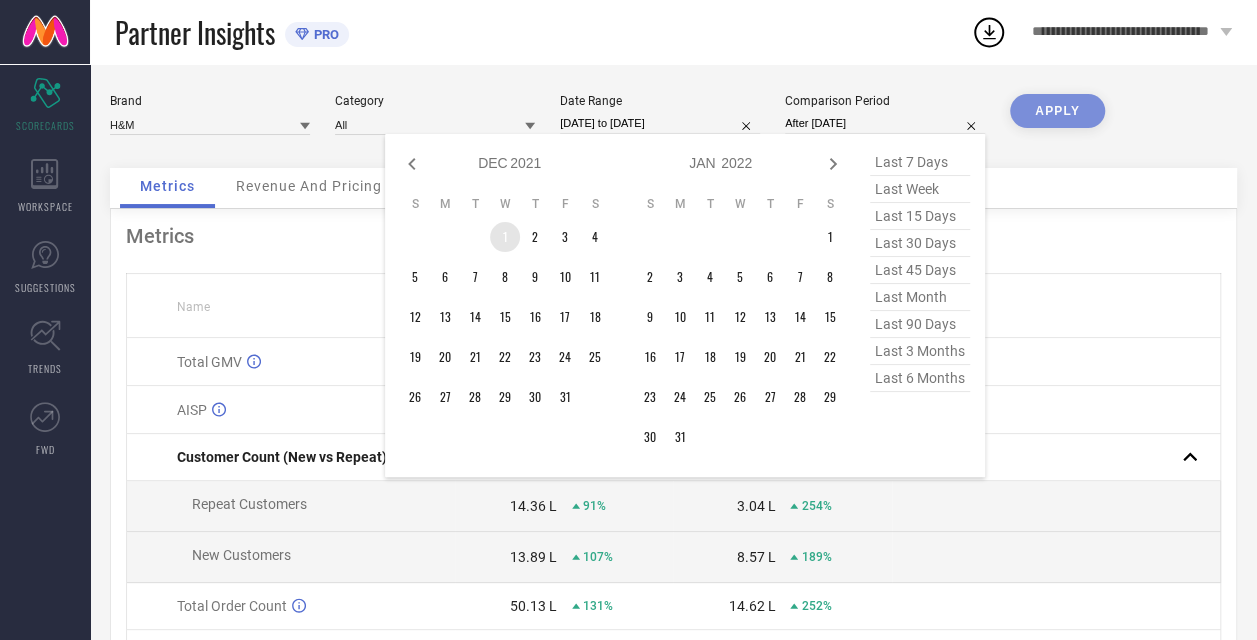 click on "1" at bounding box center [505, 237] 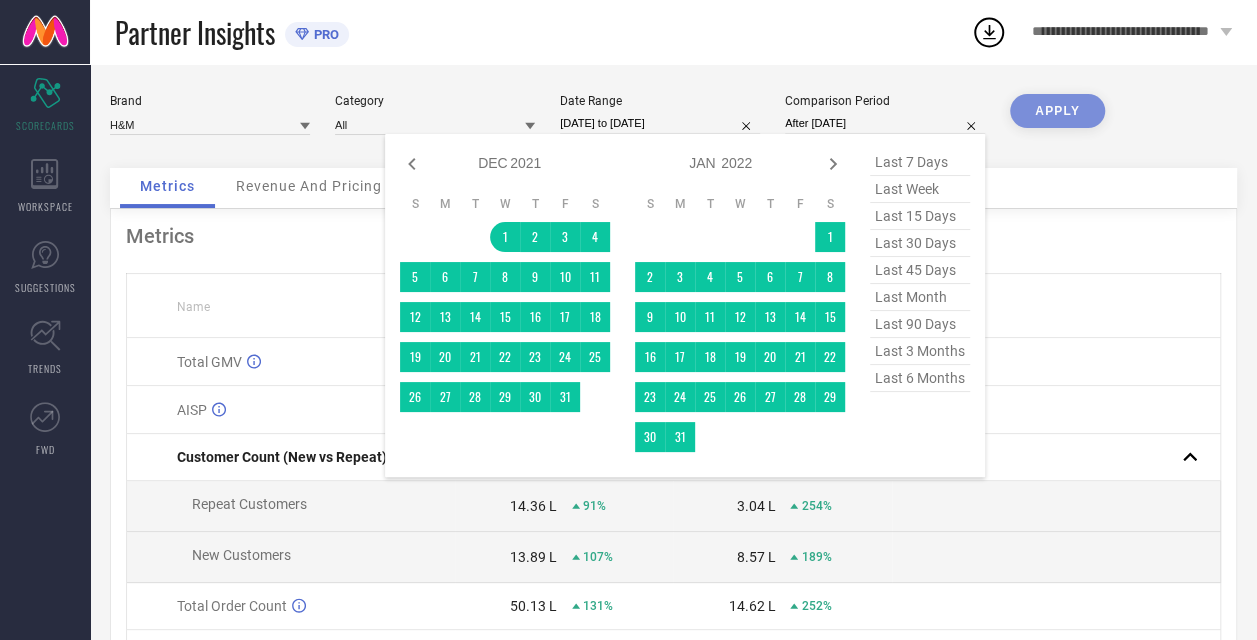 click on "2011 2012 2013 2014 2015 2016 2017 2018 2019 2020 2021 2022 2023 2024 2025 2026 2027 2028 2029 2030" at bounding box center [533, 163] 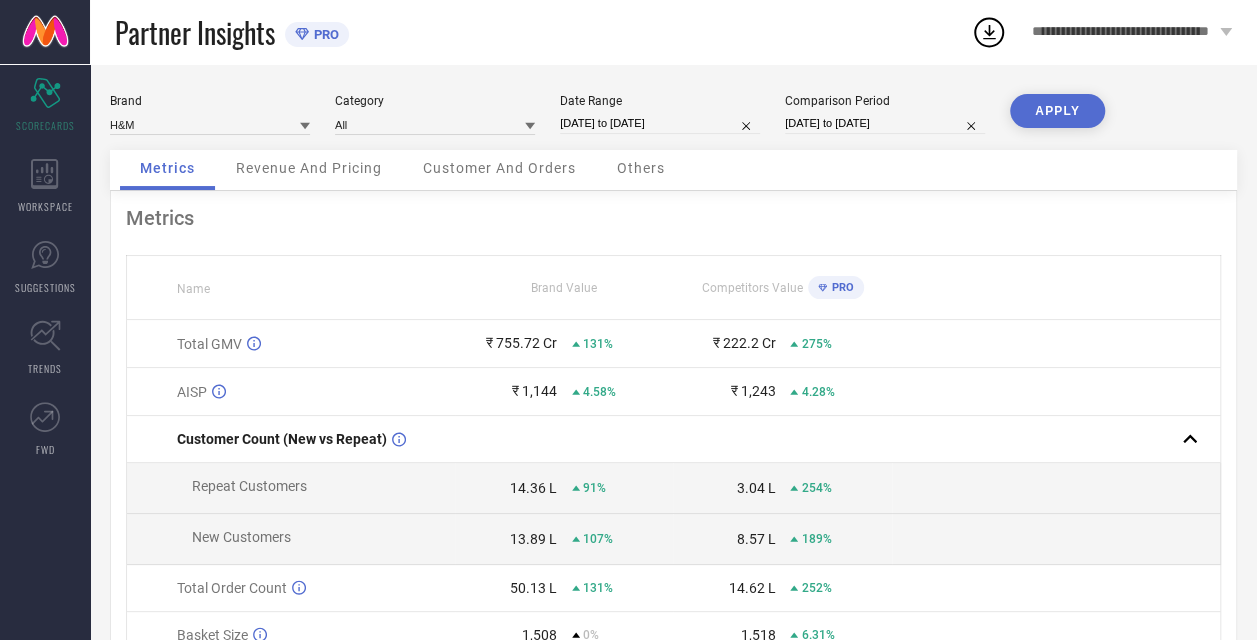 click on "01-12-2021 to 01-12-2022" at bounding box center (885, 123) 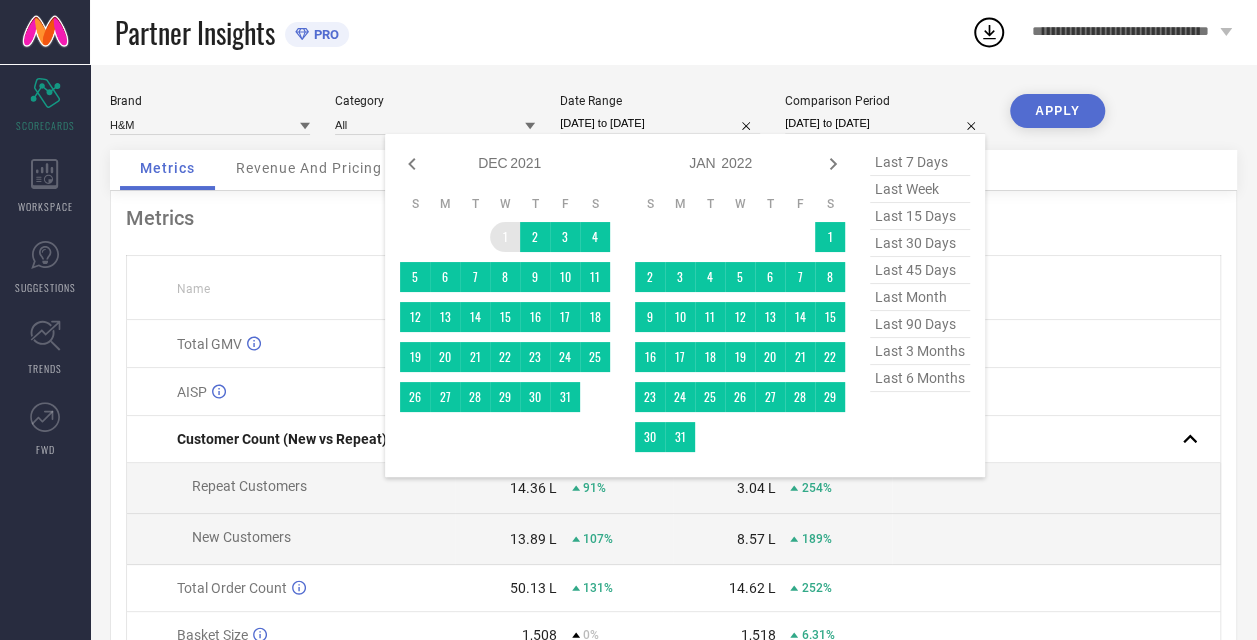 click on "2011 2012 2013 2014 2015 2016 2017 2018 2019 2020 2021 2022 2023 2024 2025 2026 2027 2028 2029 2030" at bounding box center (533, 163) 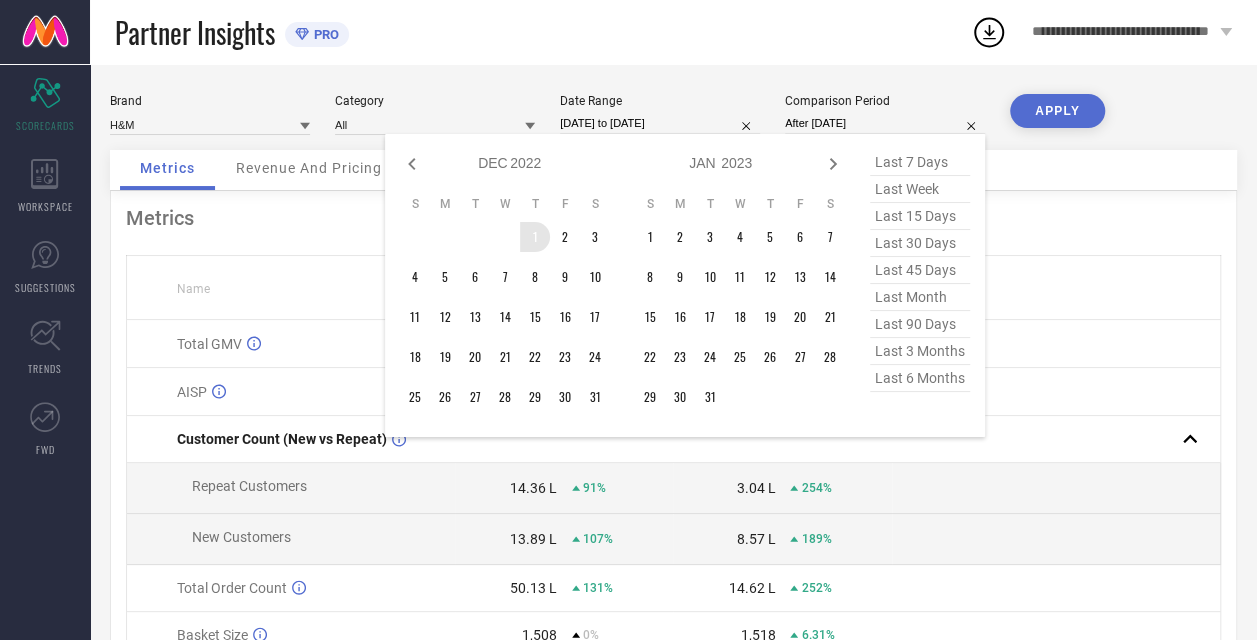 click on "1" at bounding box center (535, 237) 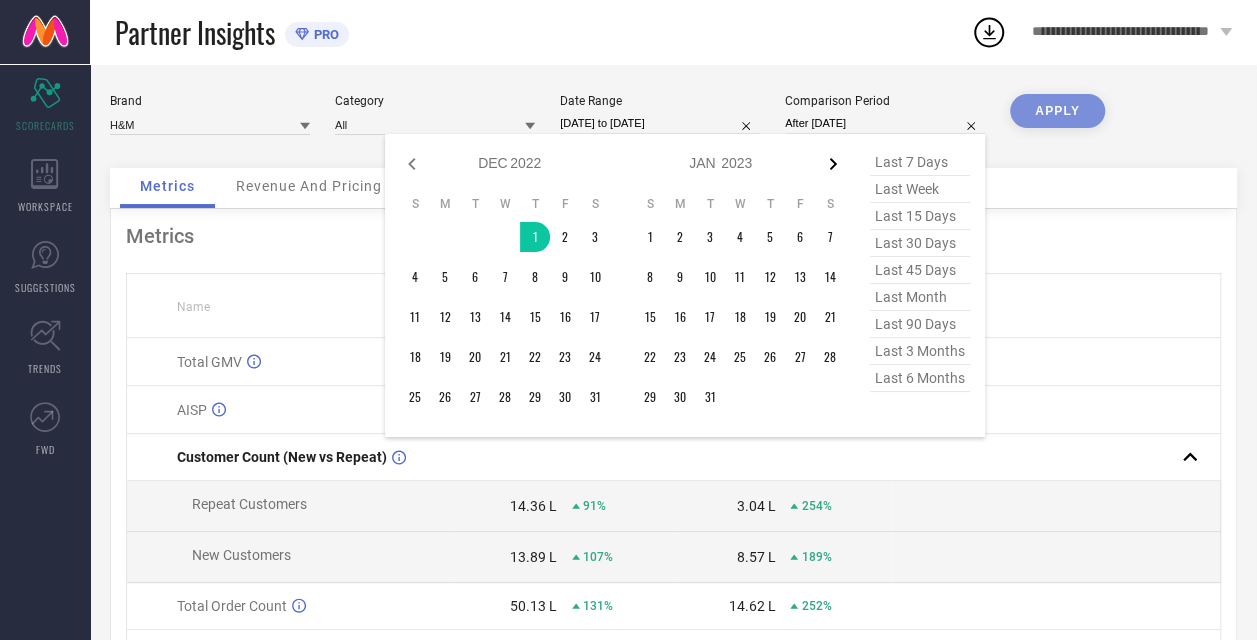 click 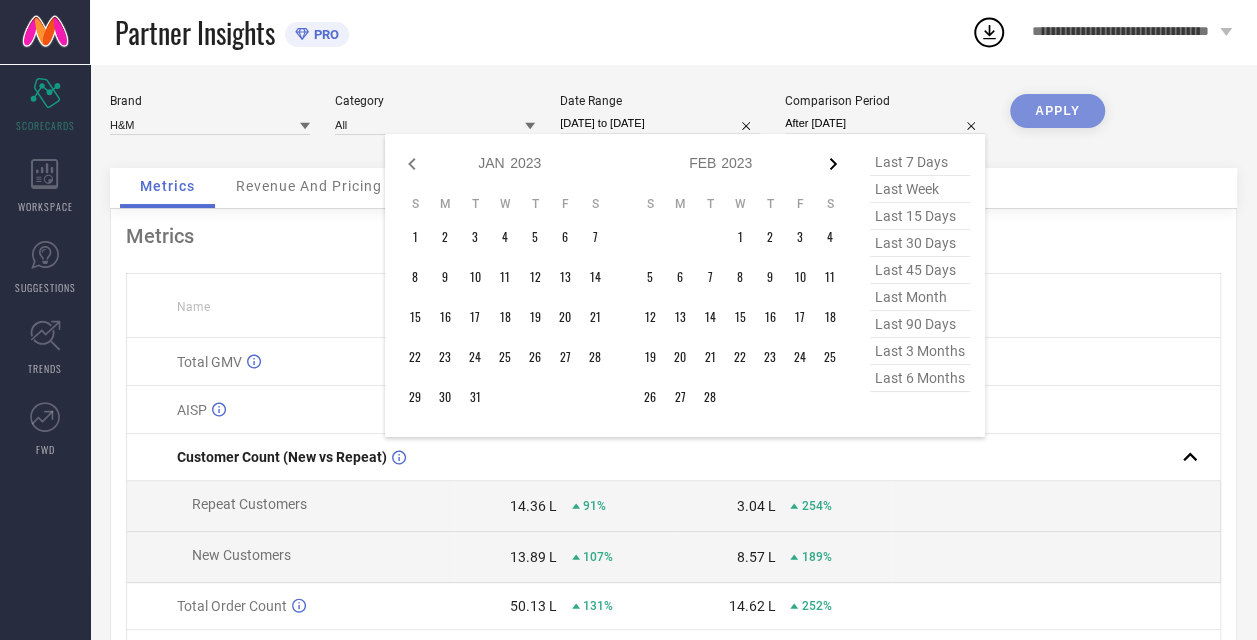 click 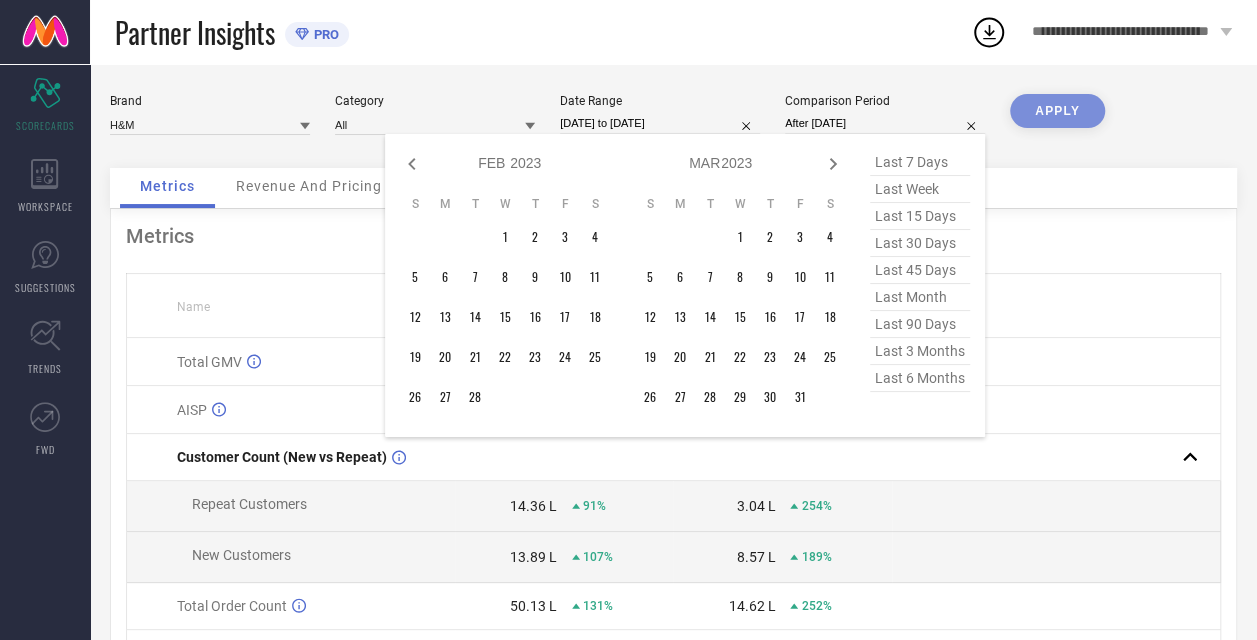 click 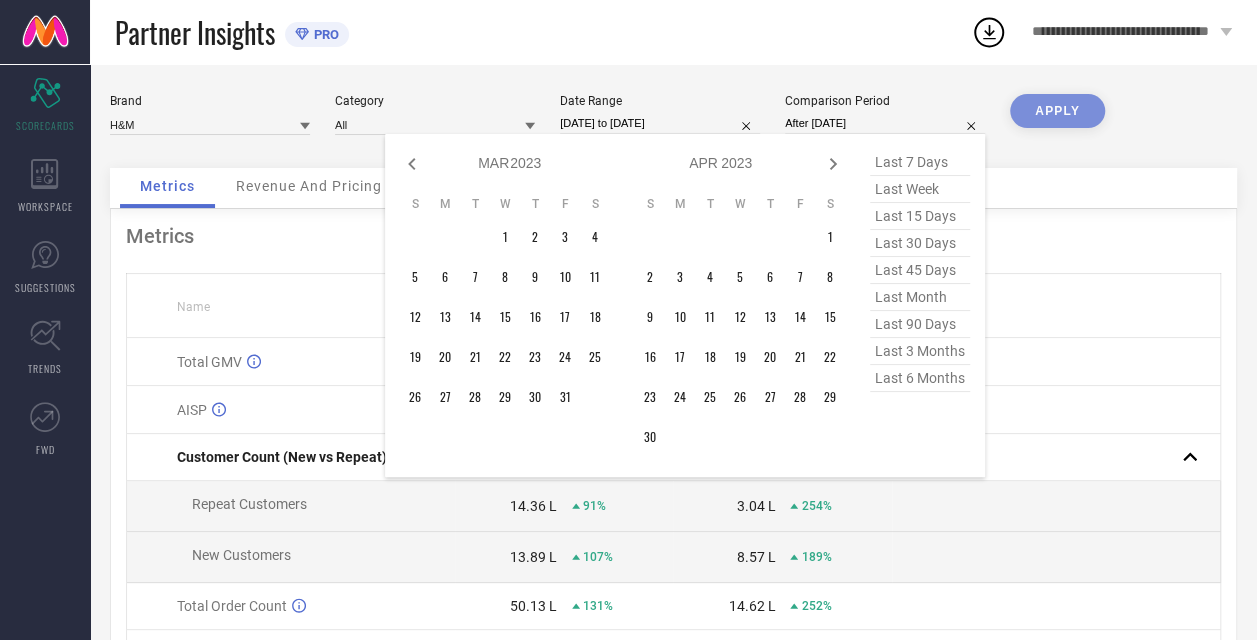 click 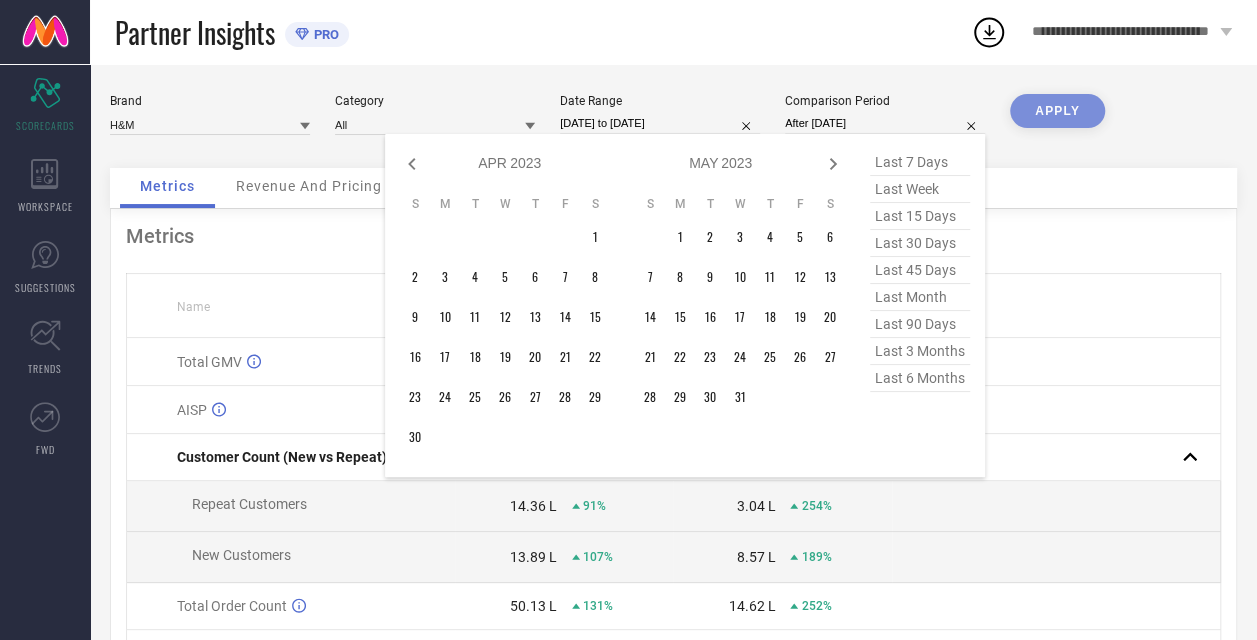 click 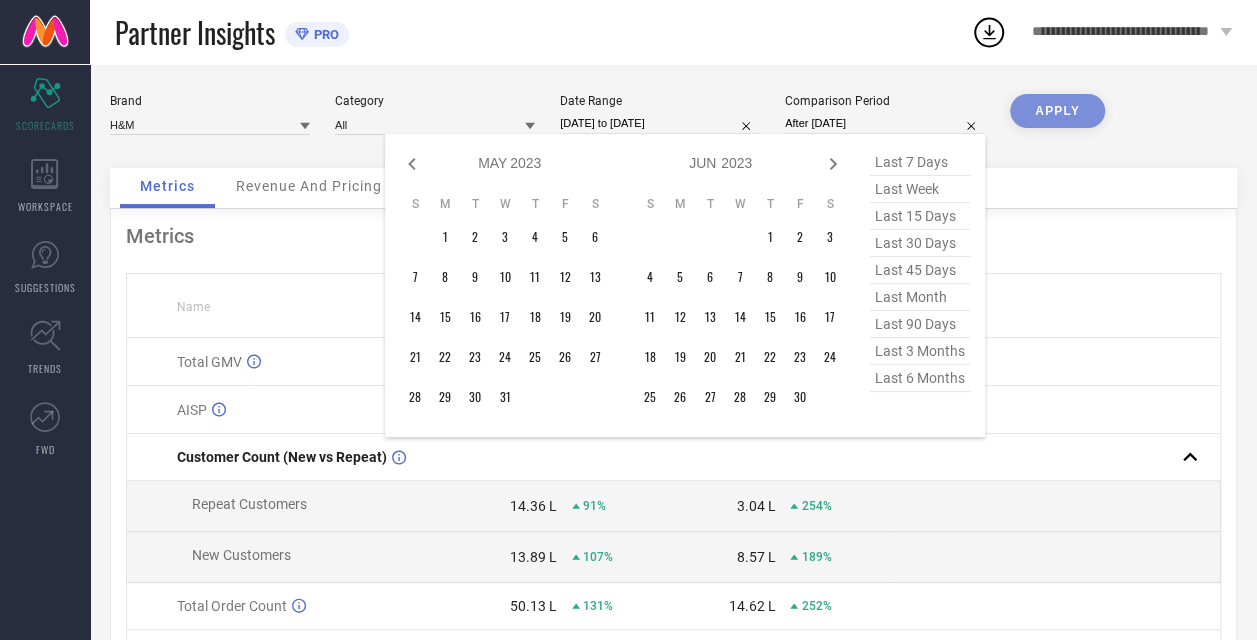 click 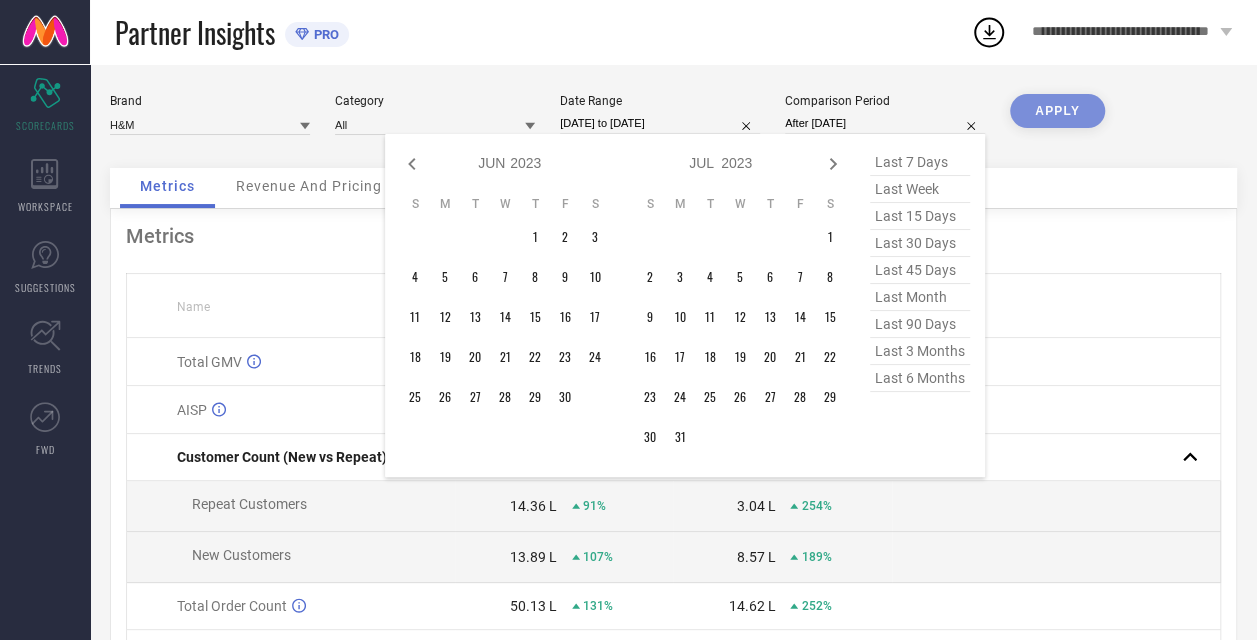 click 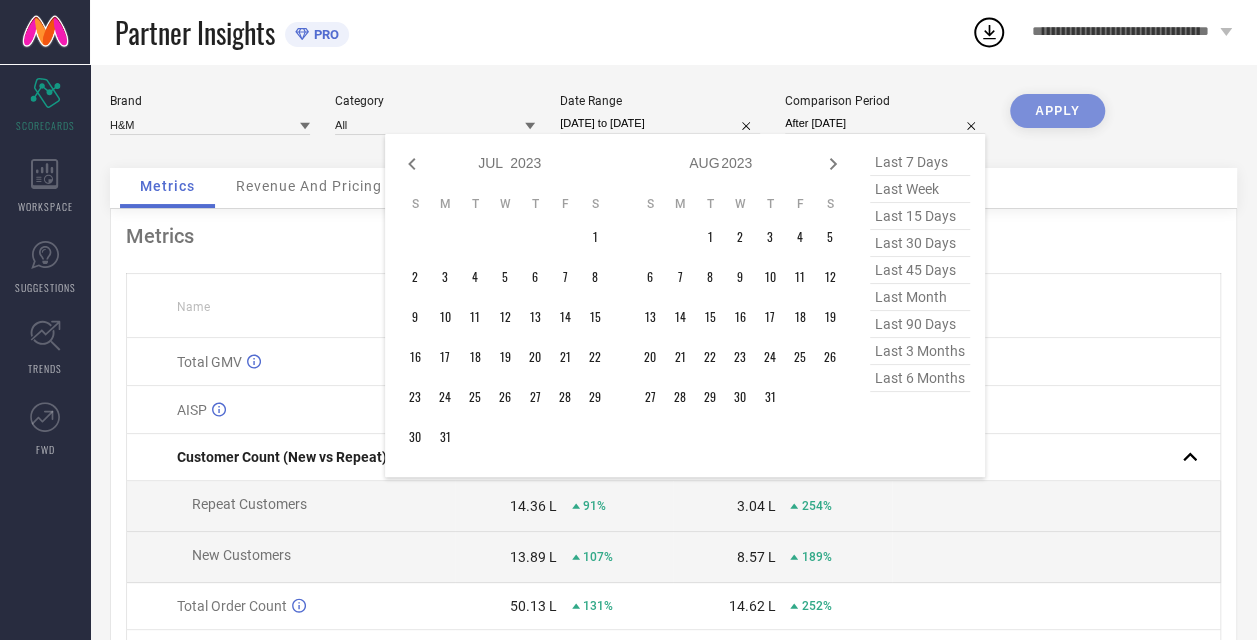 click 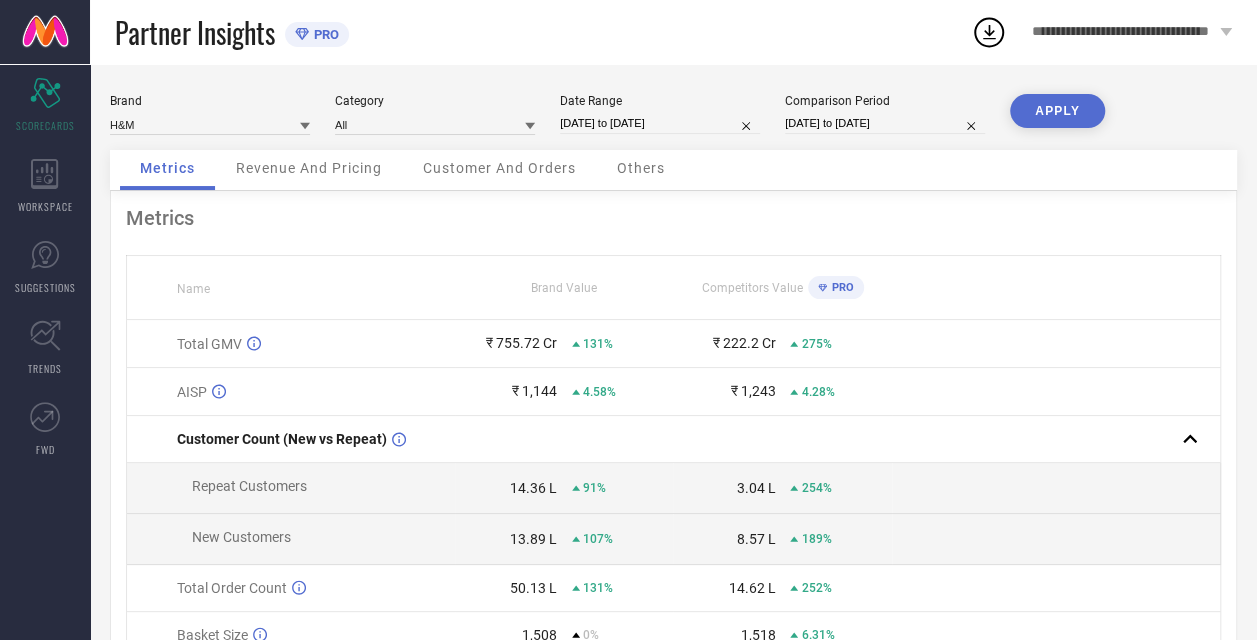 click on "APPLY" at bounding box center [1057, 111] 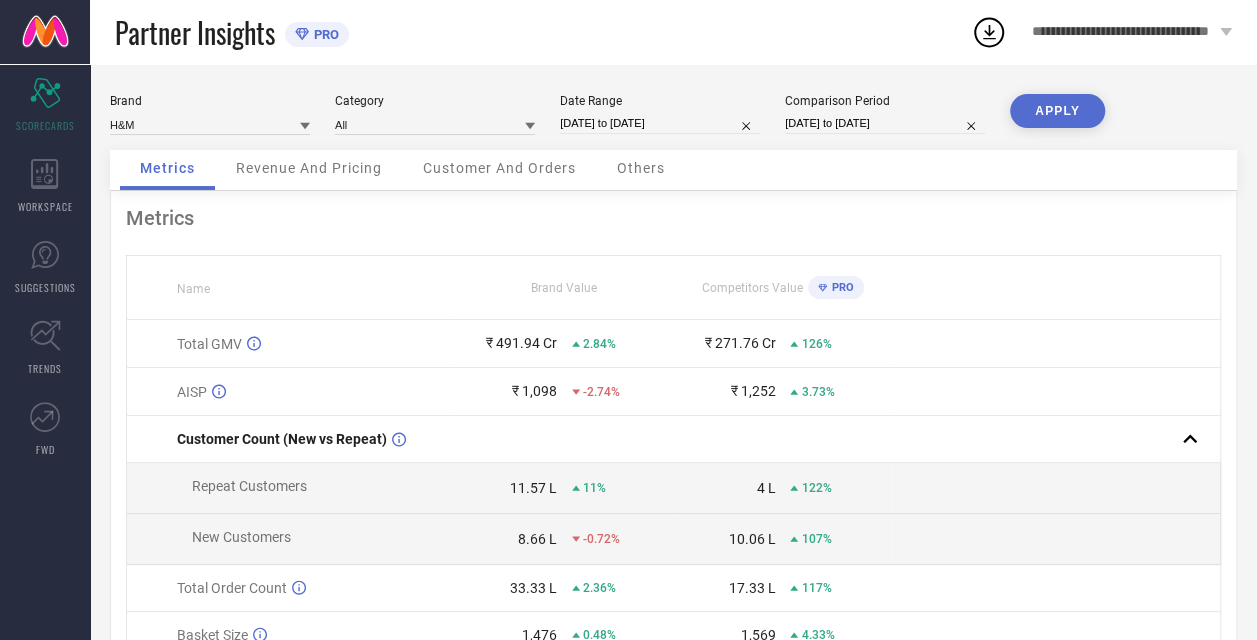 click on "Revenue And Pricing" at bounding box center [309, 168] 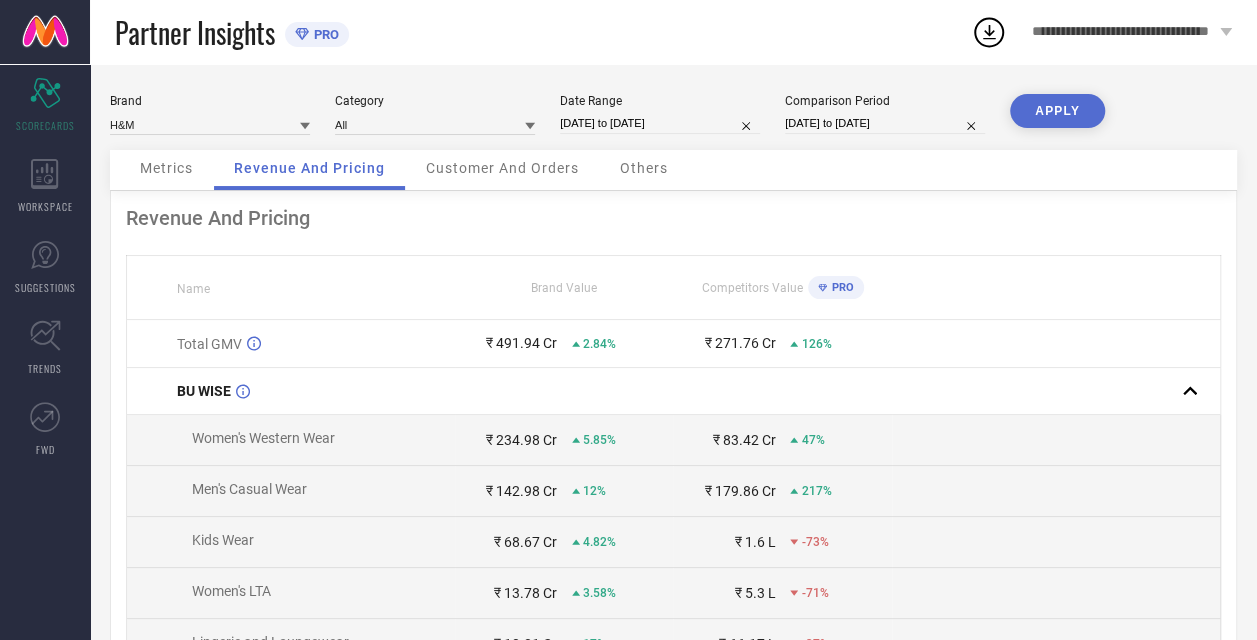 click on "Customer And Orders" at bounding box center (502, 168) 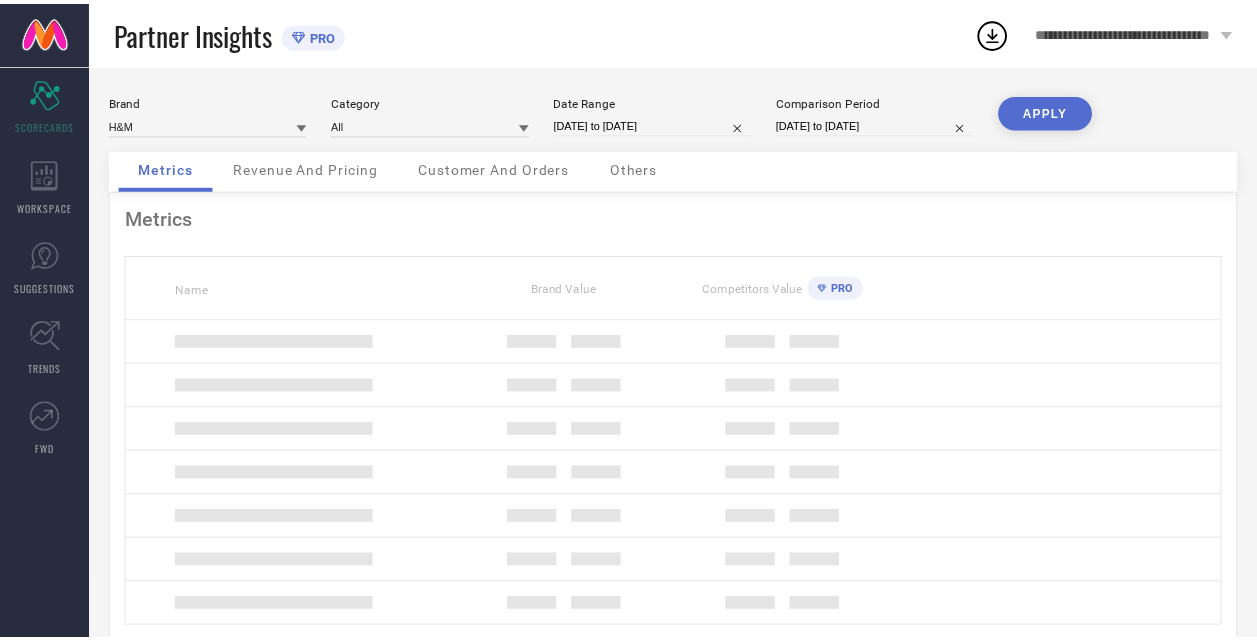 scroll, scrollTop: 0, scrollLeft: 0, axis: both 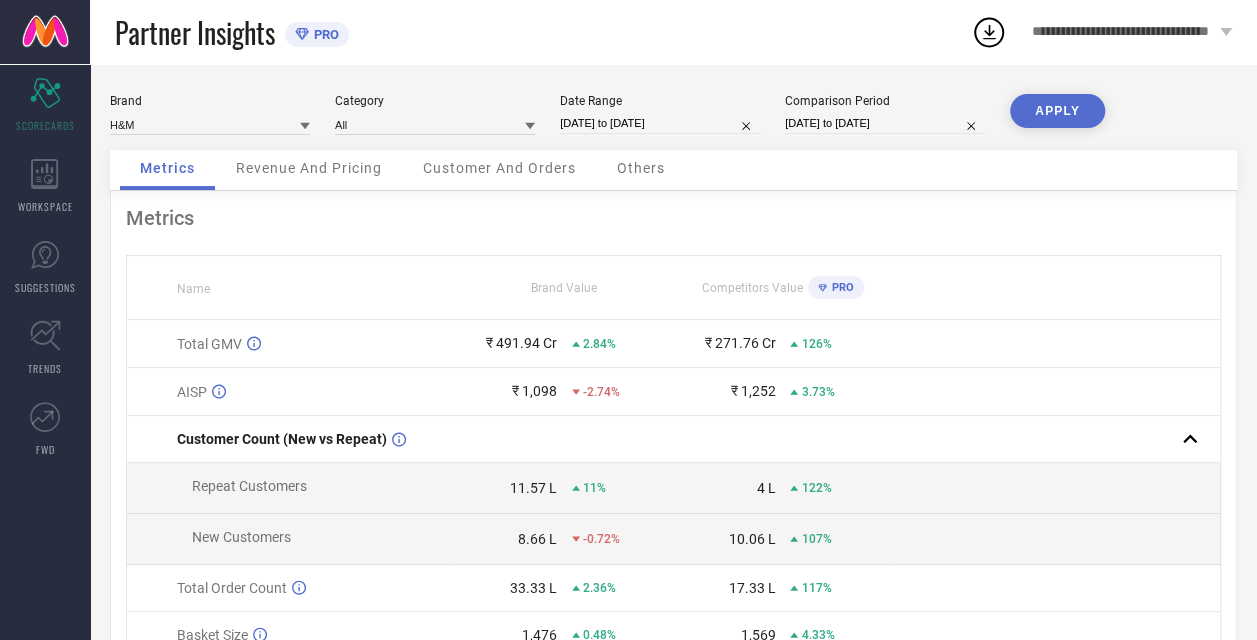select on "11" 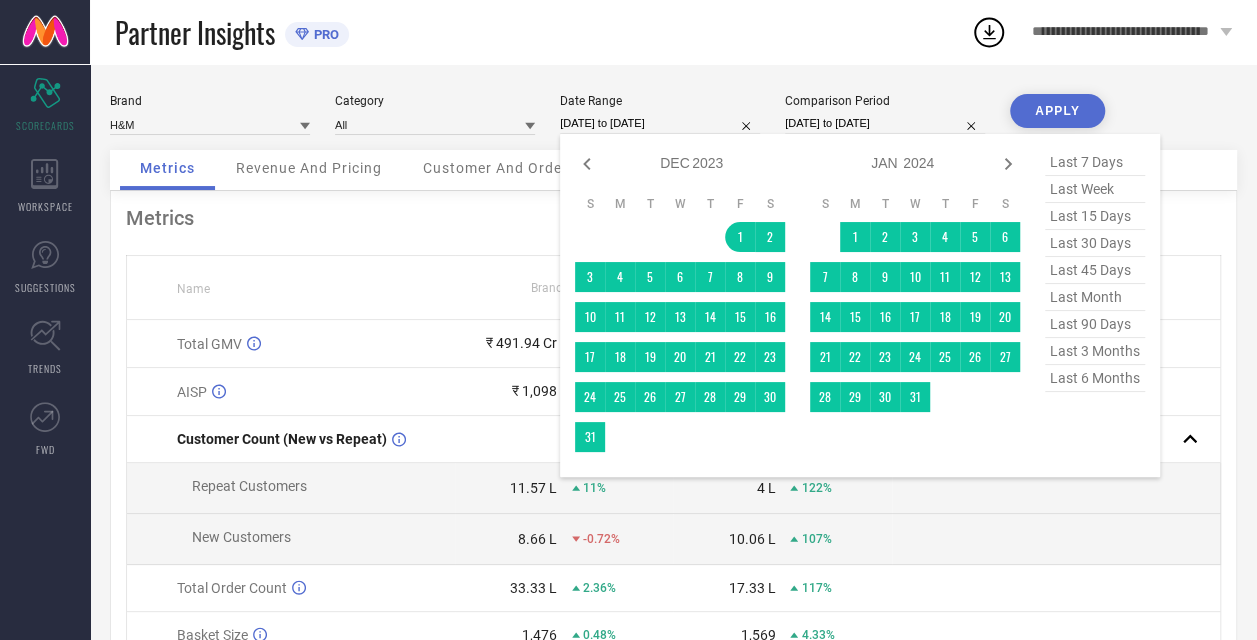 click on "[DATE] to [DATE]" at bounding box center (660, 123) 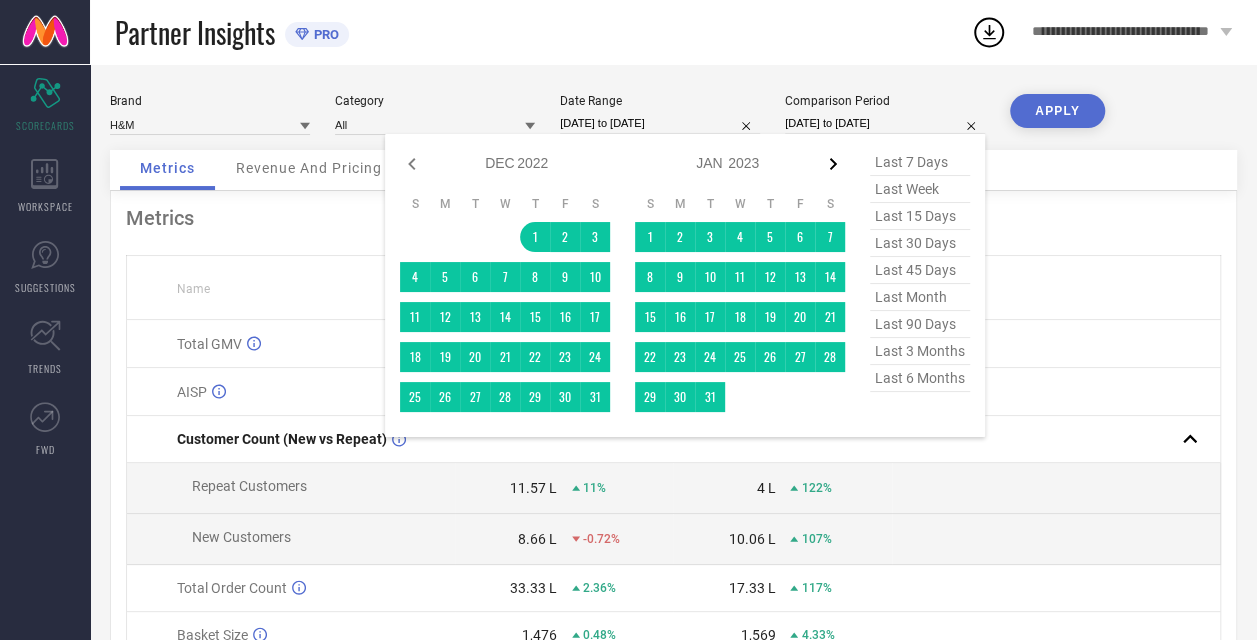 click 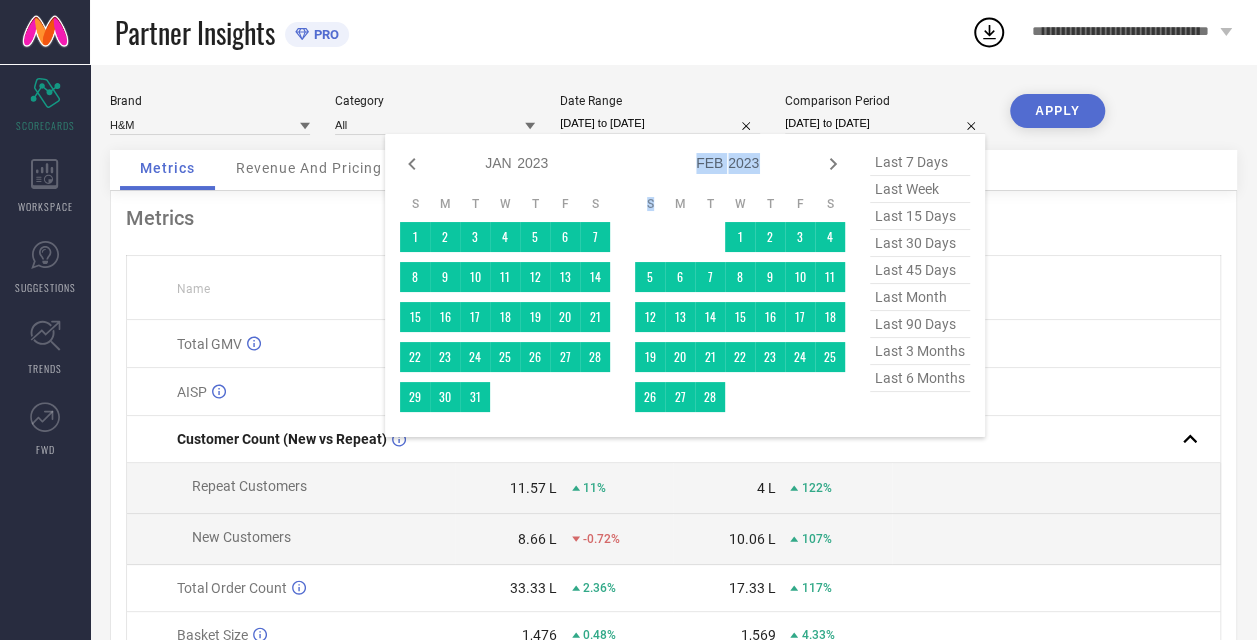 click 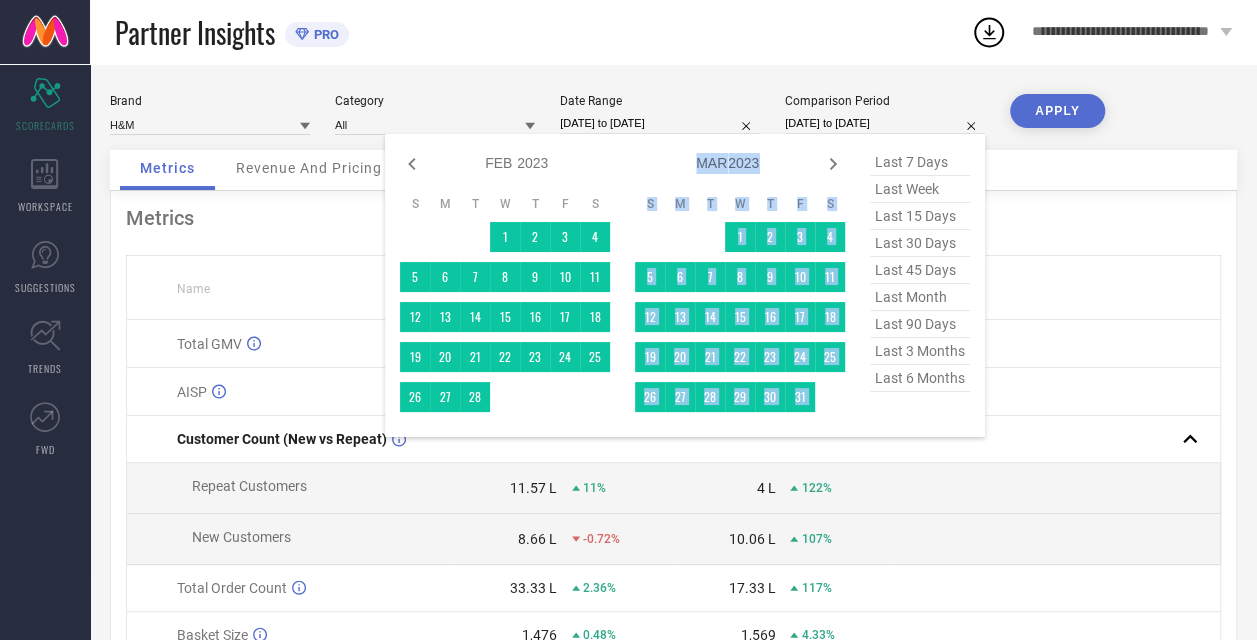 click 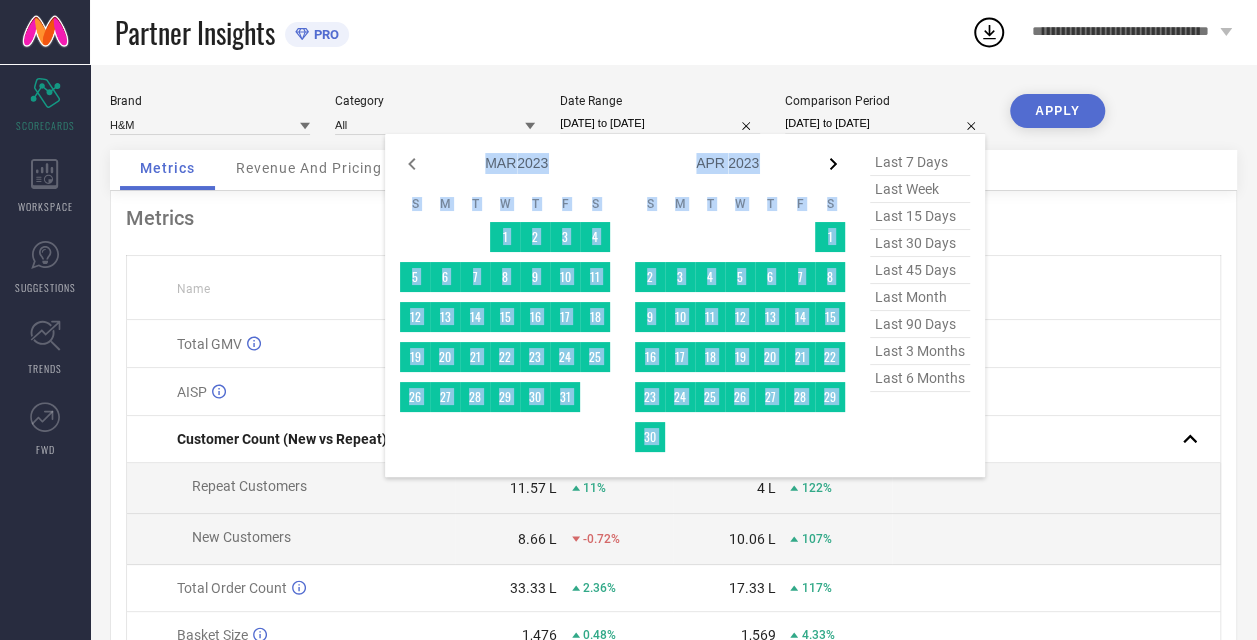 click 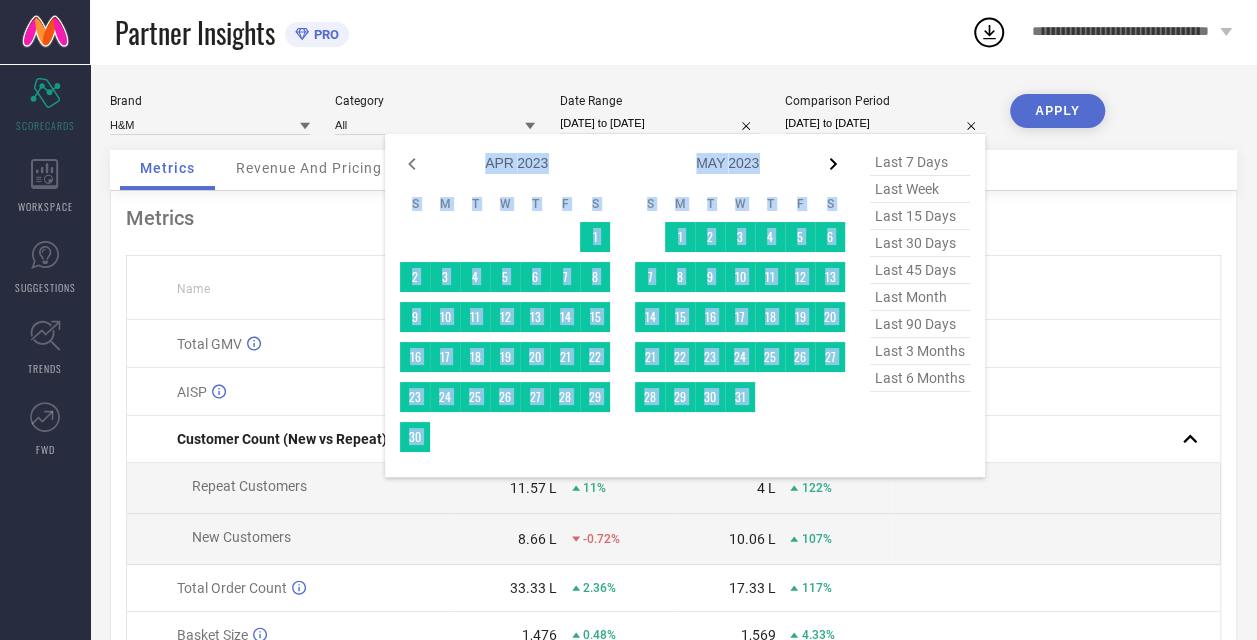 click 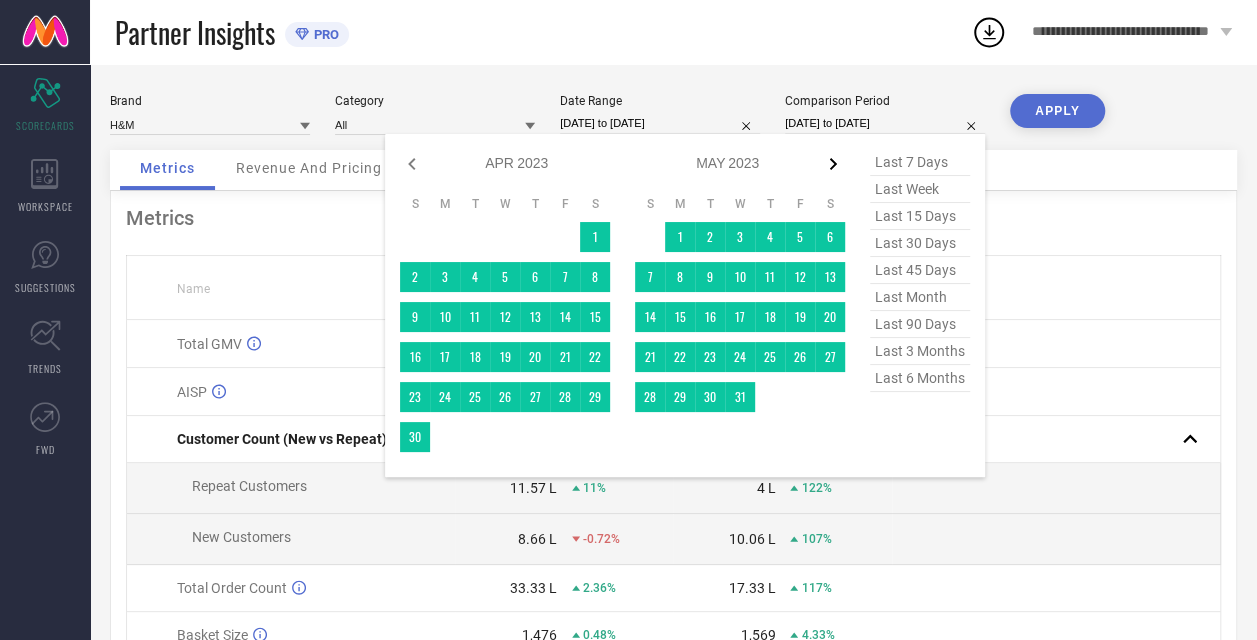 select on "4" 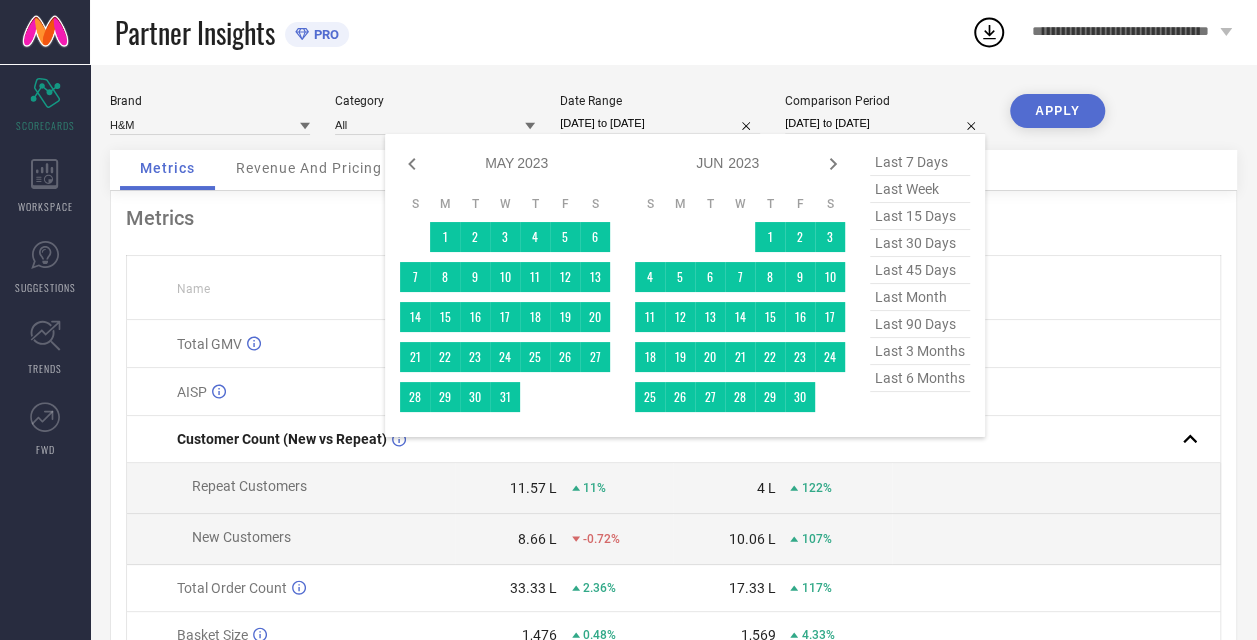 click 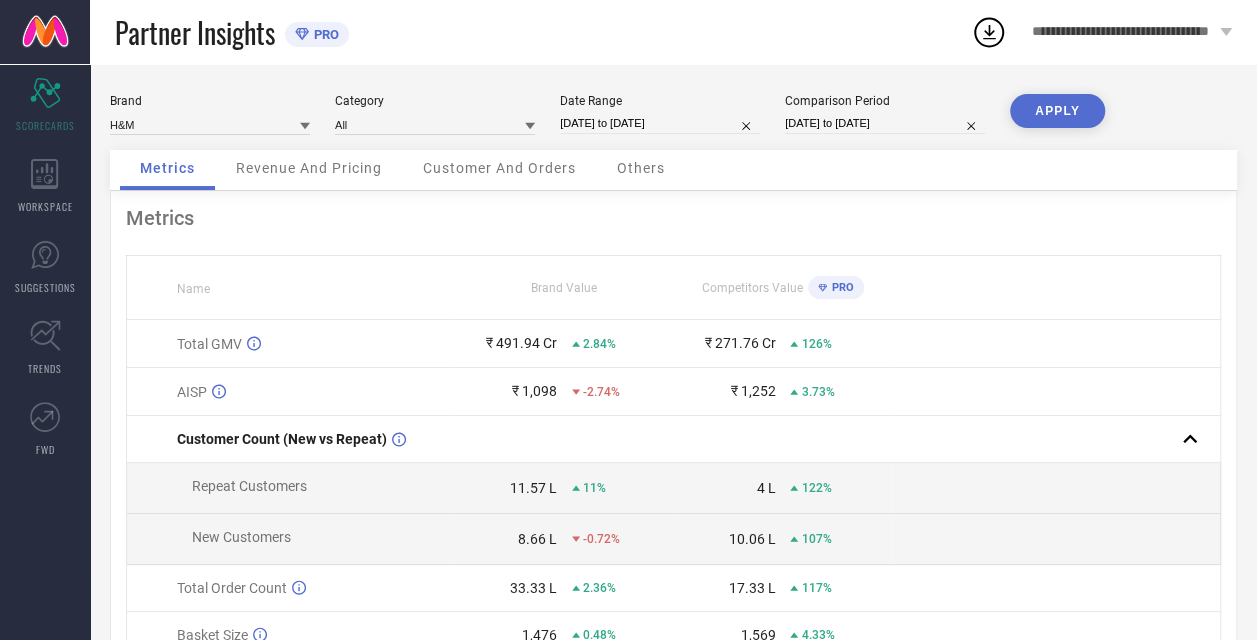 click on "Brand H&M Category All Date Range [DATE] to [DATE] Comparison Period [DATE] to [DATE] APPLY Metrics Revenue And Pricing Customer And Orders Others Metrics Name Brand Value Competitors Value PRO Total GMV ₹ 491.94 Cr 2.84% ₹ 271.76 Cr 126% AISP ₹ 1,098 -2.74% ₹ 1,252 3.73% Customer Count (New vs Repeat) Repeat Customers 11.57 L 11% 4 L 122% New Customers 8.66 L -0.72% 10.06 L 107% Total Order Count 33.33 L 2.36% 17.33 L 117% Basket Size 1,476 0.48% 1,569 4.33% Return Percentage 31.39 % 1.4% 30.8 % -0.96% Style Count 33,142 -2.48% 19,682 40%" at bounding box center [673, 449] 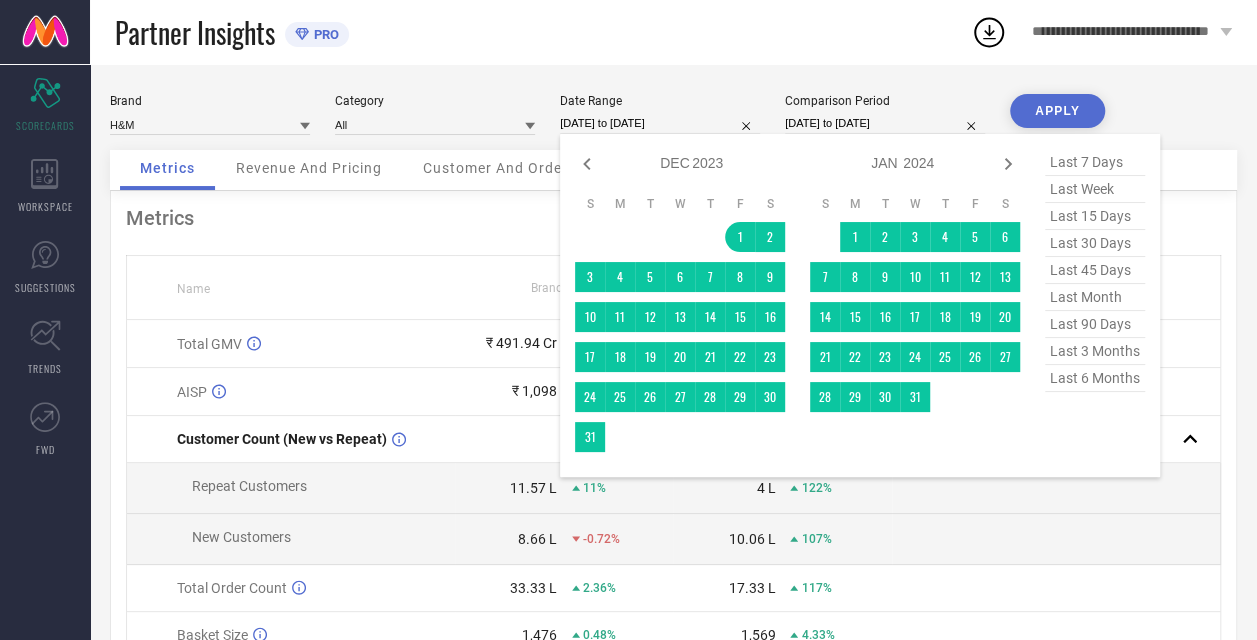 click on "Jan Feb Mar Apr May Jun Jul Aug Sep Oct Nov Dec 2014 2015 2016 2017 2018 2019 2020 2021 2022 2023 2024 2025 2026 2027 2028 2029 2030 2031 2032 2033" at bounding box center (903, 163) 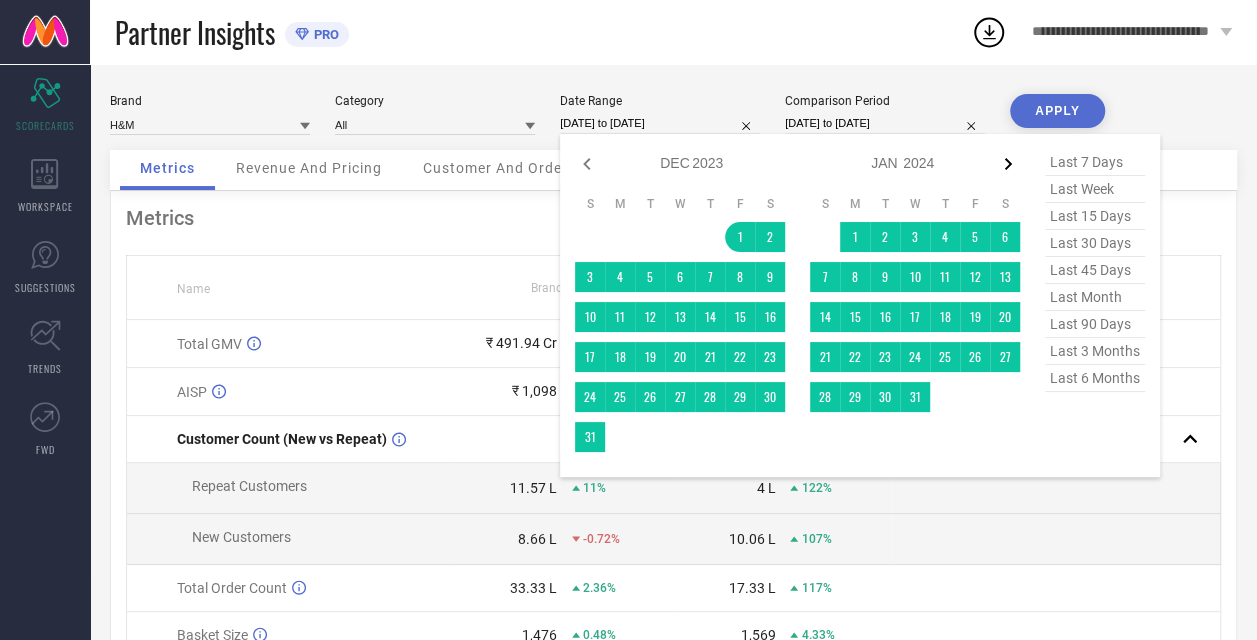click 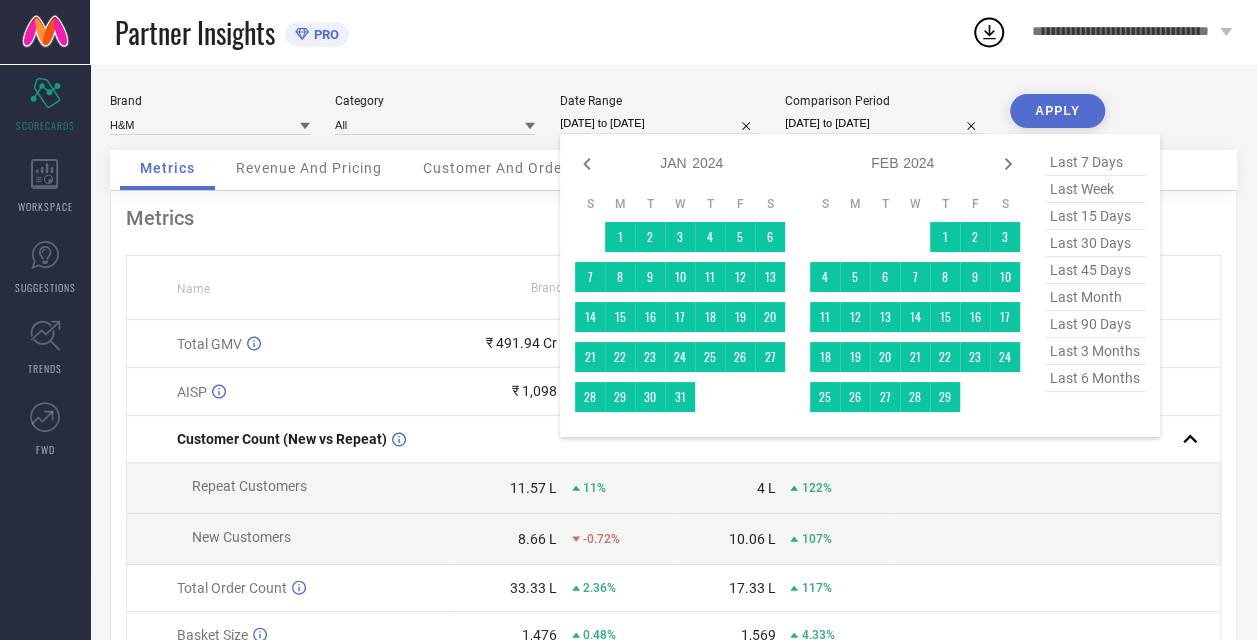 click 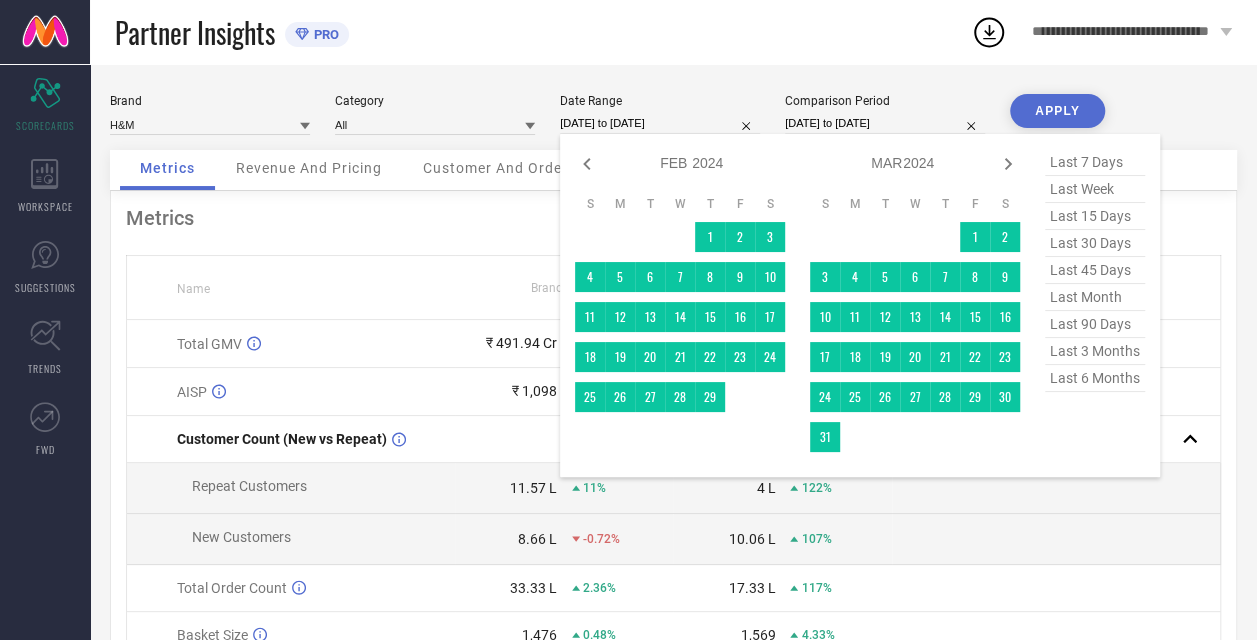 click 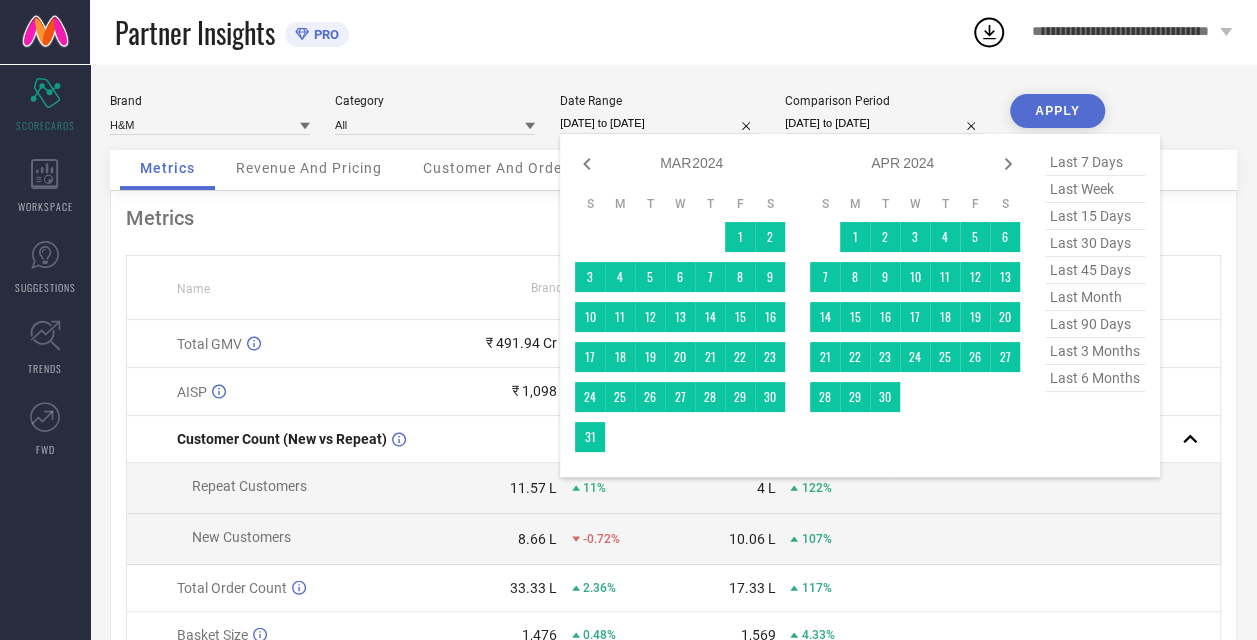 click 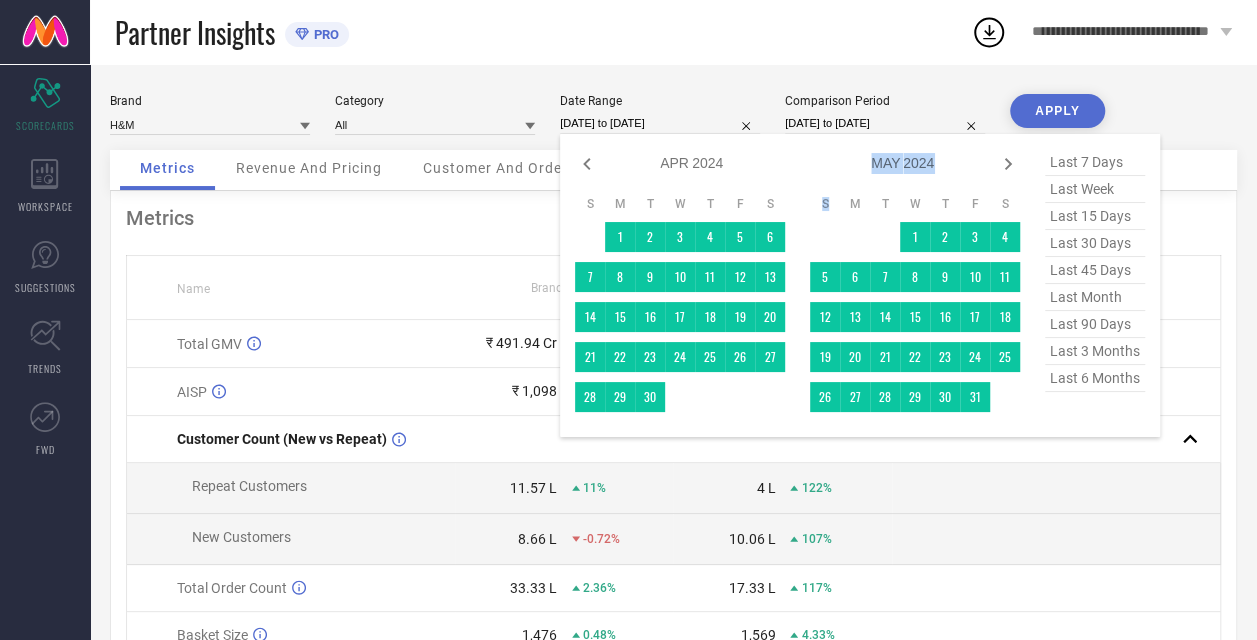 click 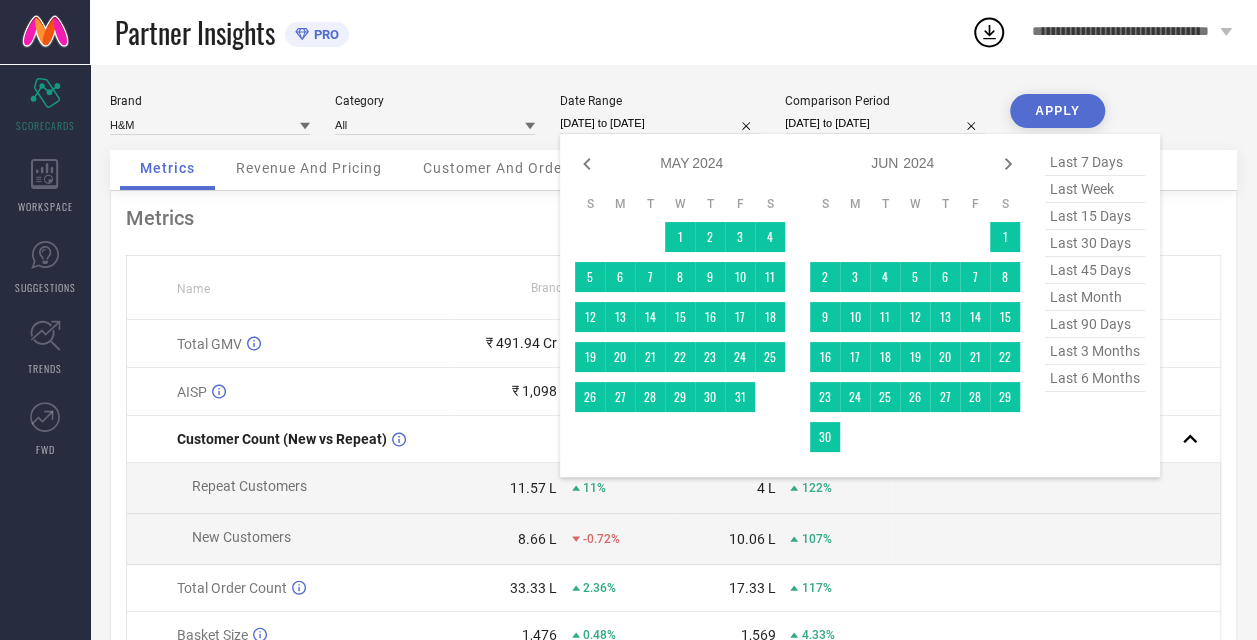 click 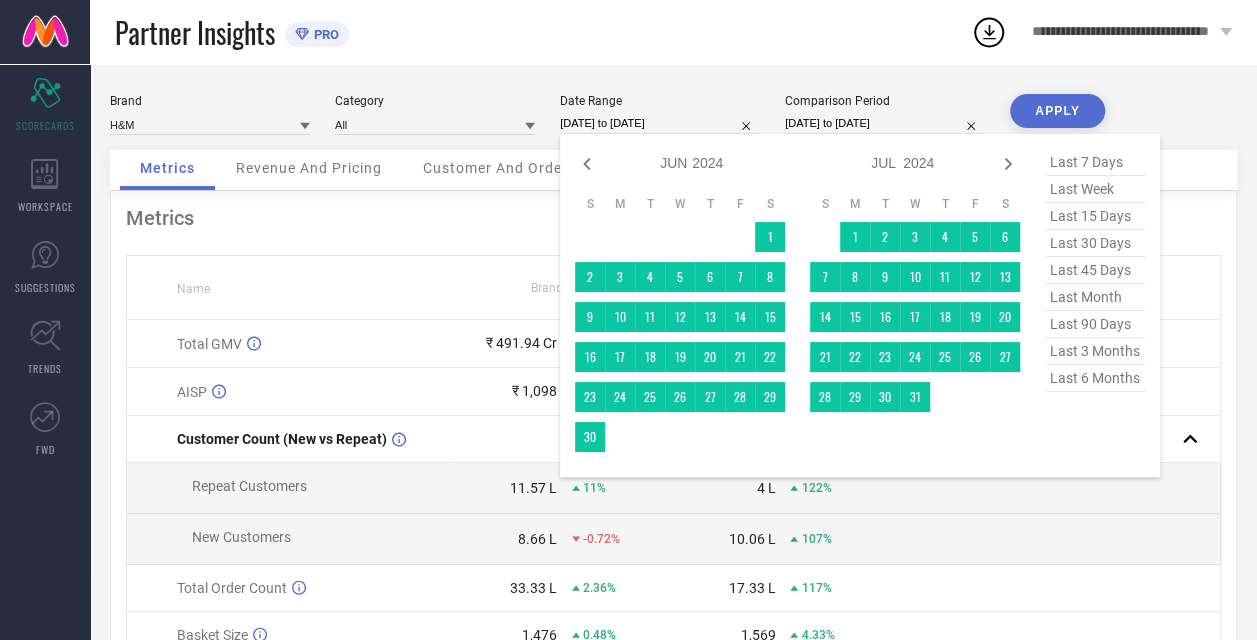 click 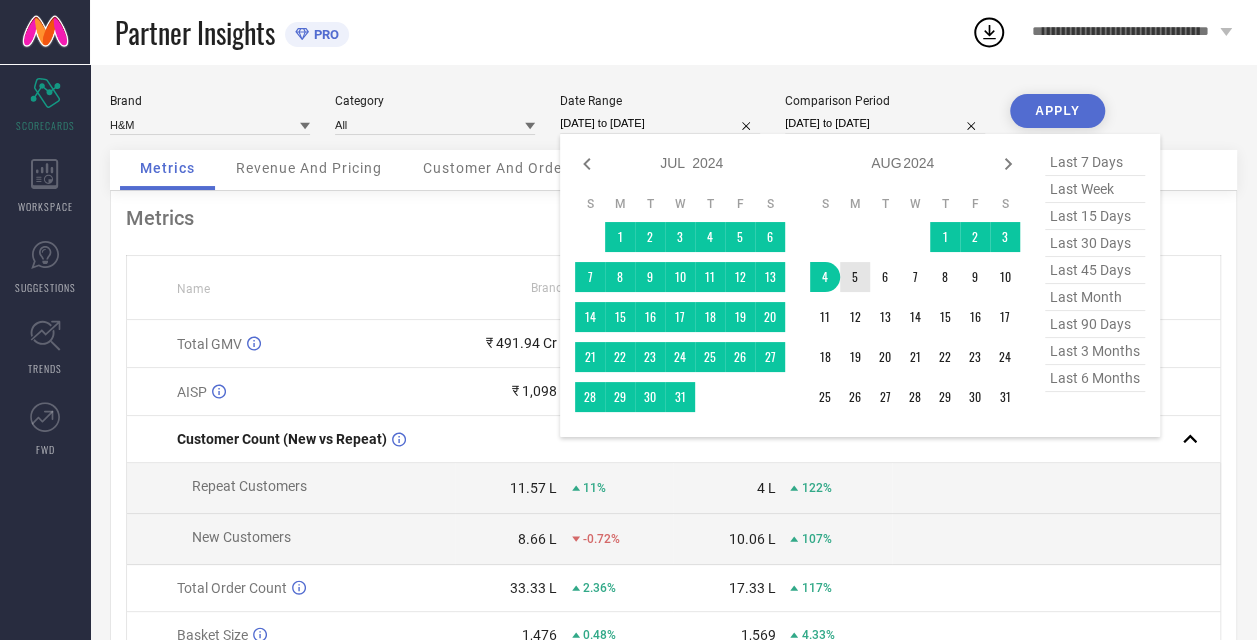 type on "After 05-08-2024" 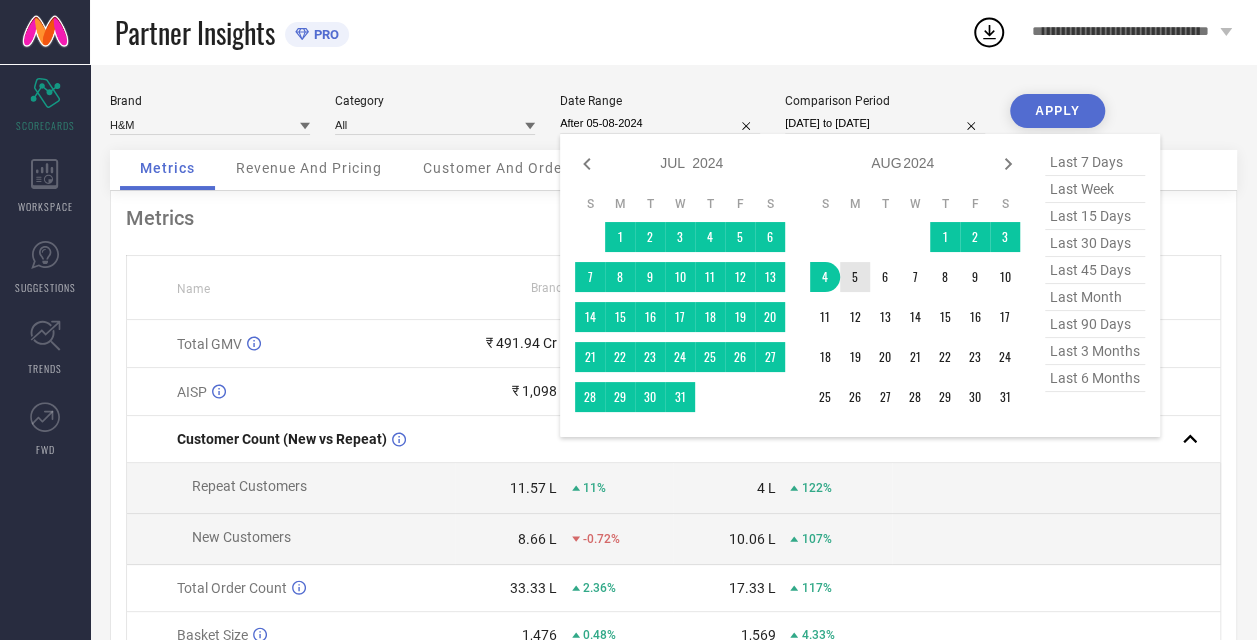 click on "5" at bounding box center [855, 277] 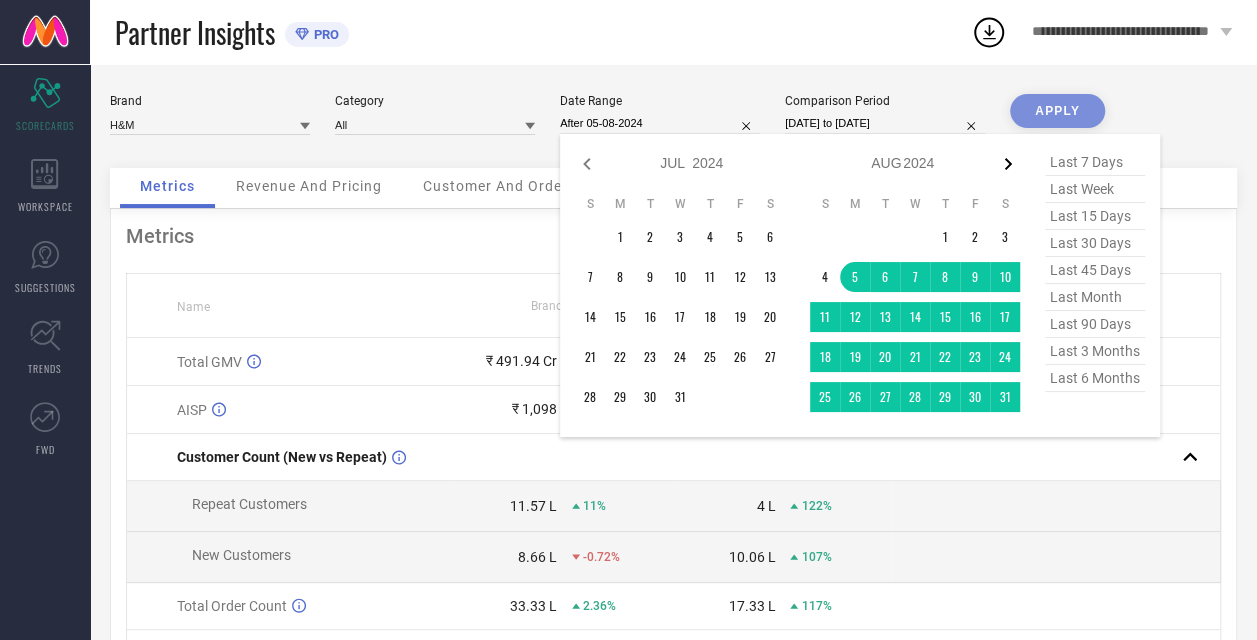 click 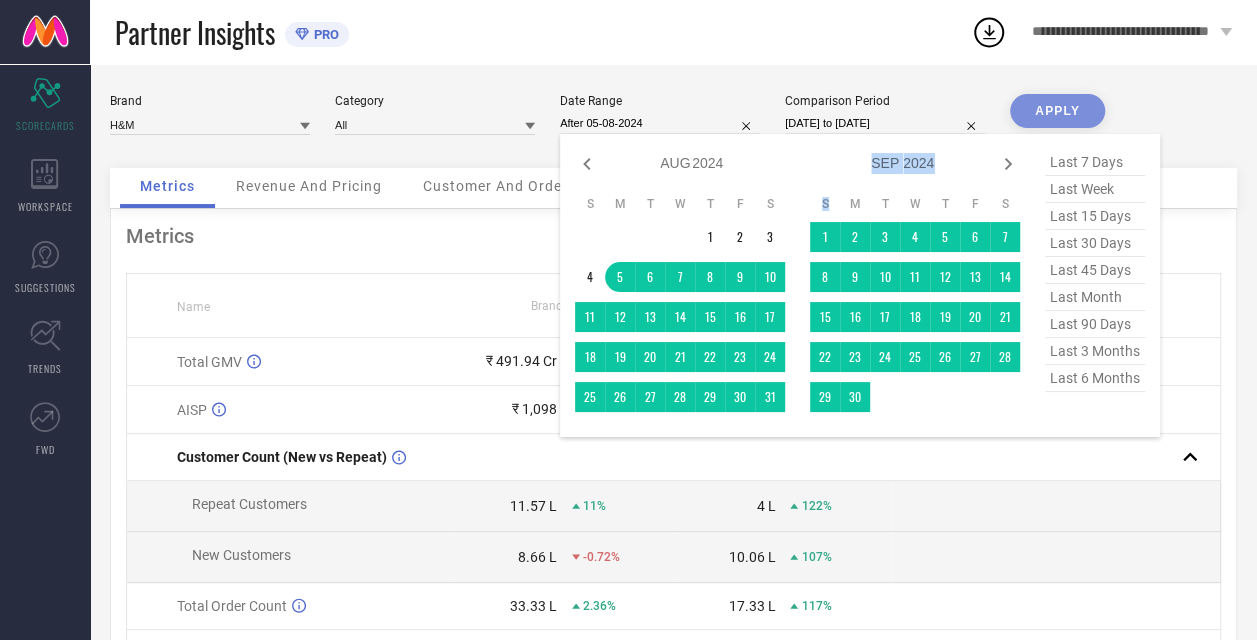 click 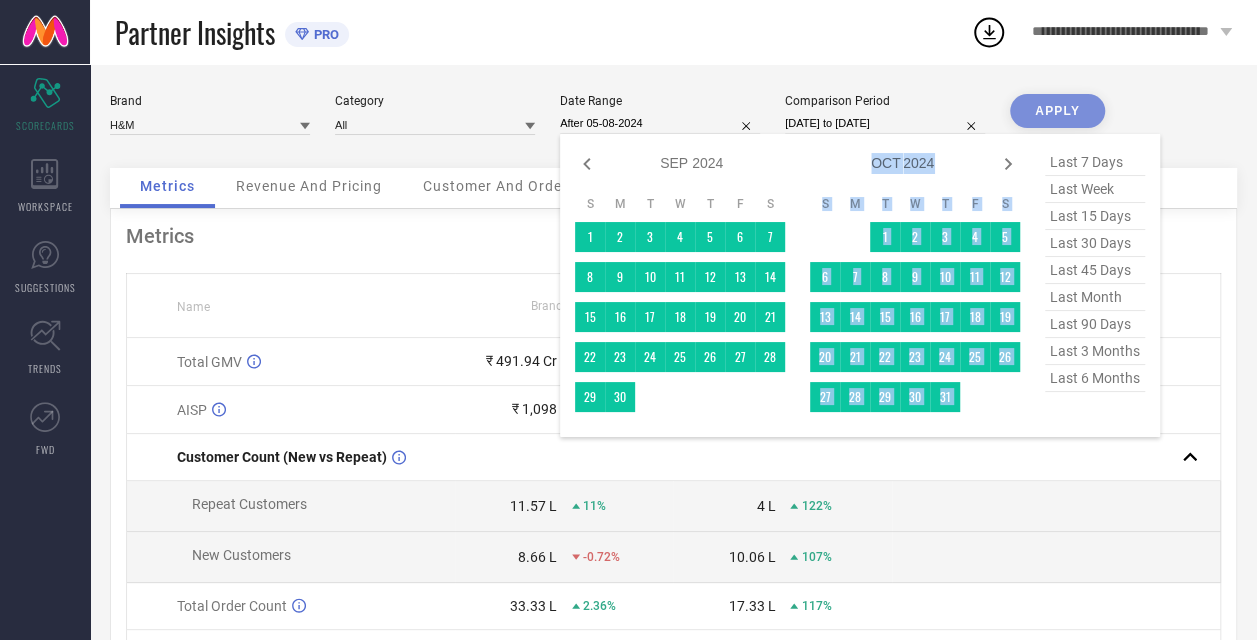 click 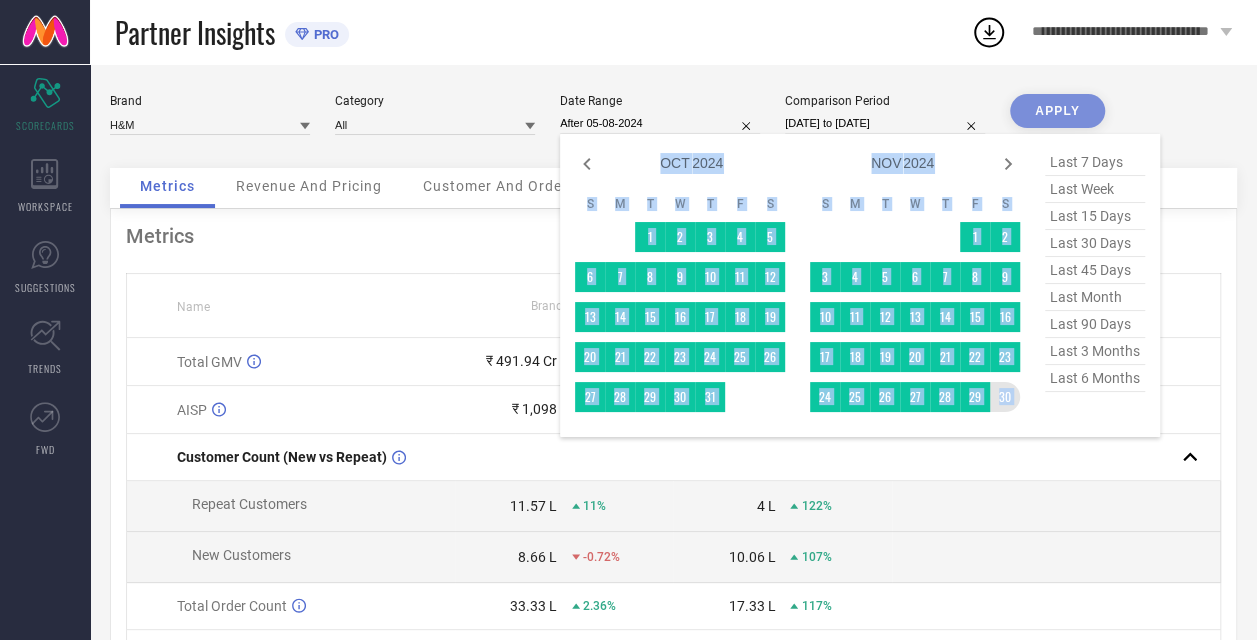 type on "[DATE] to [DATE]" 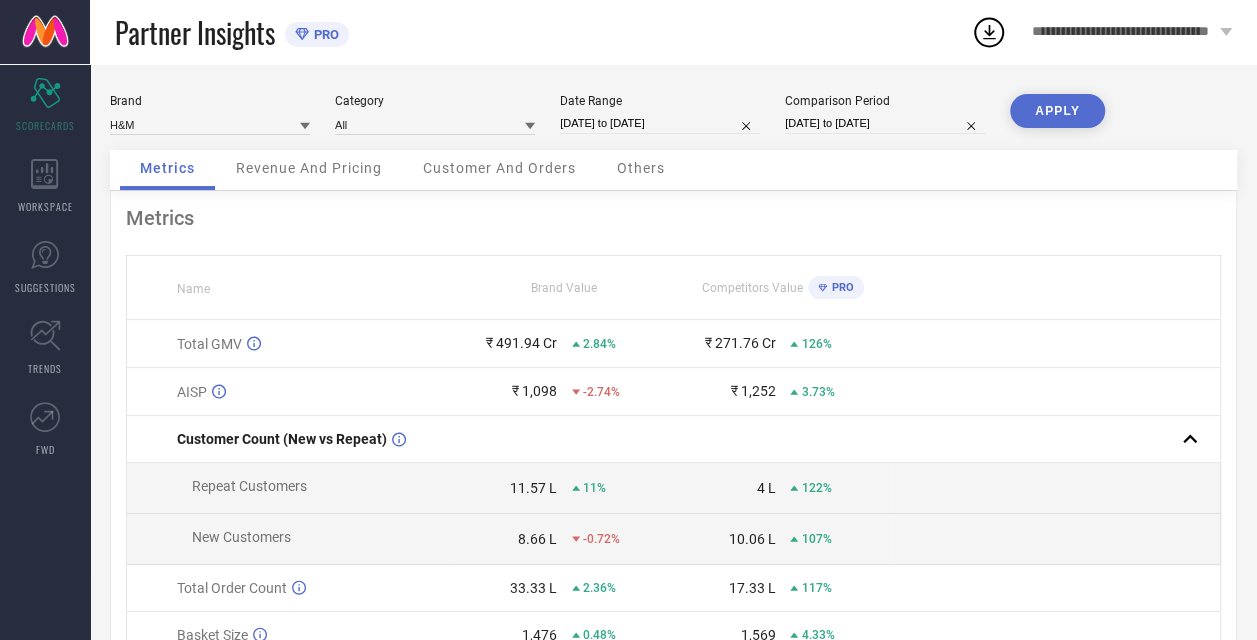 click on "[DATE] to [DATE]" at bounding box center (885, 123) 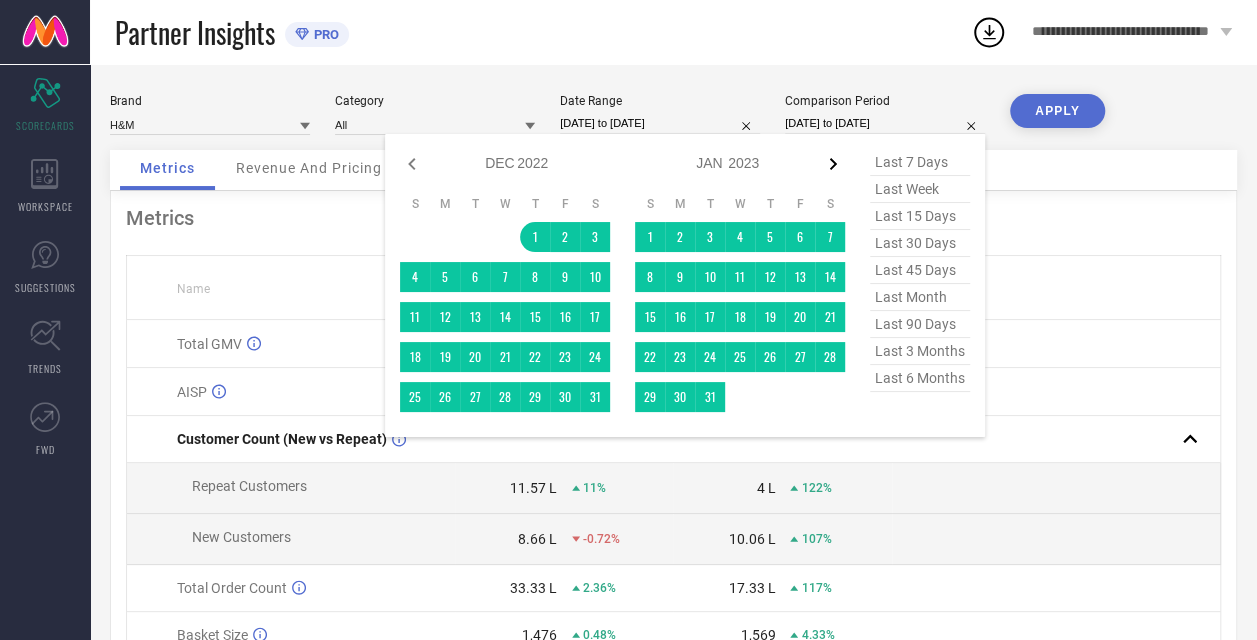 click 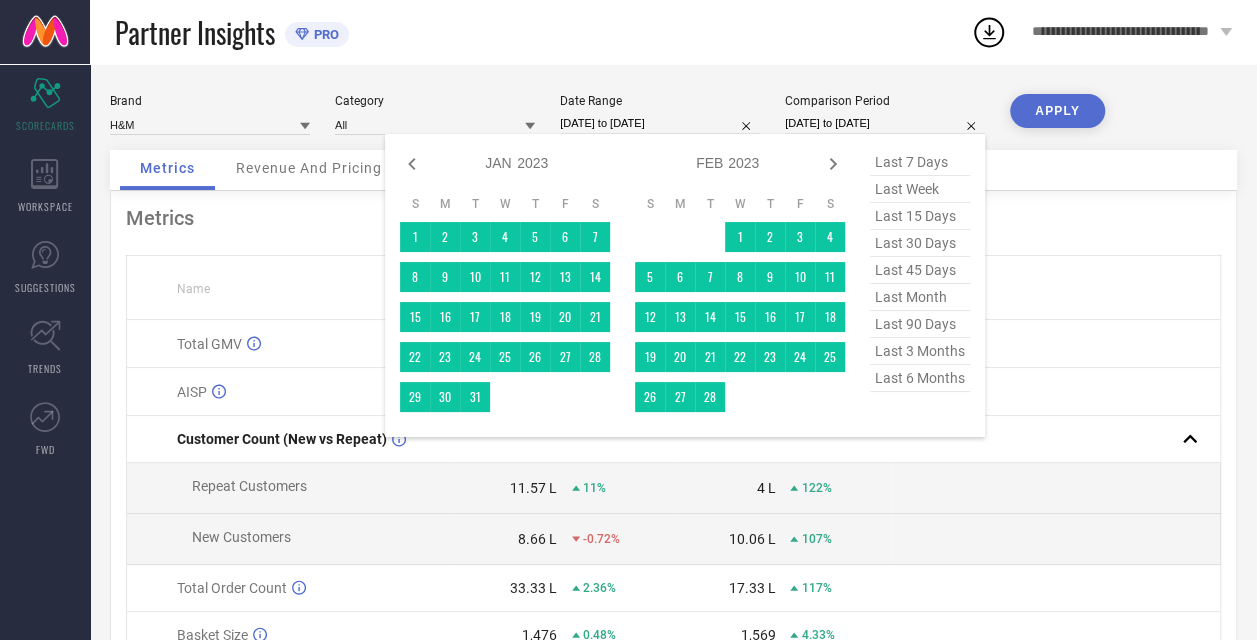 click 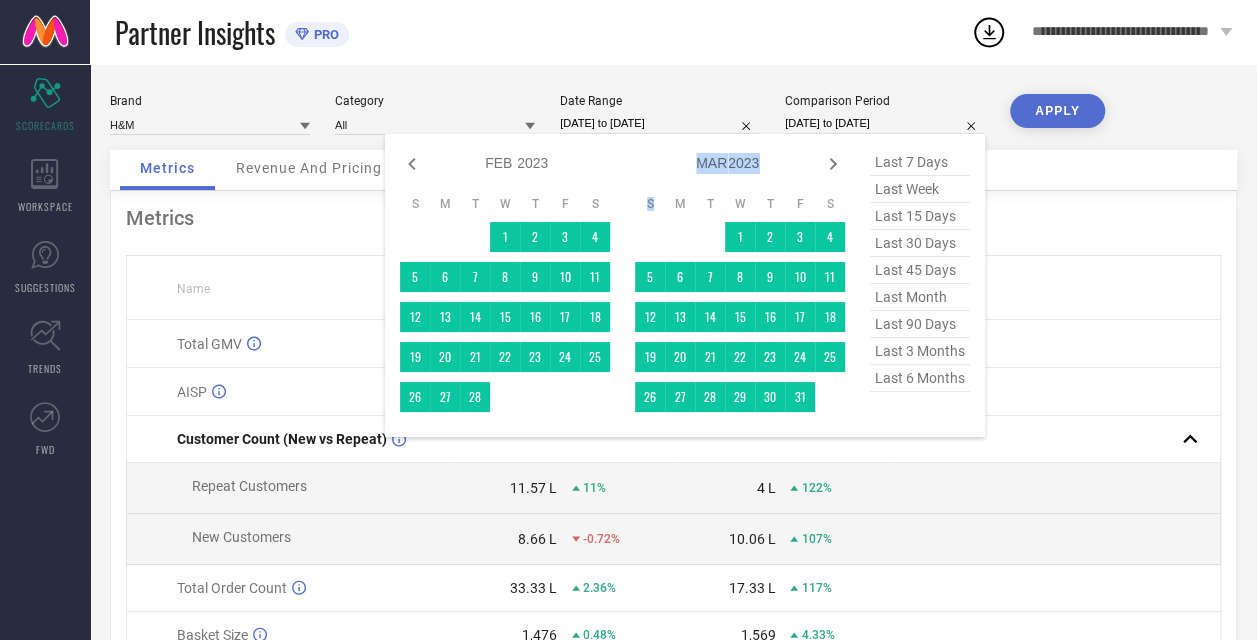 click 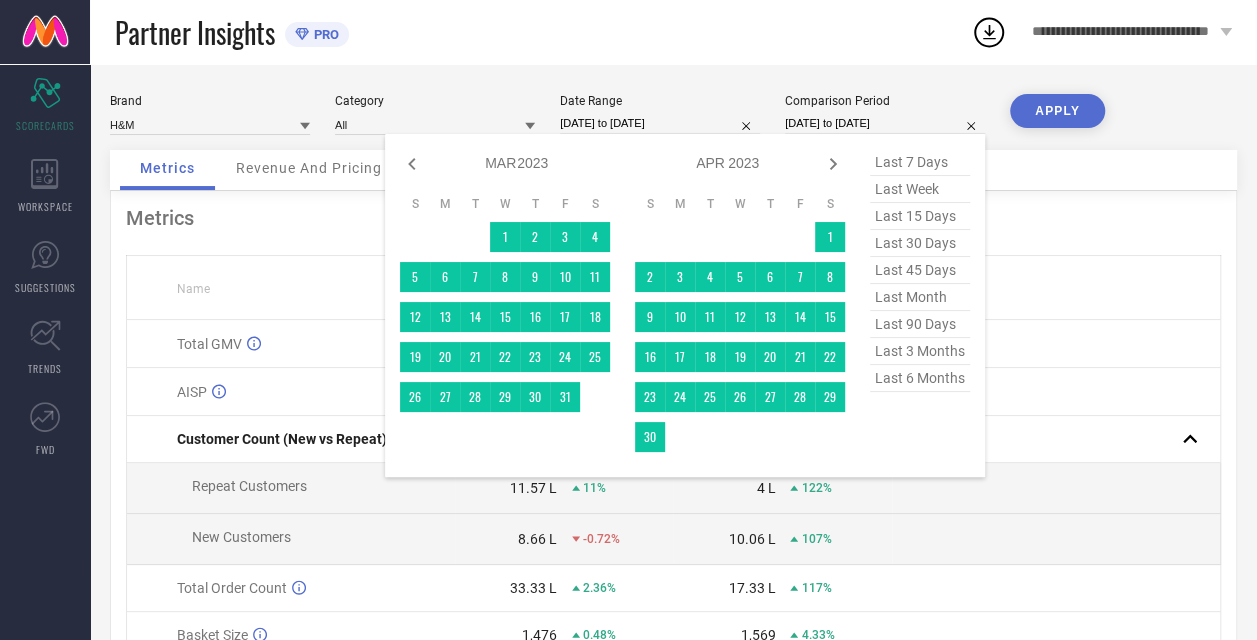 click 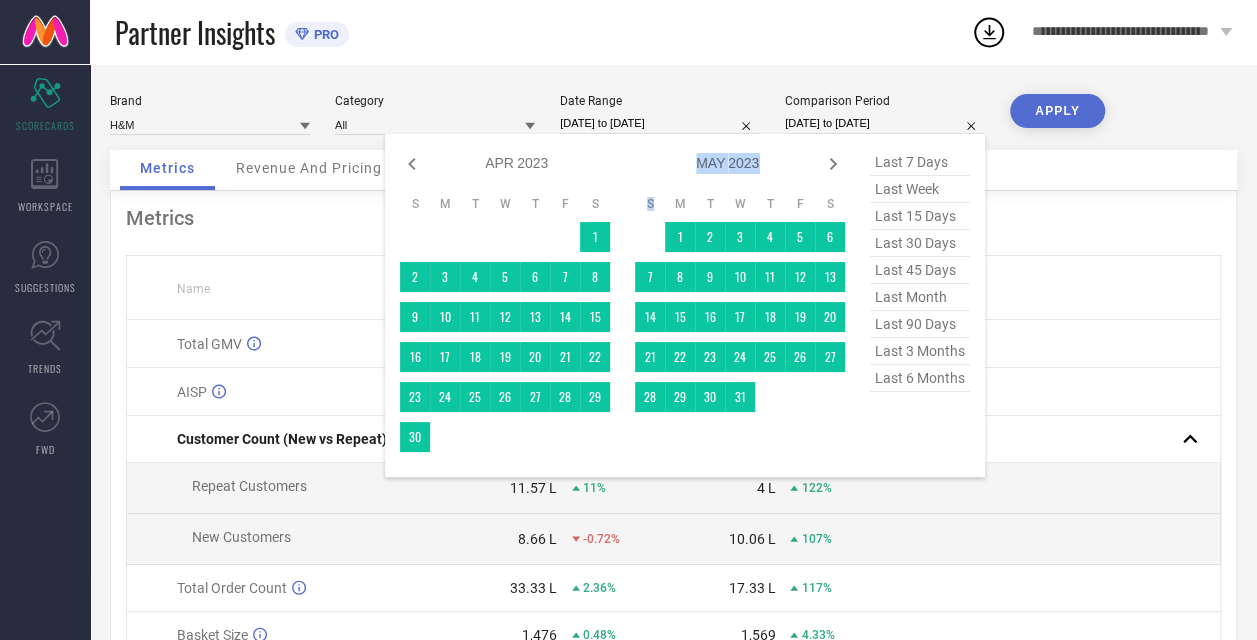 click 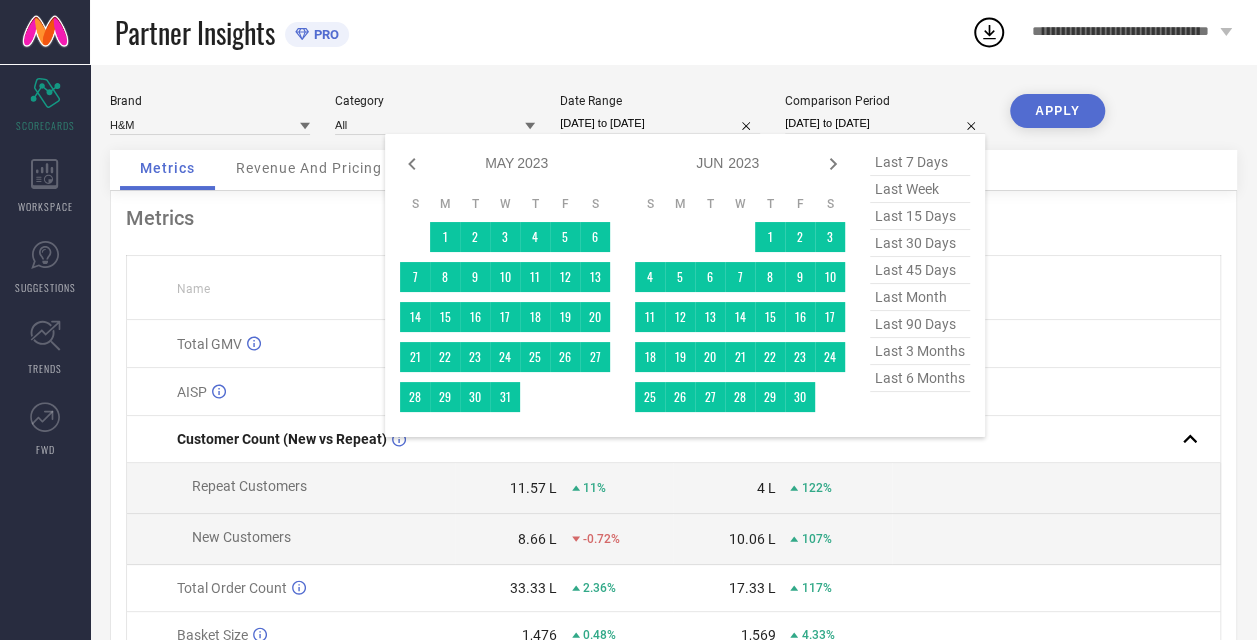 click 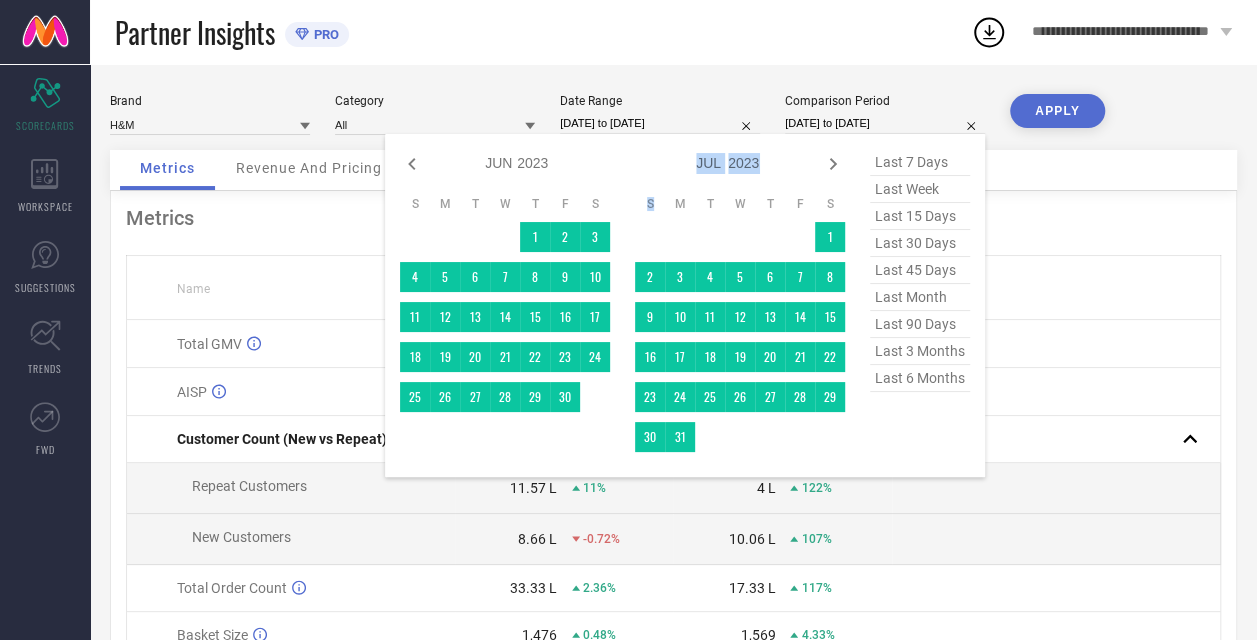 click 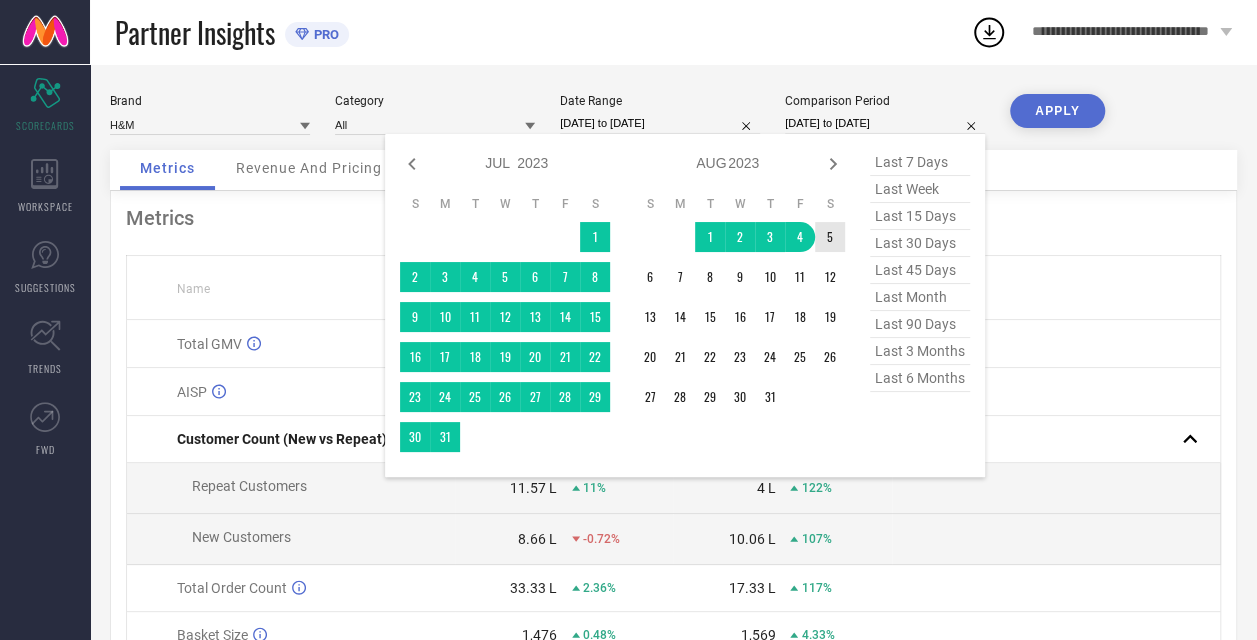 type on "After [DATE]" 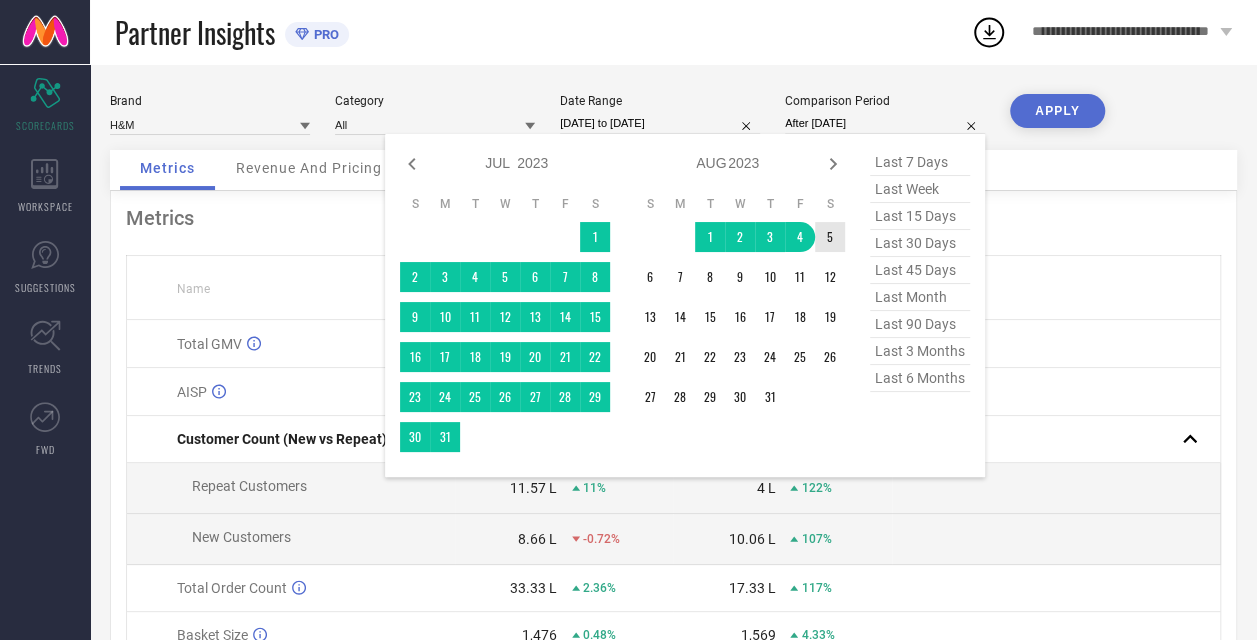 click on "5" at bounding box center [830, 237] 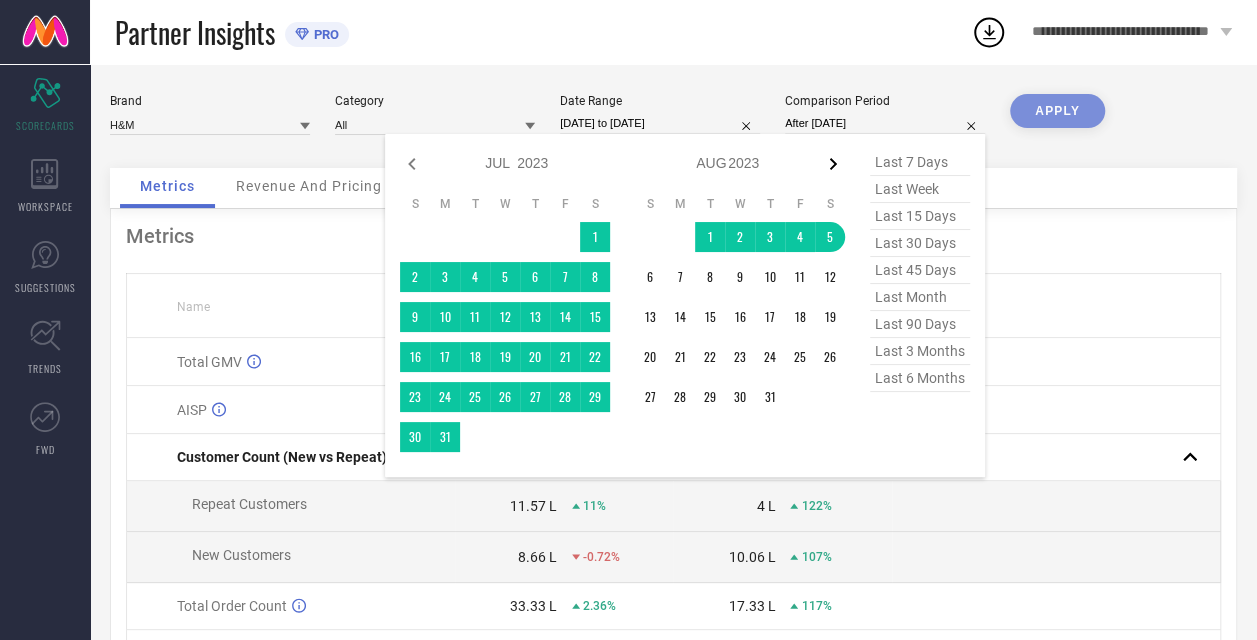 click 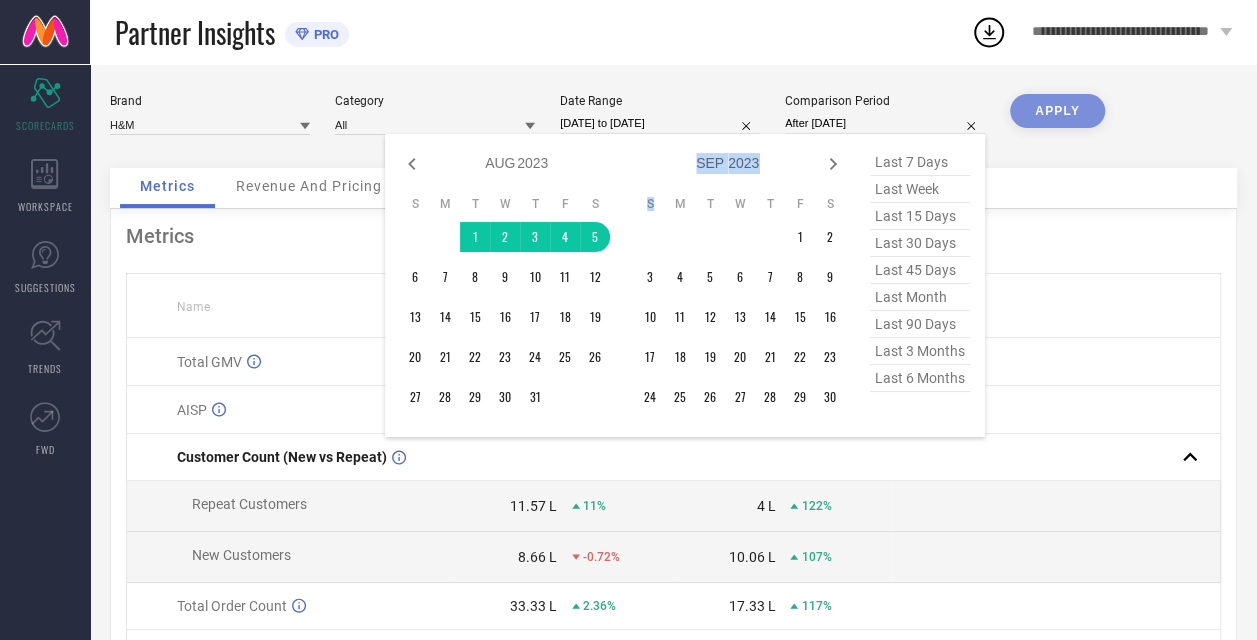 click 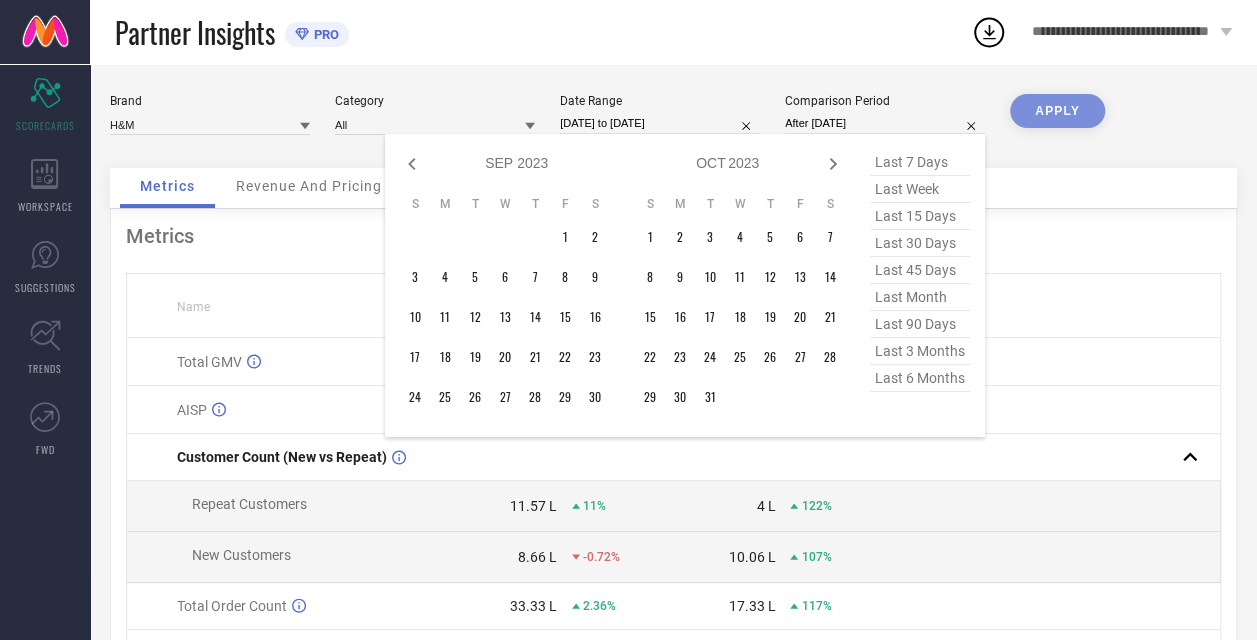 click 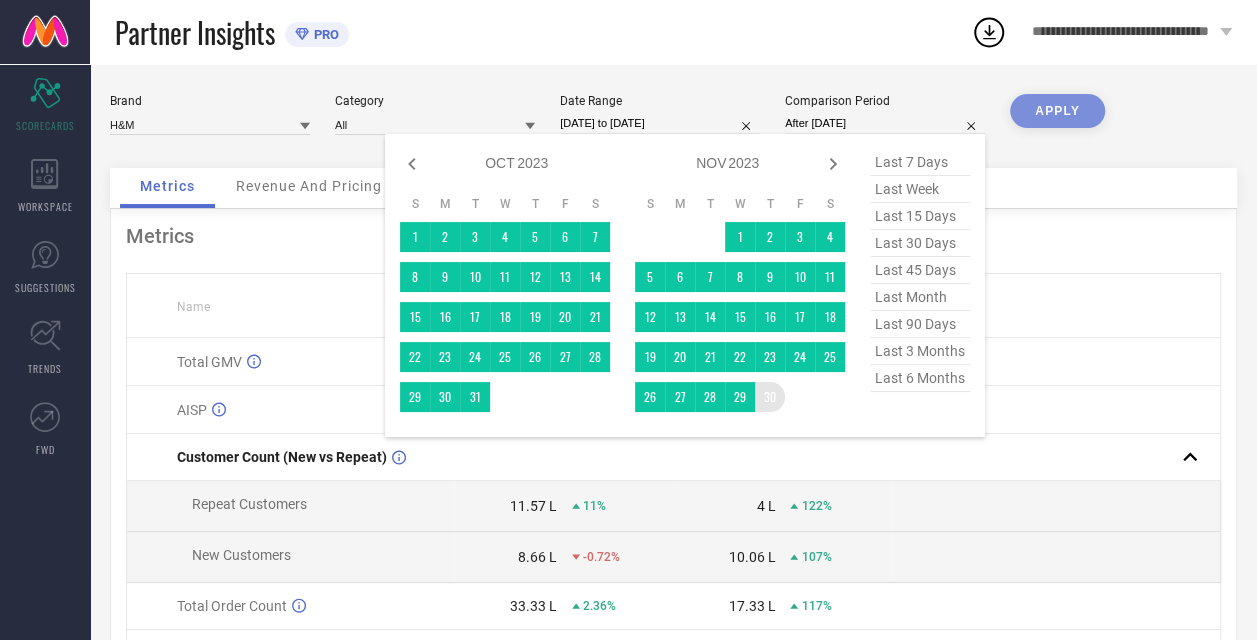 type on "[DATE] to [DATE]" 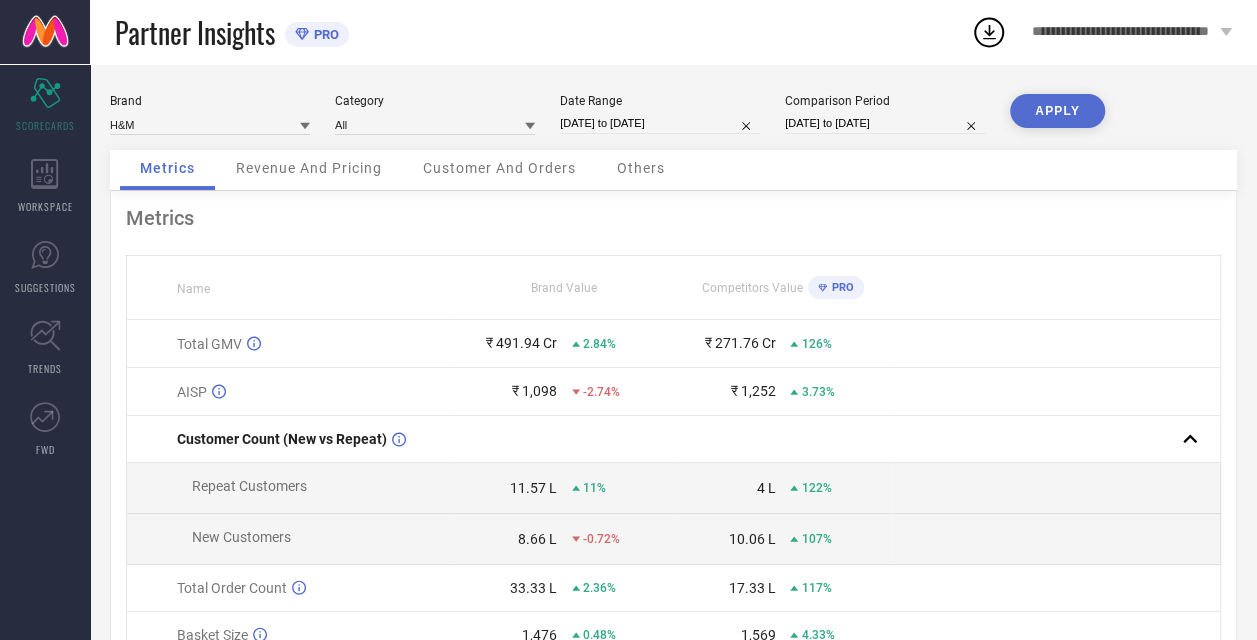 click on "APPLY" at bounding box center (1057, 111) 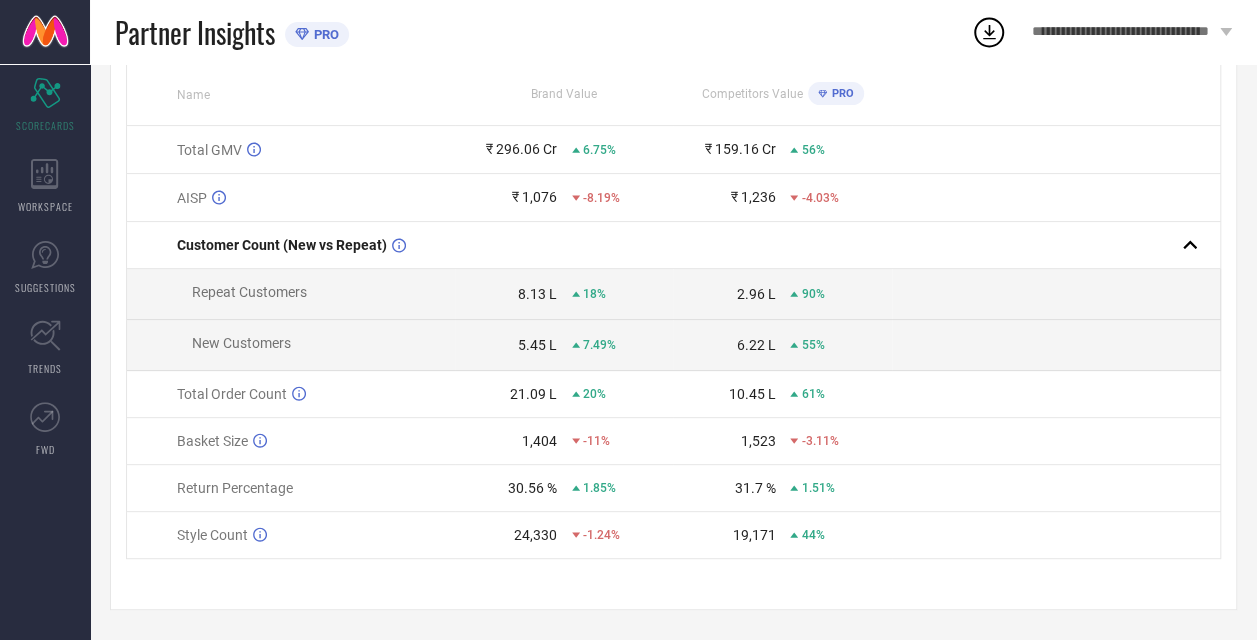 scroll, scrollTop: 0, scrollLeft: 0, axis: both 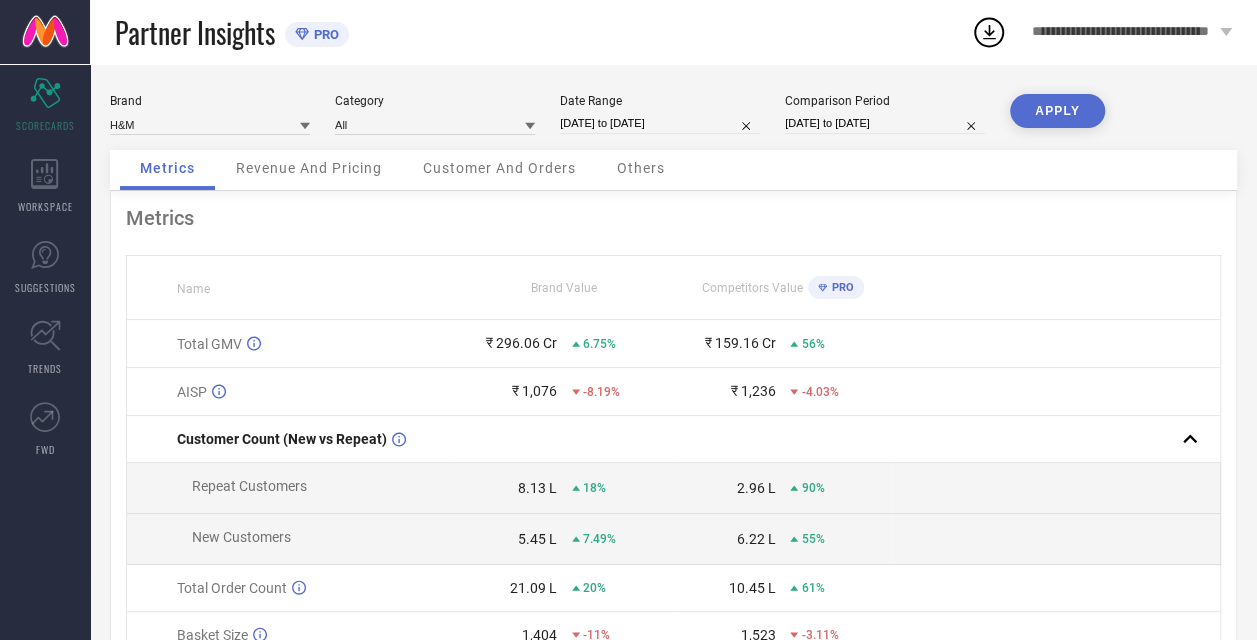 click on "[DATE] to [DATE]" at bounding box center (660, 123) 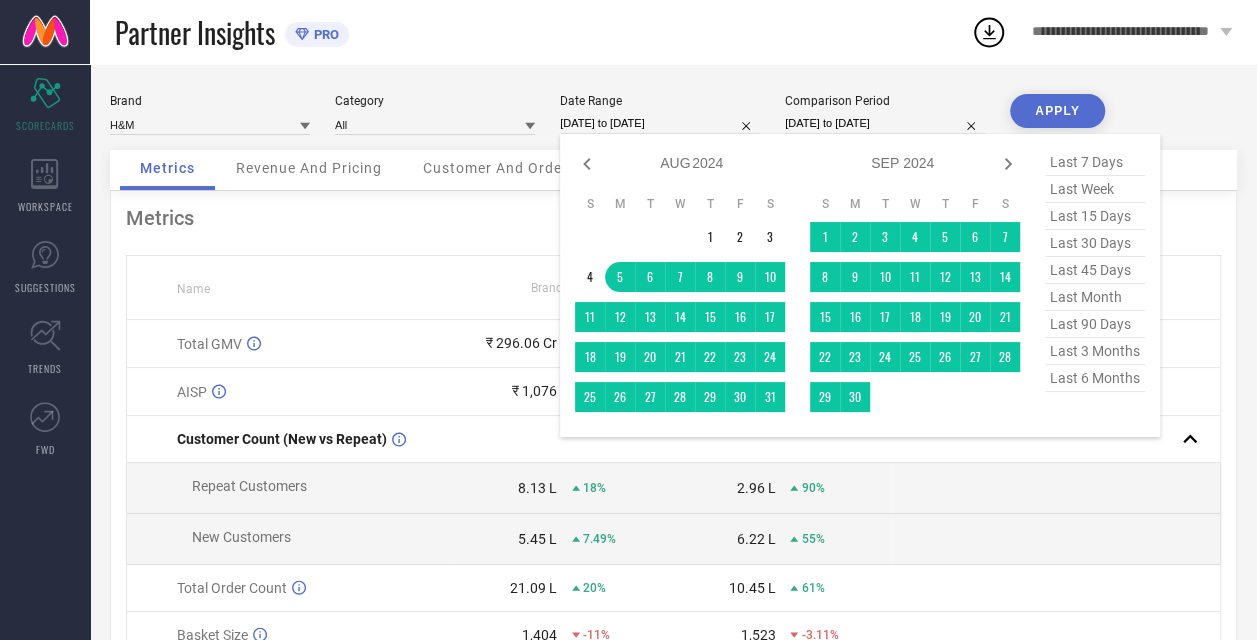 click on "Jan Feb Mar Apr May Jun Jul Aug Sep Oct Nov Dec" at bounding box center [676, 163] 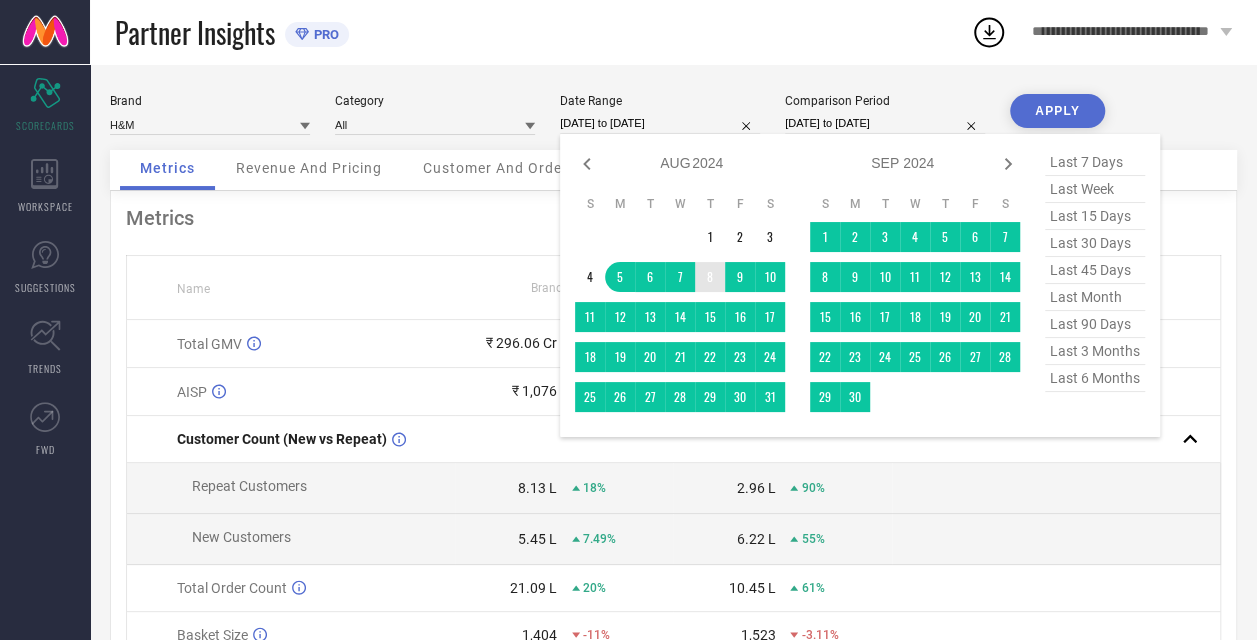 click on "2014 2015 2016 2017 2018 2019 2020 2021 2022 2023 2024 2025 2026 2027 2028 2029 2030 2031 2032 2033" at bounding box center [708, 163] 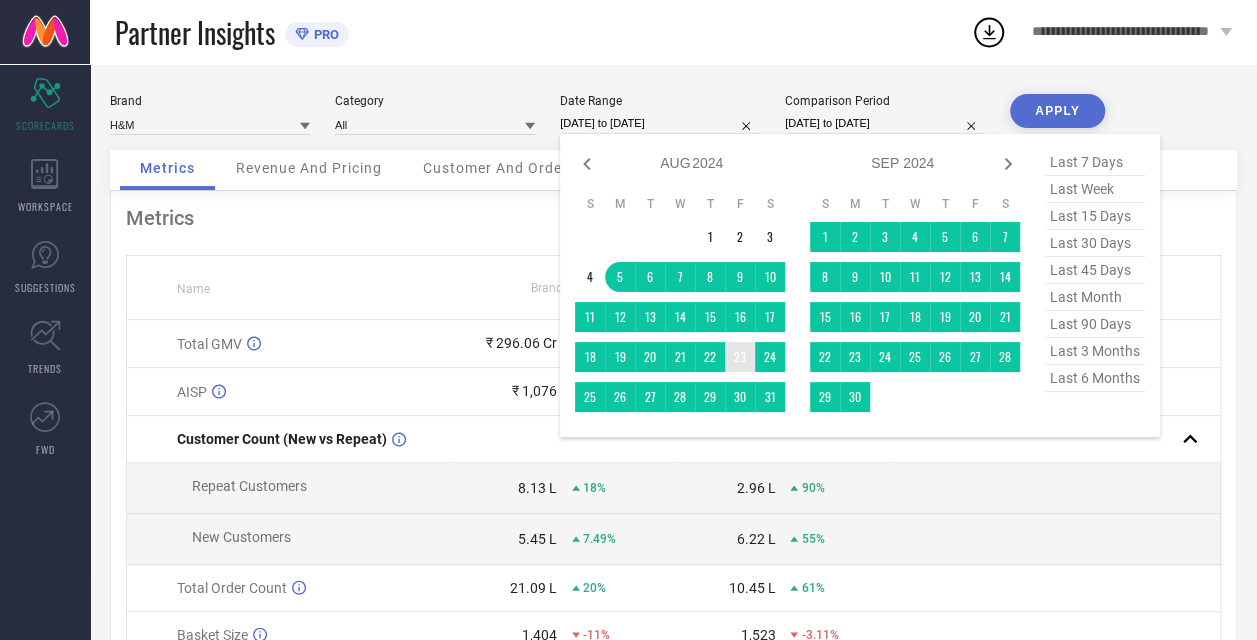 select on "7" 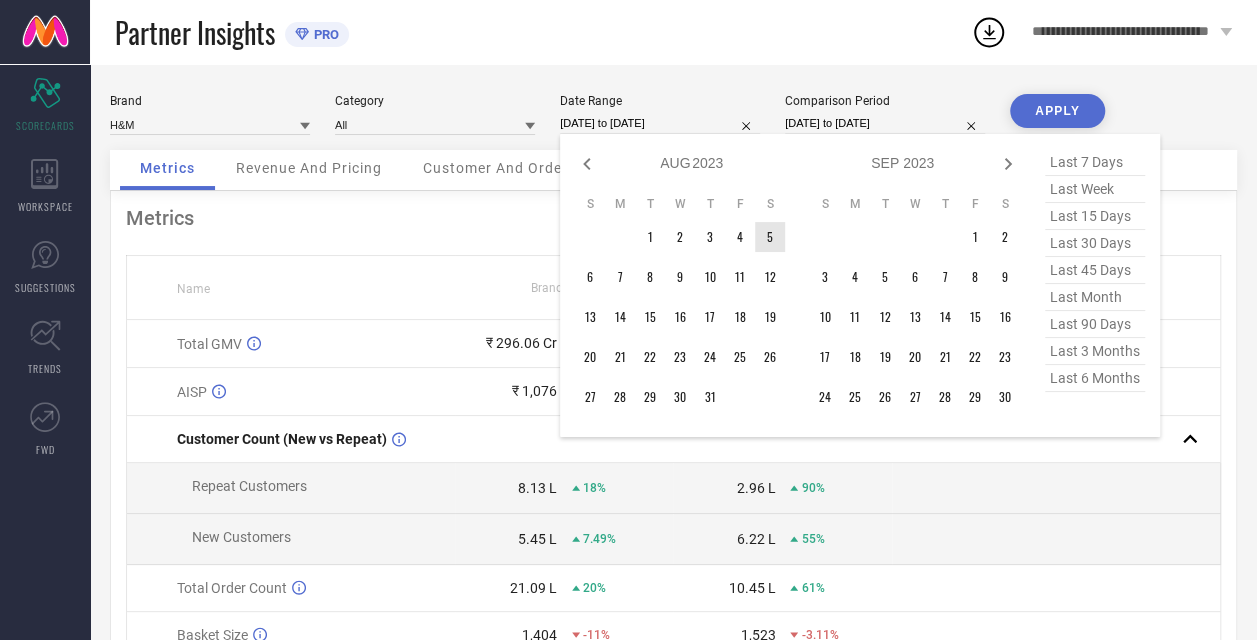 type on "After [DATE]" 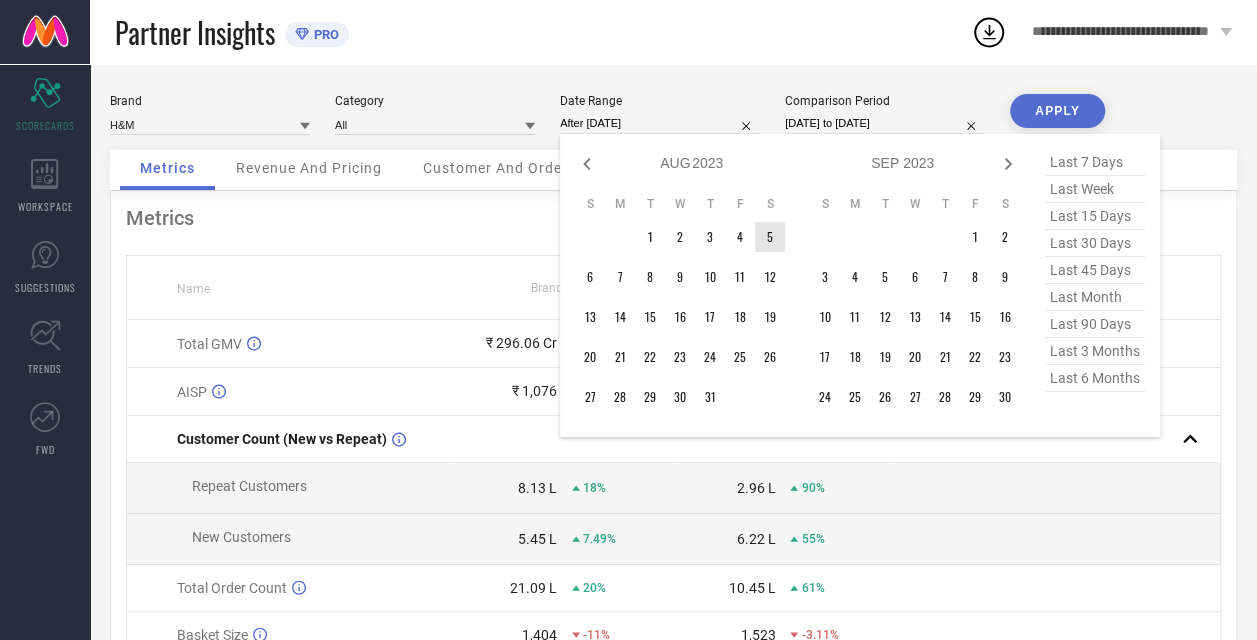 click on "5" at bounding box center (770, 237) 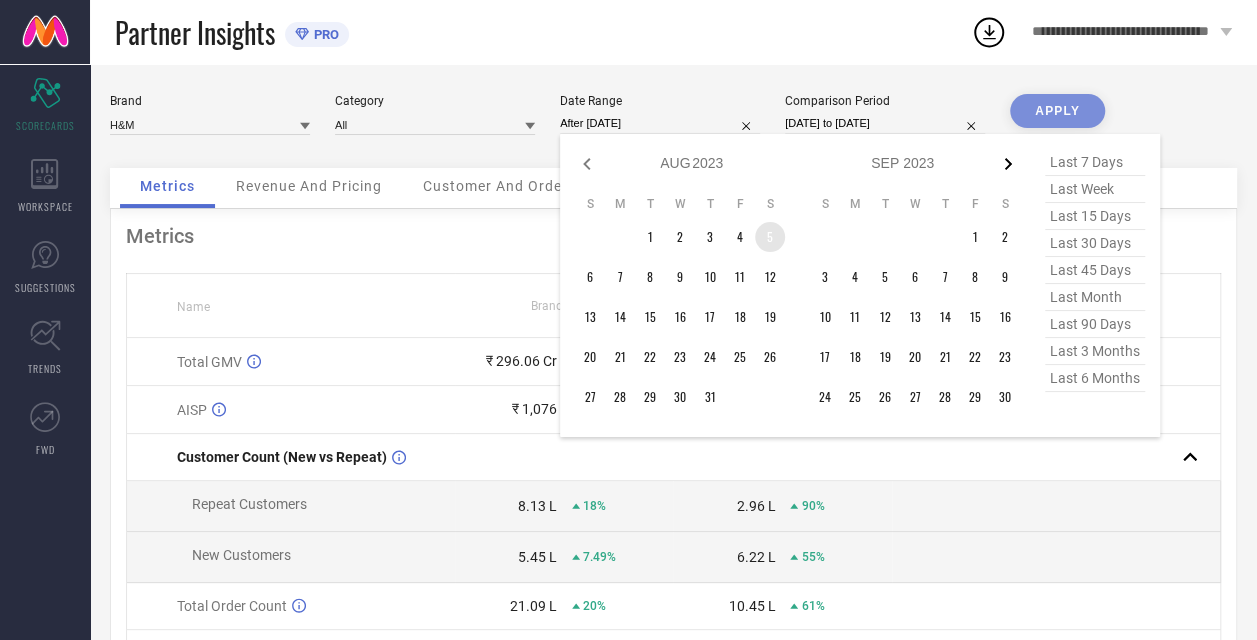 click 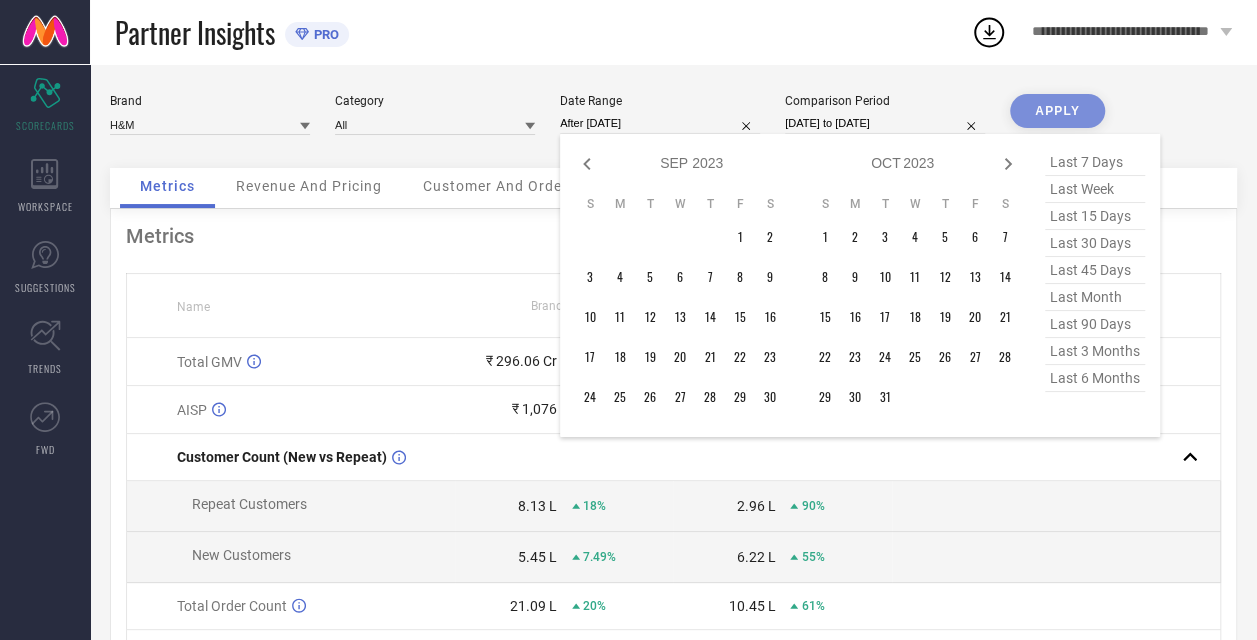 click 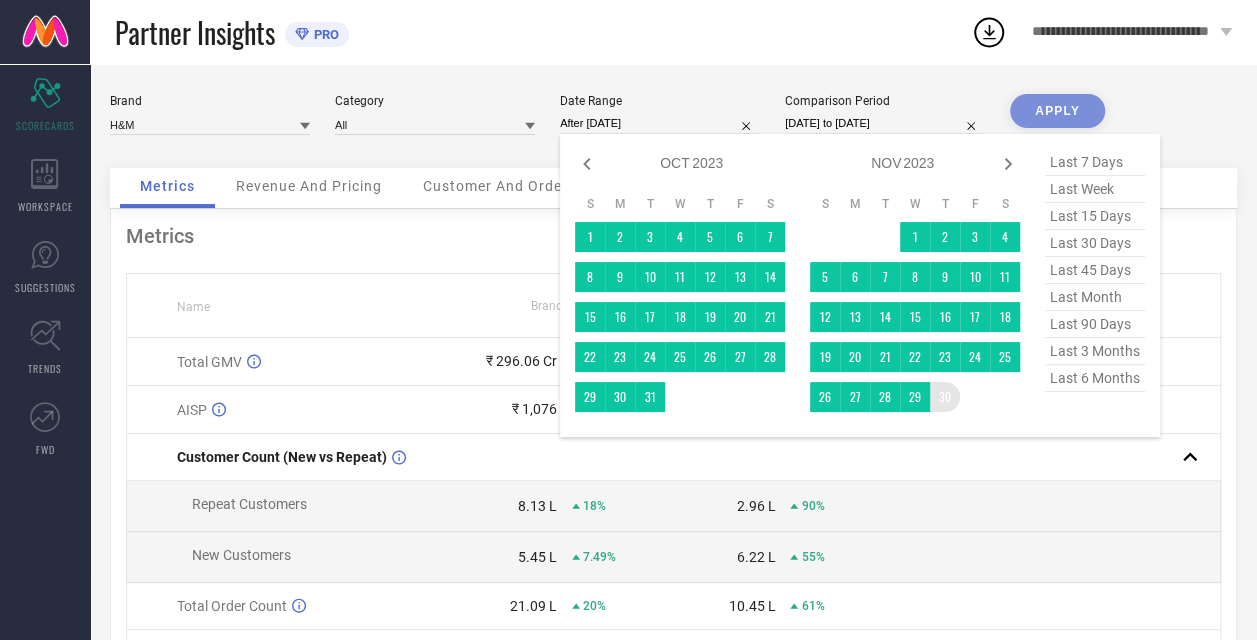 type on "[DATE] to [DATE]" 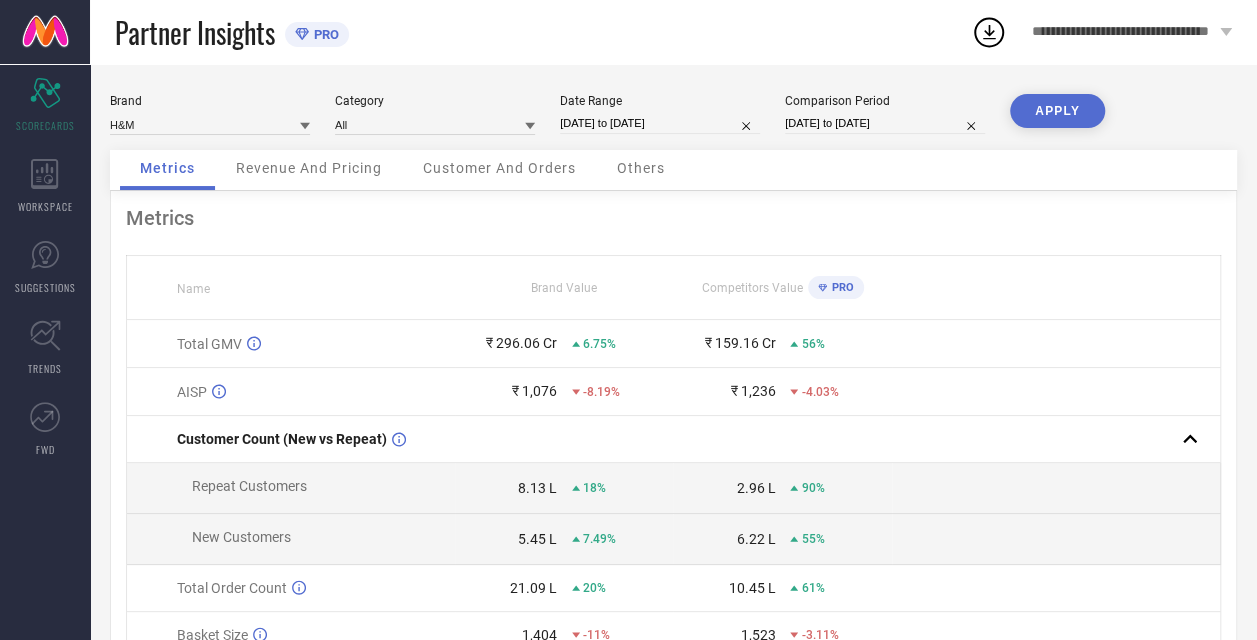 click on "[DATE] to [DATE]" at bounding box center (885, 123) 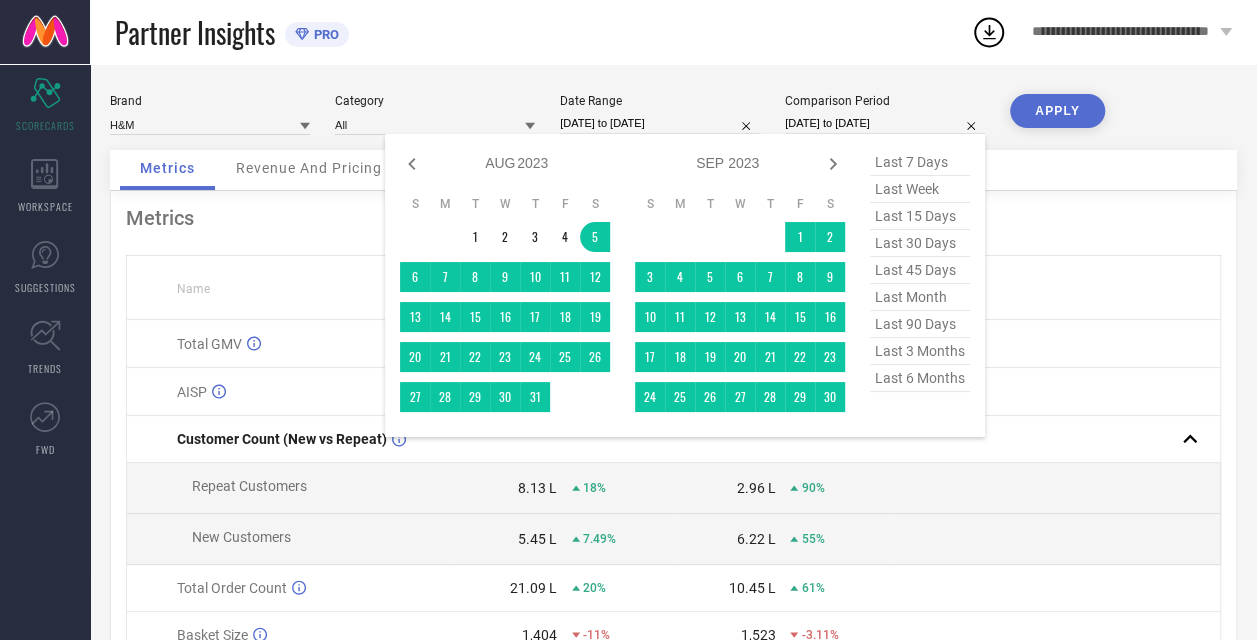click on "2013 2014 2015 2016 2017 2018 2019 2020 2021 2022 2023 2024 2025 2026 2027 2028 2029 2030 2031 2032" at bounding box center [533, 163] 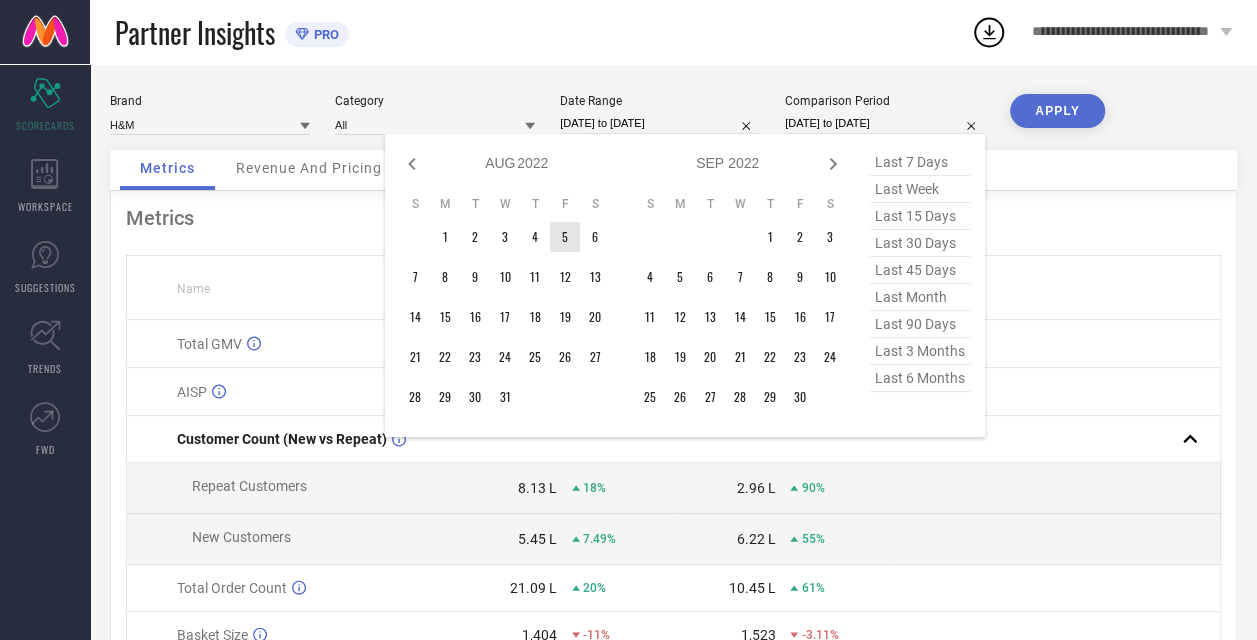 type on "After [DATE]" 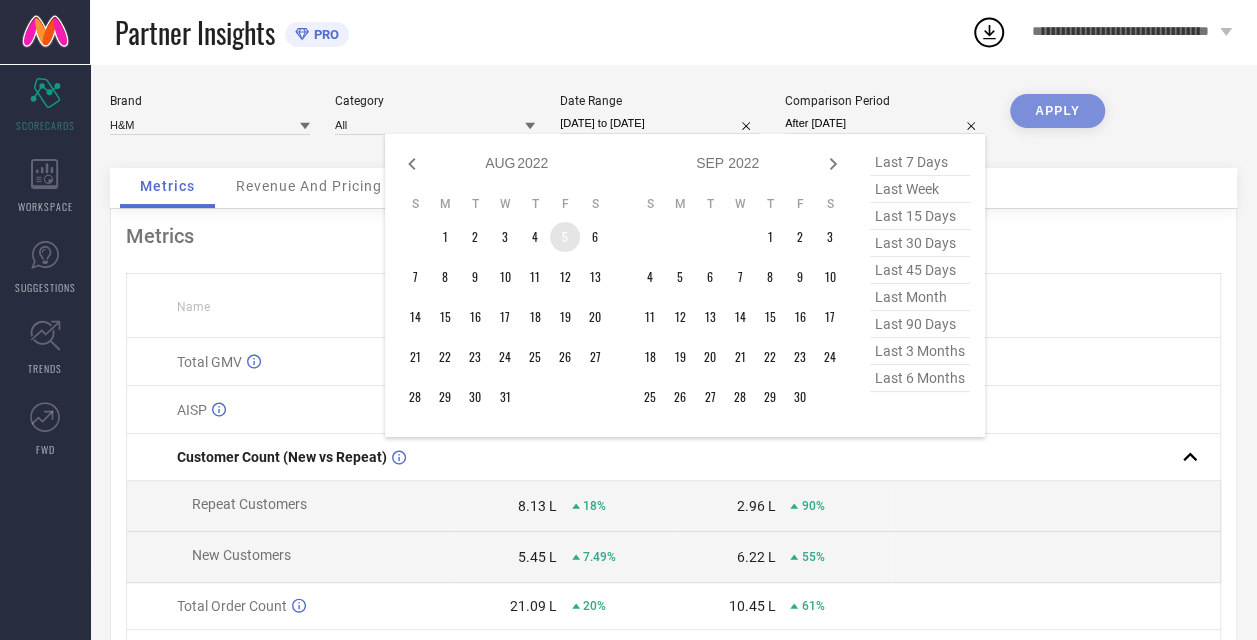 click on "5" at bounding box center (565, 237) 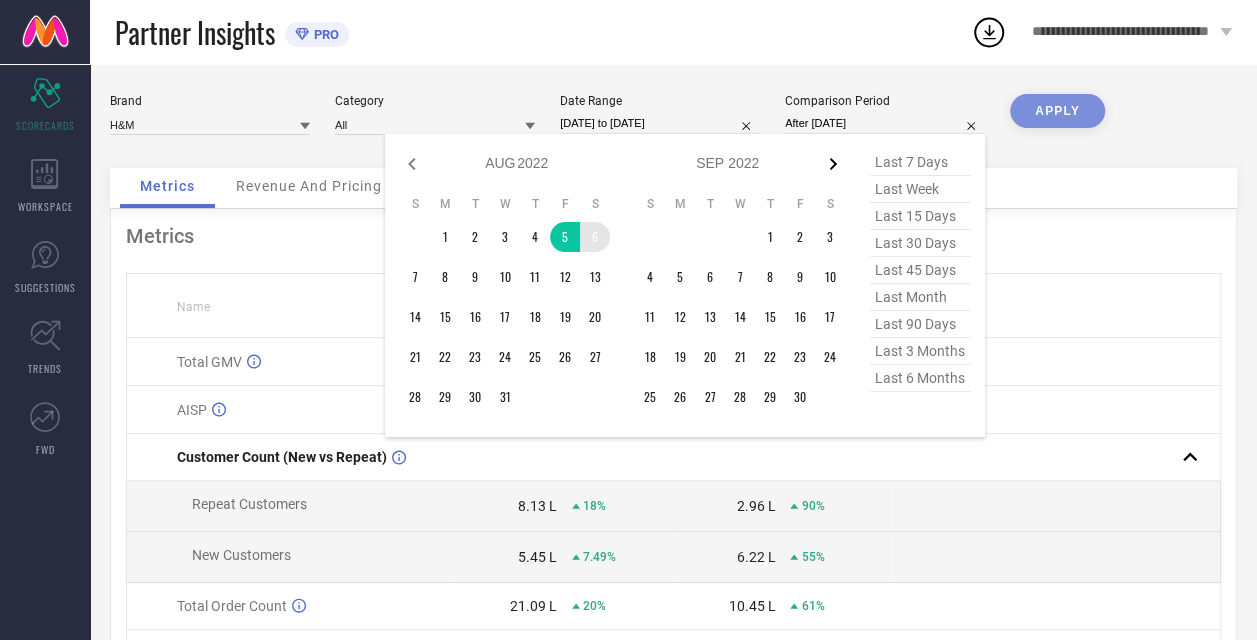 click 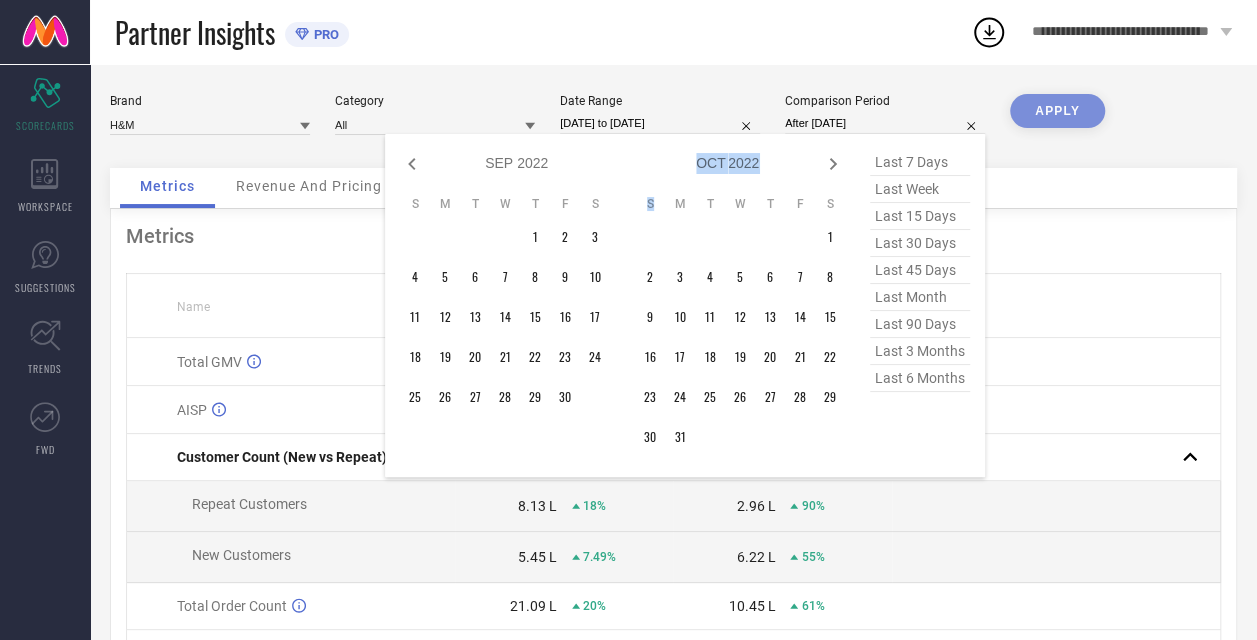 click 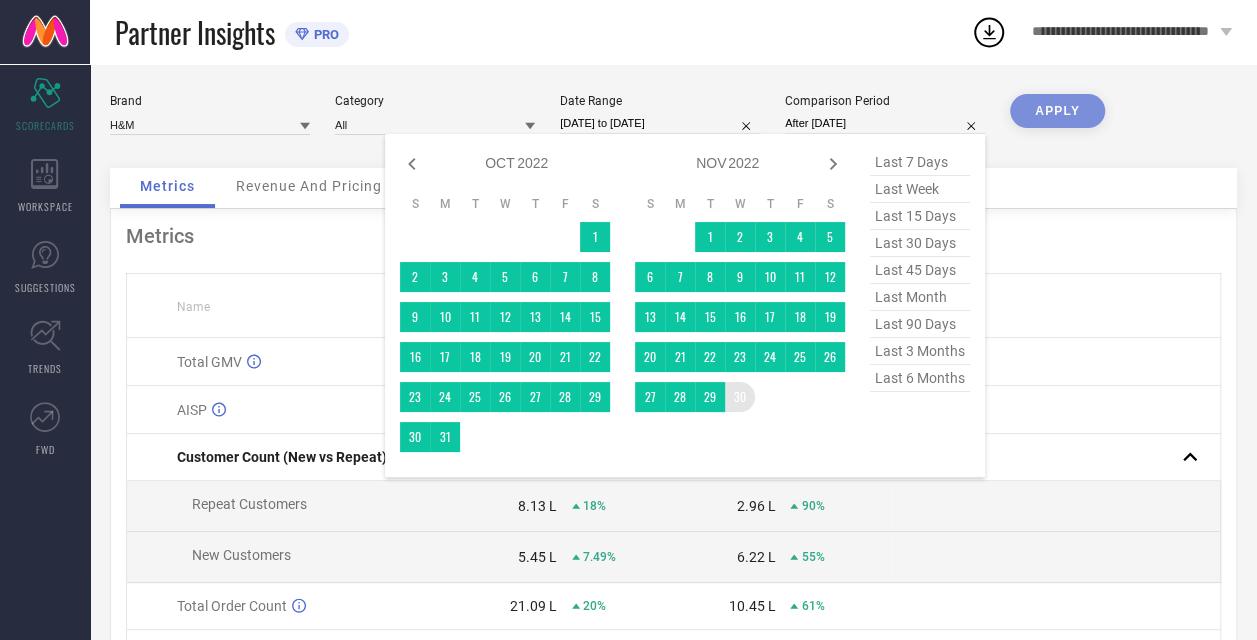 type on "[DATE] to [DATE]" 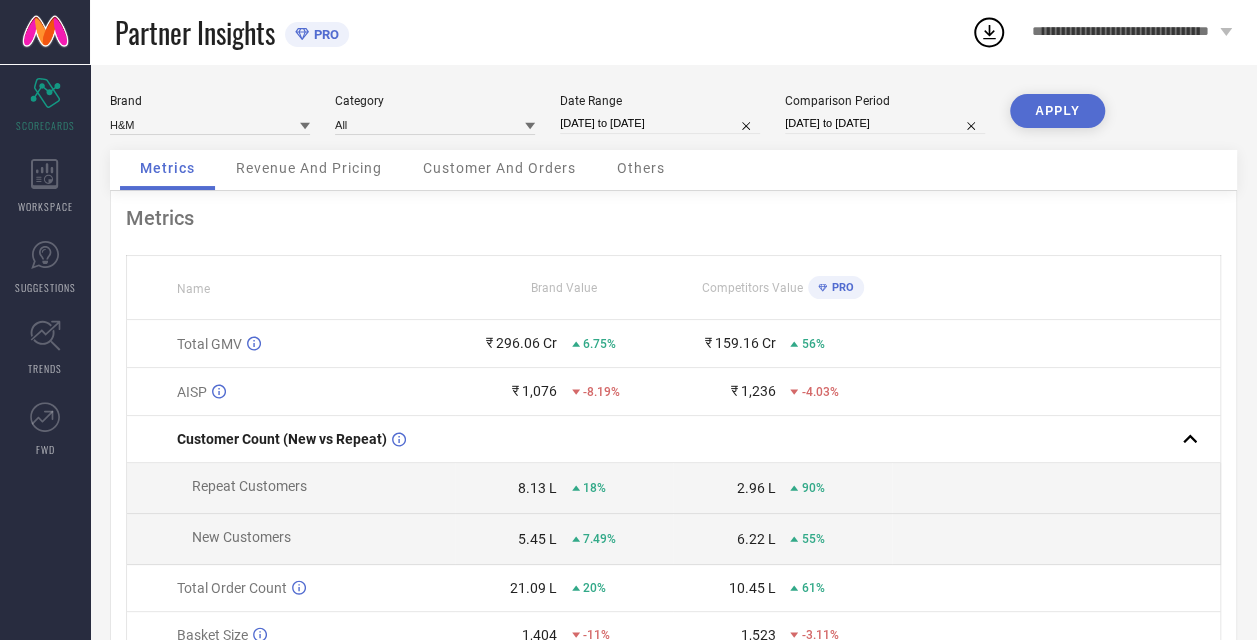 click on "APPLY" at bounding box center [1057, 111] 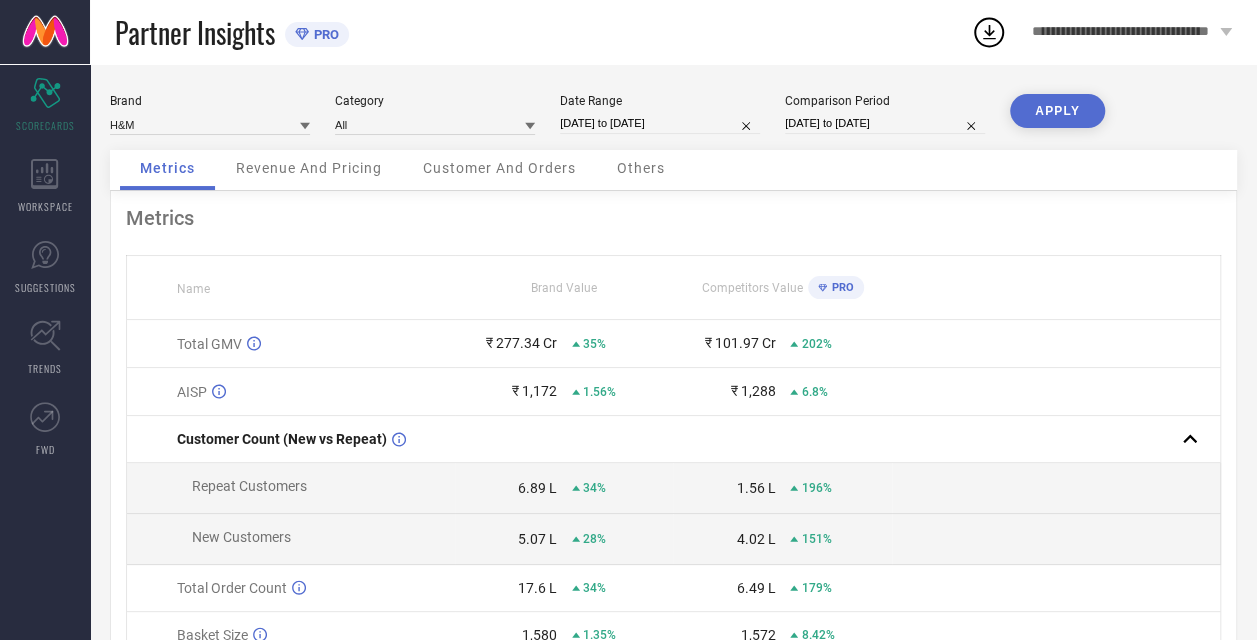 type 